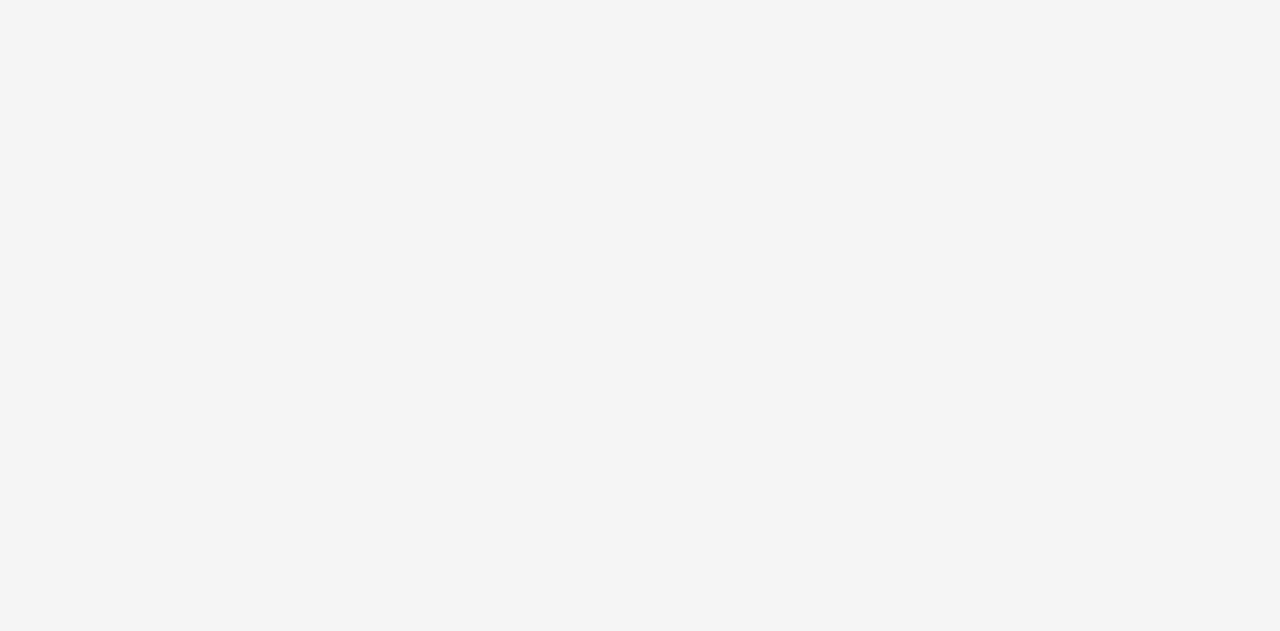 scroll, scrollTop: 0, scrollLeft: 0, axis: both 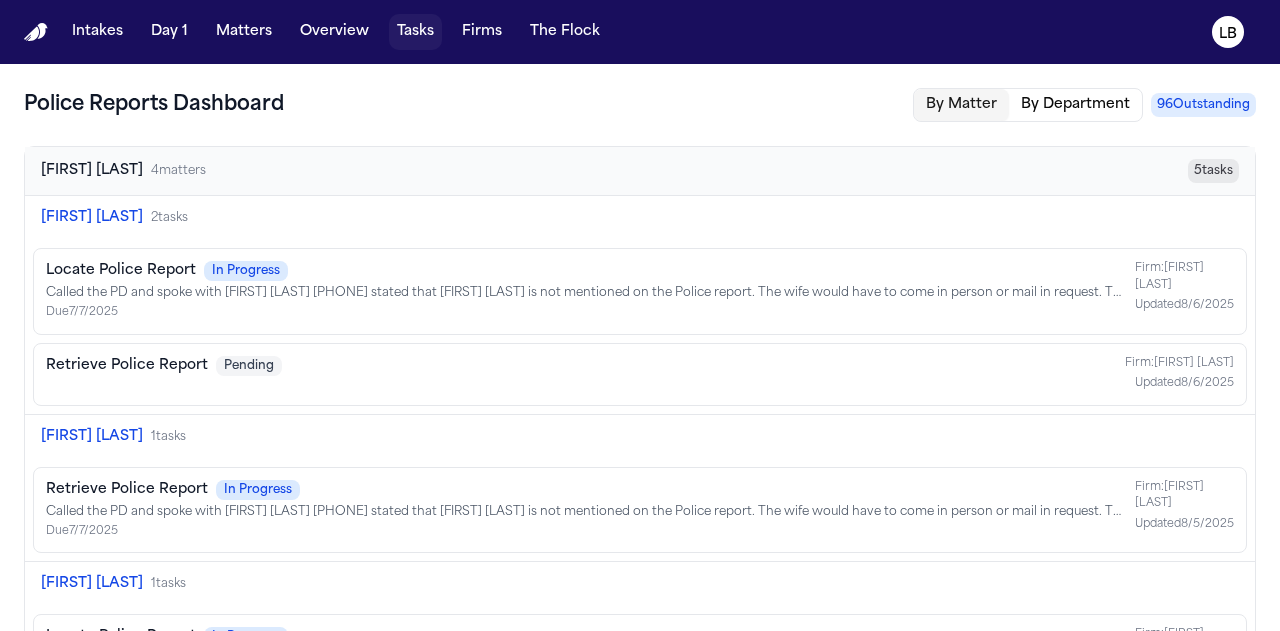 click on "Tasks" at bounding box center [415, 32] 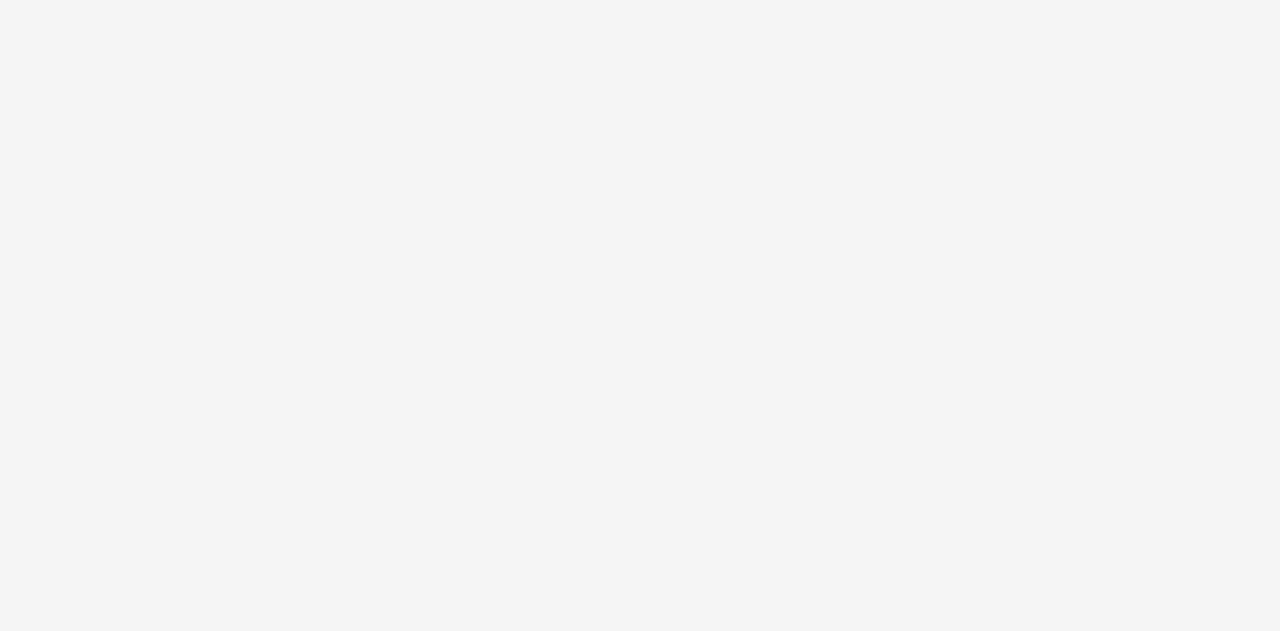 scroll, scrollTop: 0, scrollLeft: 0, axis: both 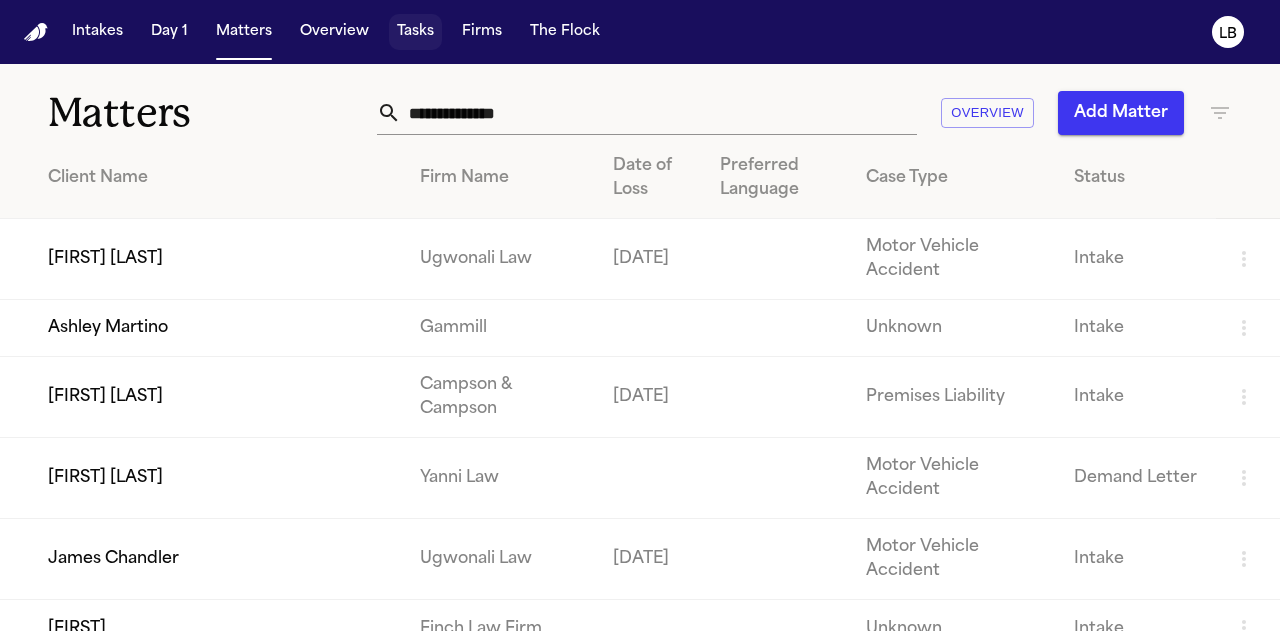click on "Tasks" at bounding box center [415, 32] 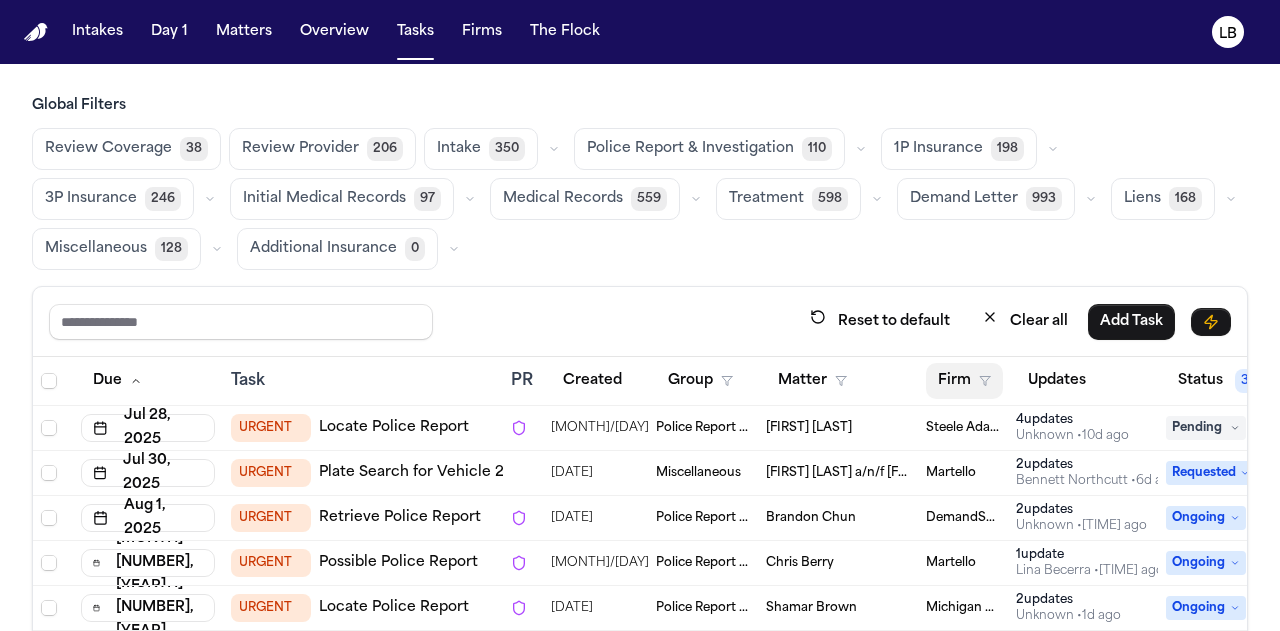 click on "Firm" at bounding box center [964, 381] 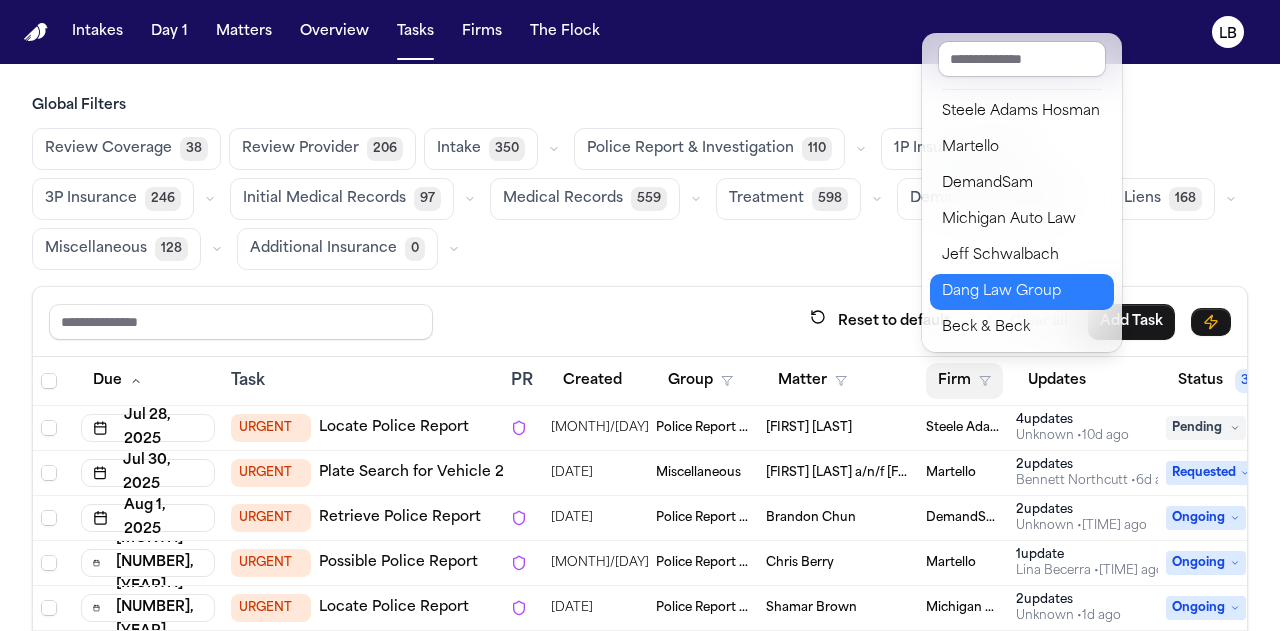 click on "Dang Law Group" at bounding box center [1022, 292] 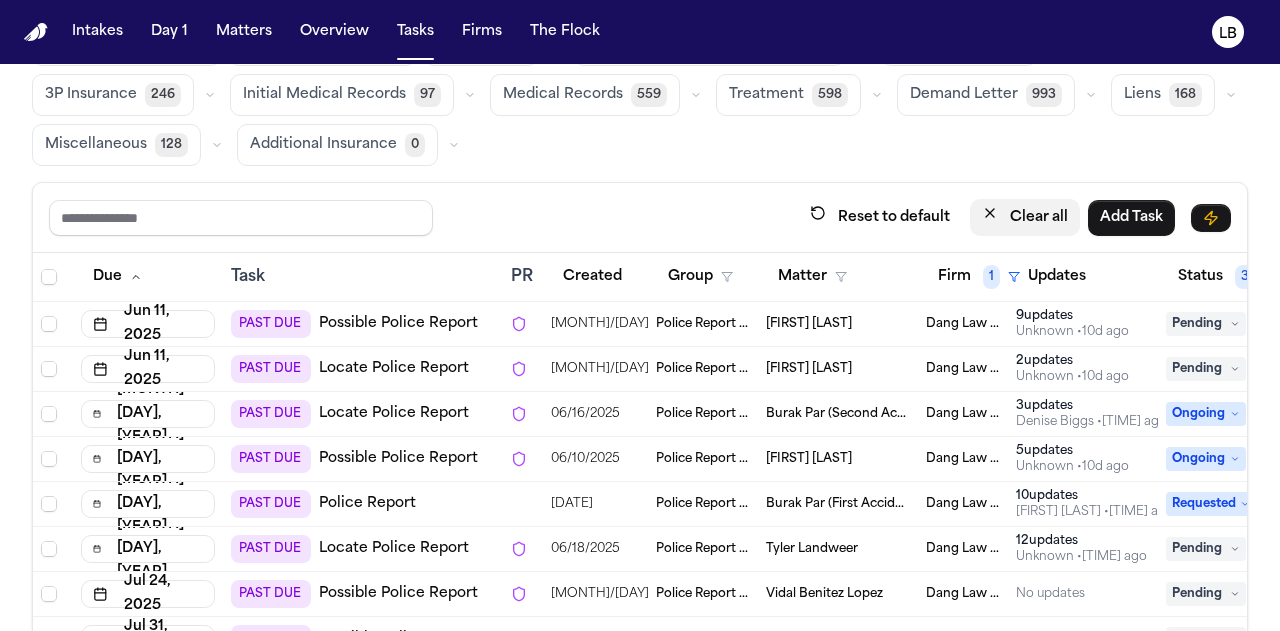 scroll, scrollTop: 166, scrollLeft: 0, axis: vertical 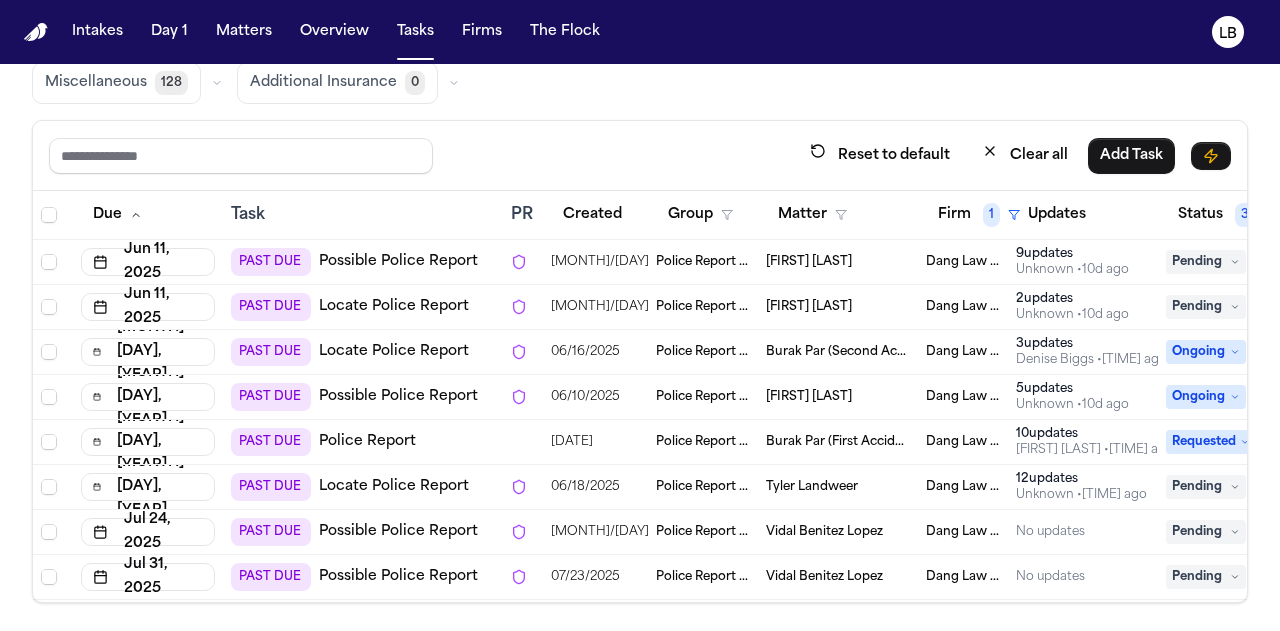 click on "Tyler Landweer" at bounding box center (812, 487) 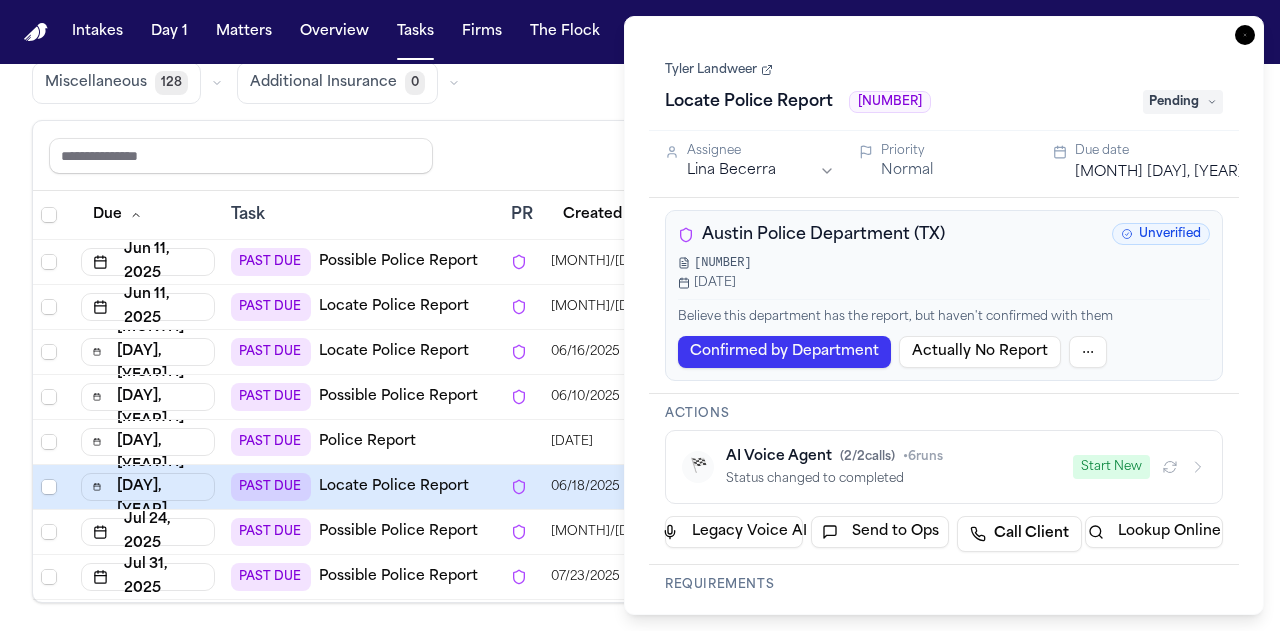 click on "25-1540882" at bounding box center [890, 102] 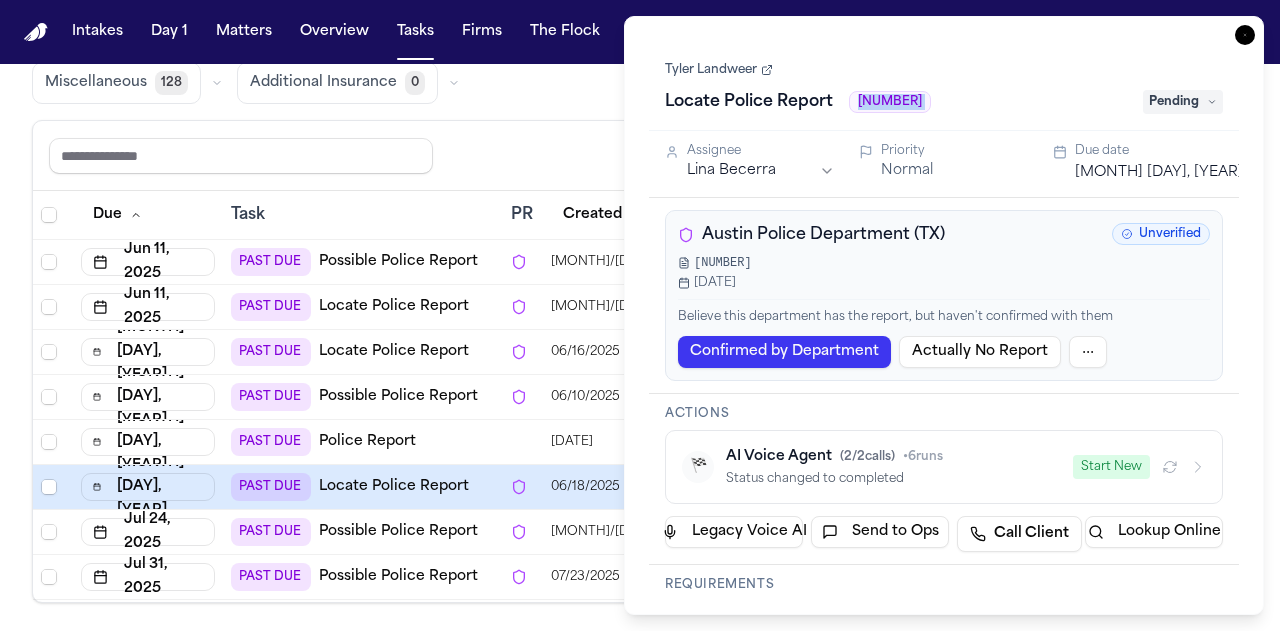 click on "25-1540882" at bounding box center [890, 102] 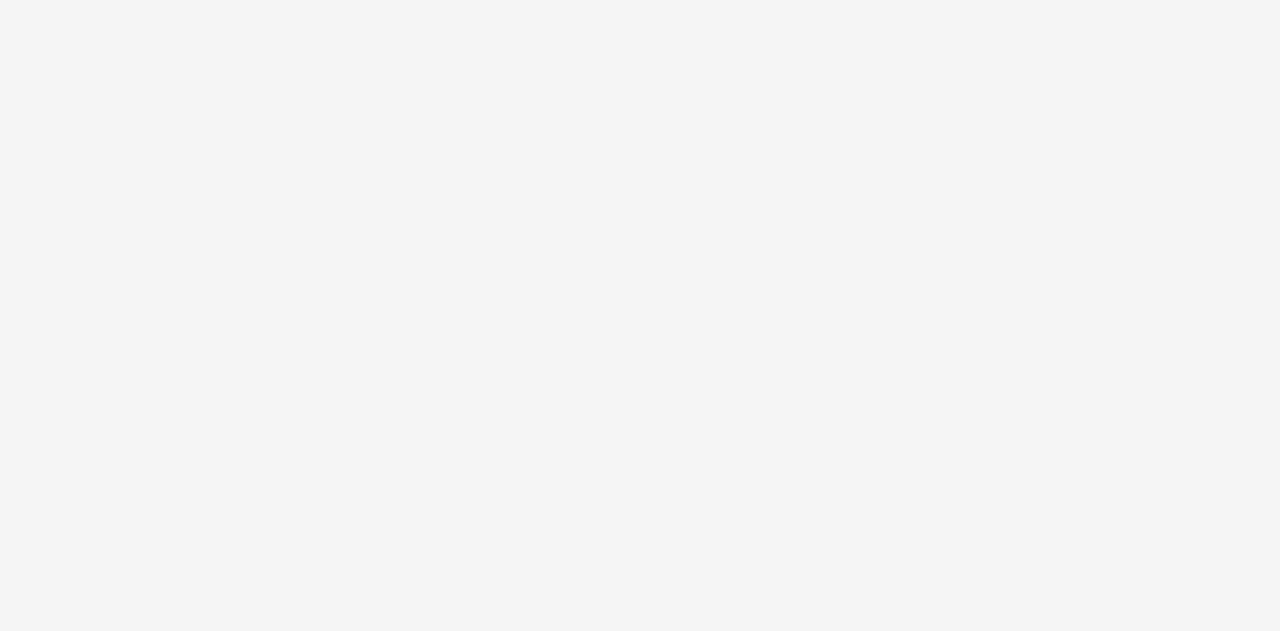 scroll, scrollTop: 0, scrollLeft: 0, axis: both 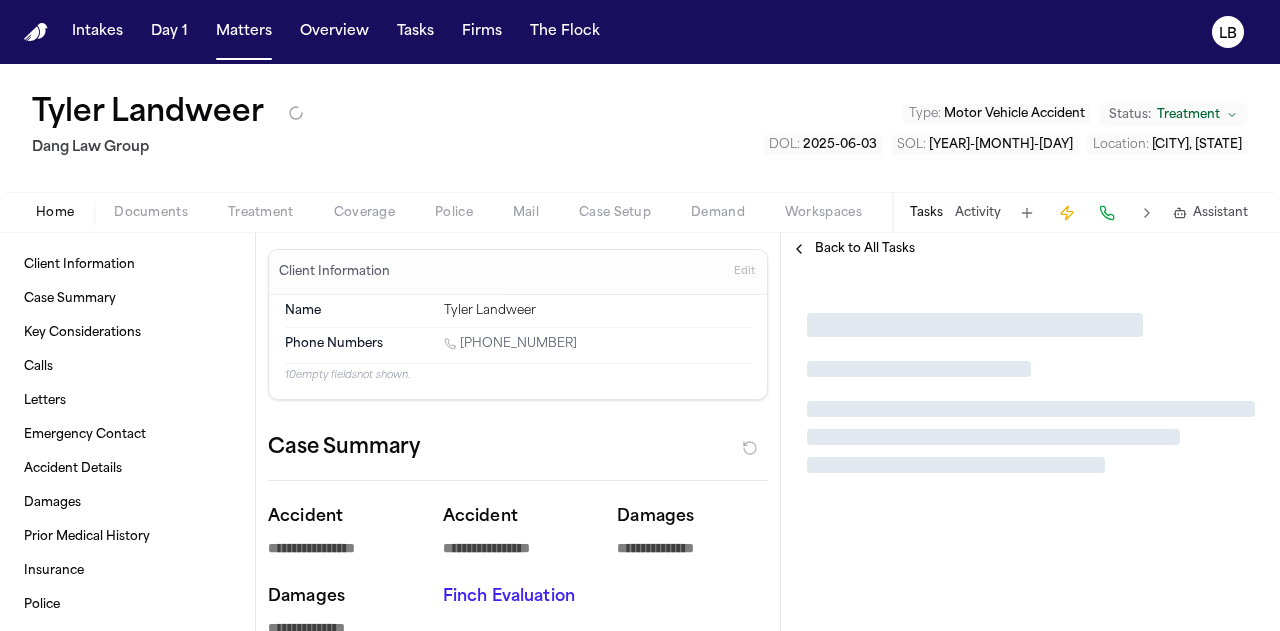 type on "*" 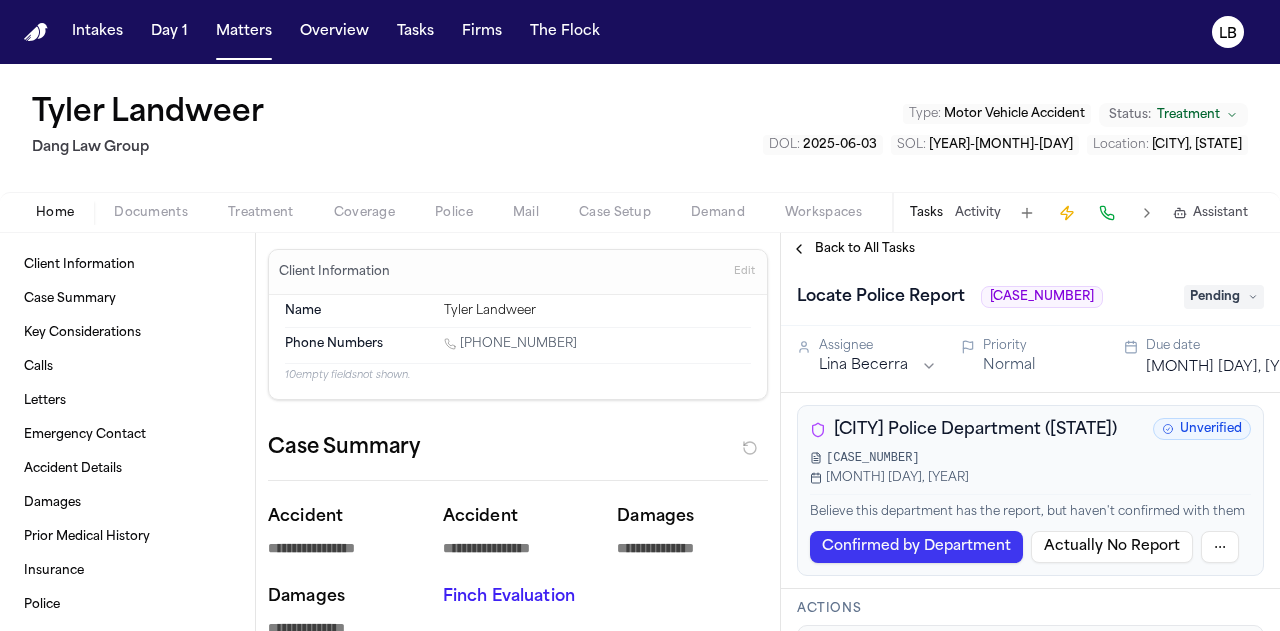 type on "*" 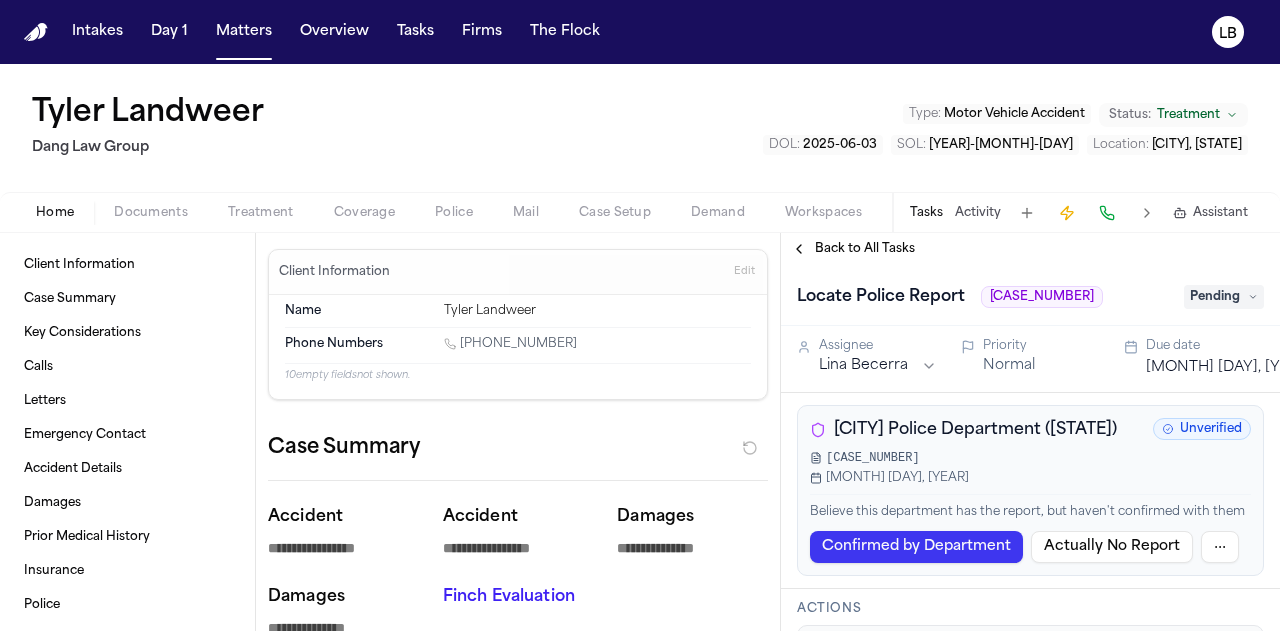 type on "*" 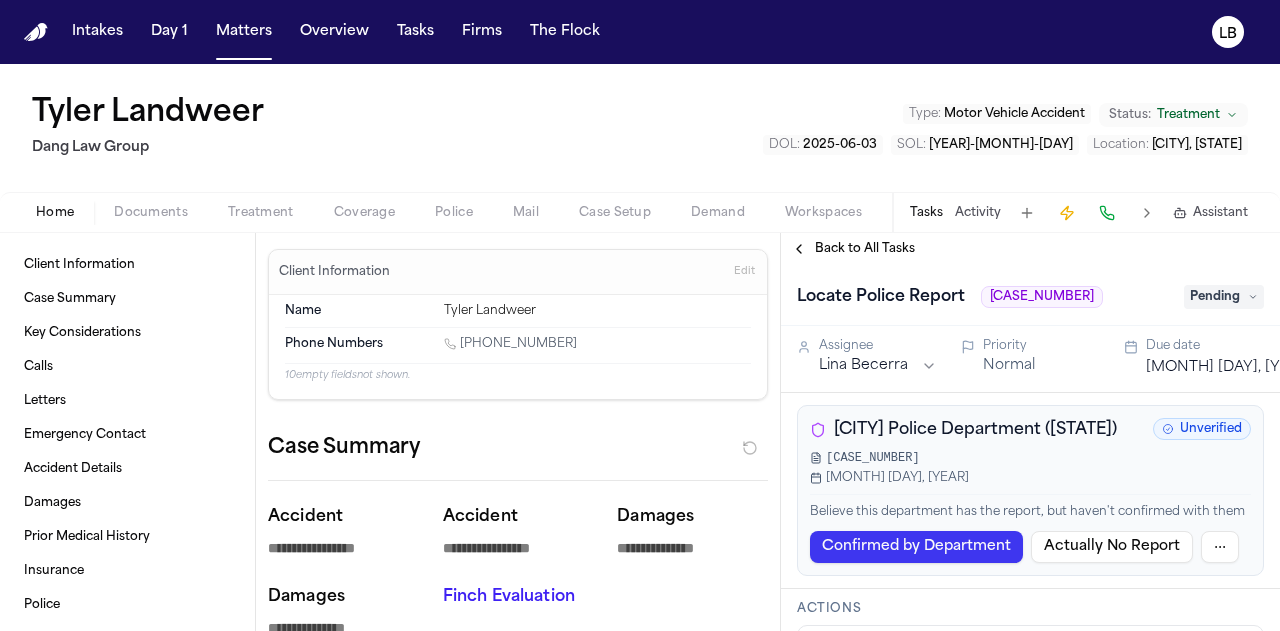 type on "*" 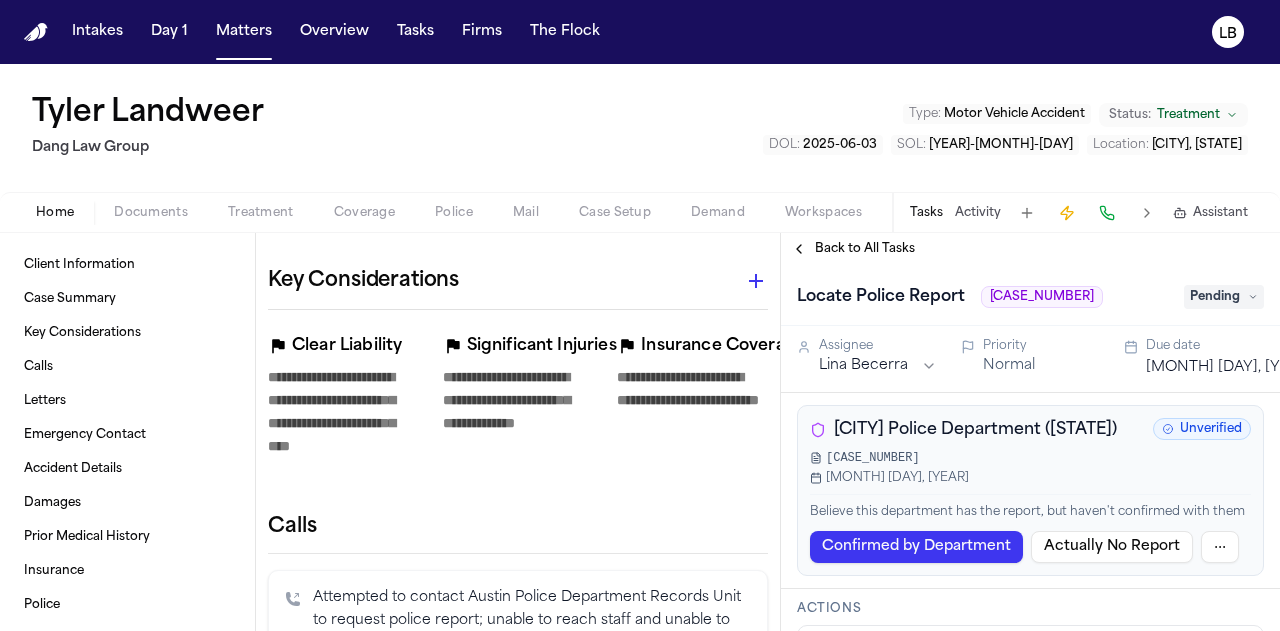 type on "*" 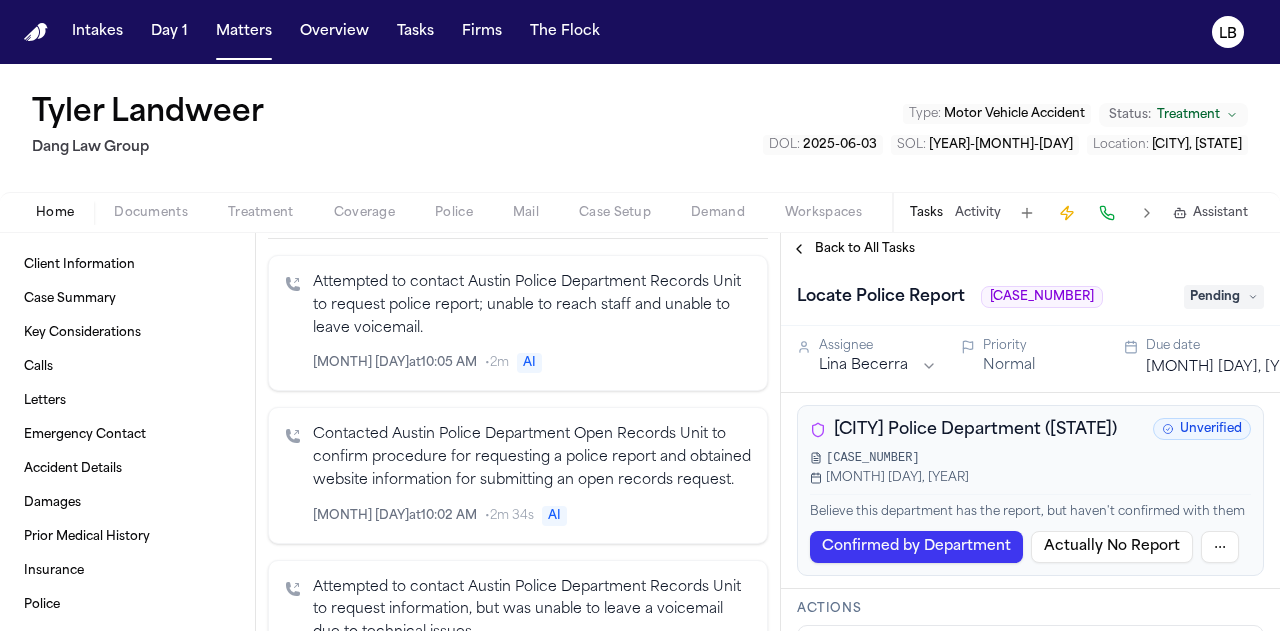 type on "*" 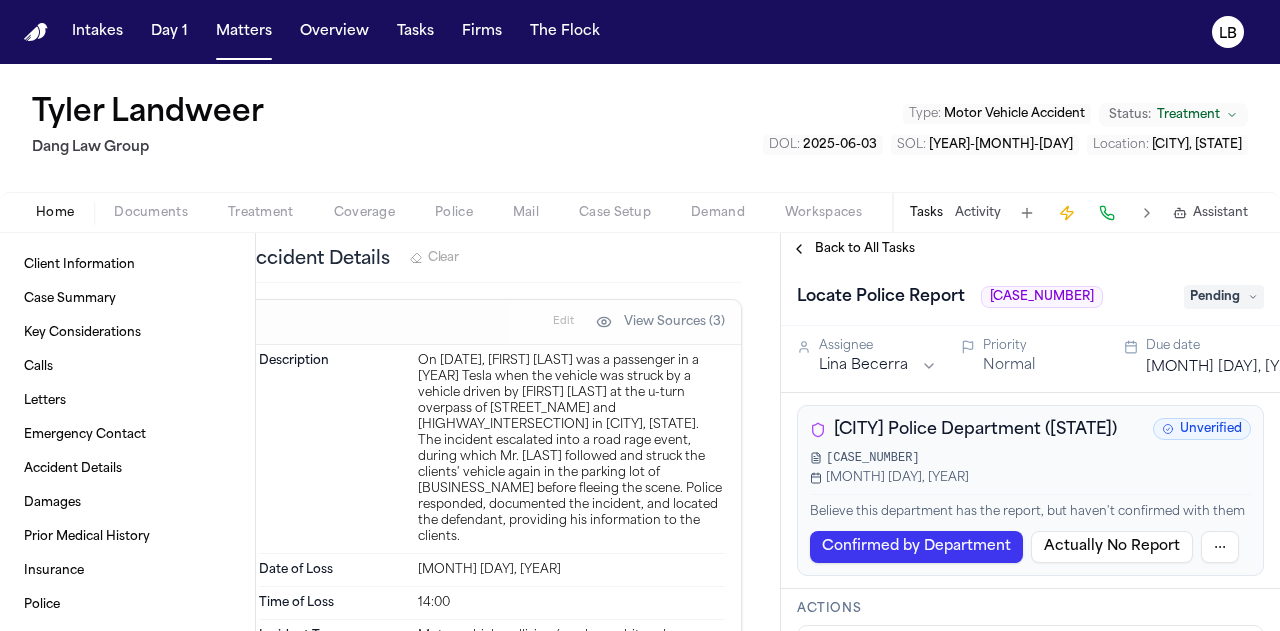 scroll, scrollTop: 2367, scrollLeft: 30, axis: both 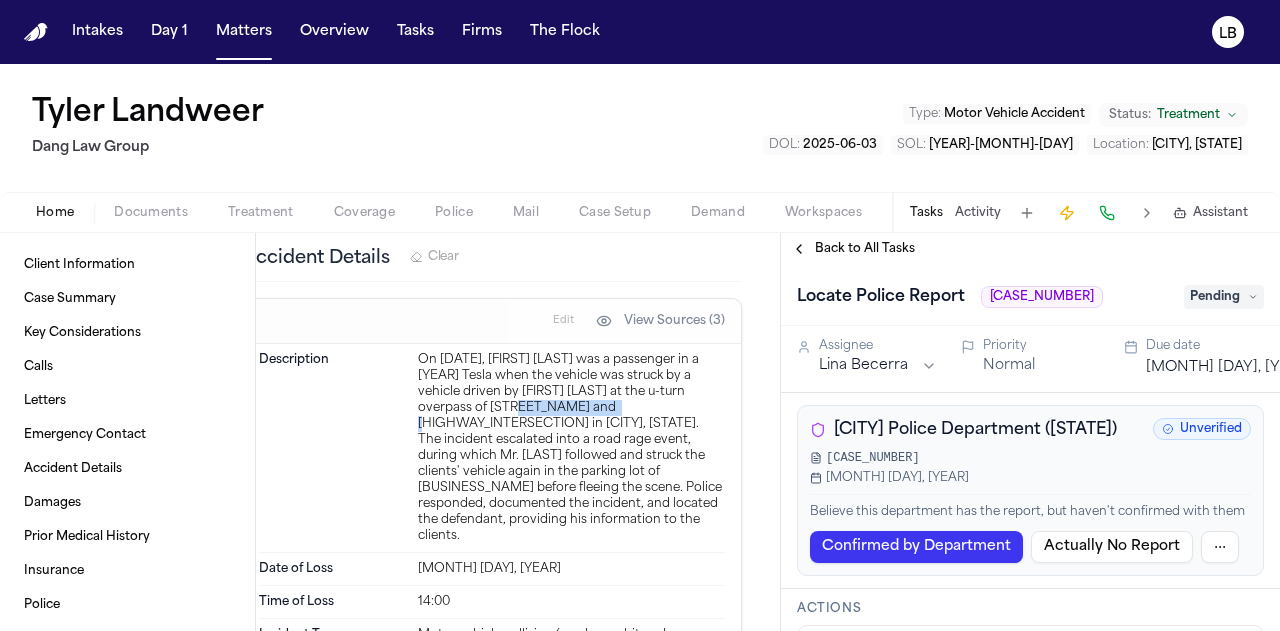 drag, startPoint x: 479, startPoint y: 441, endPoint x: 576, endPoint y: 441, distance: 97 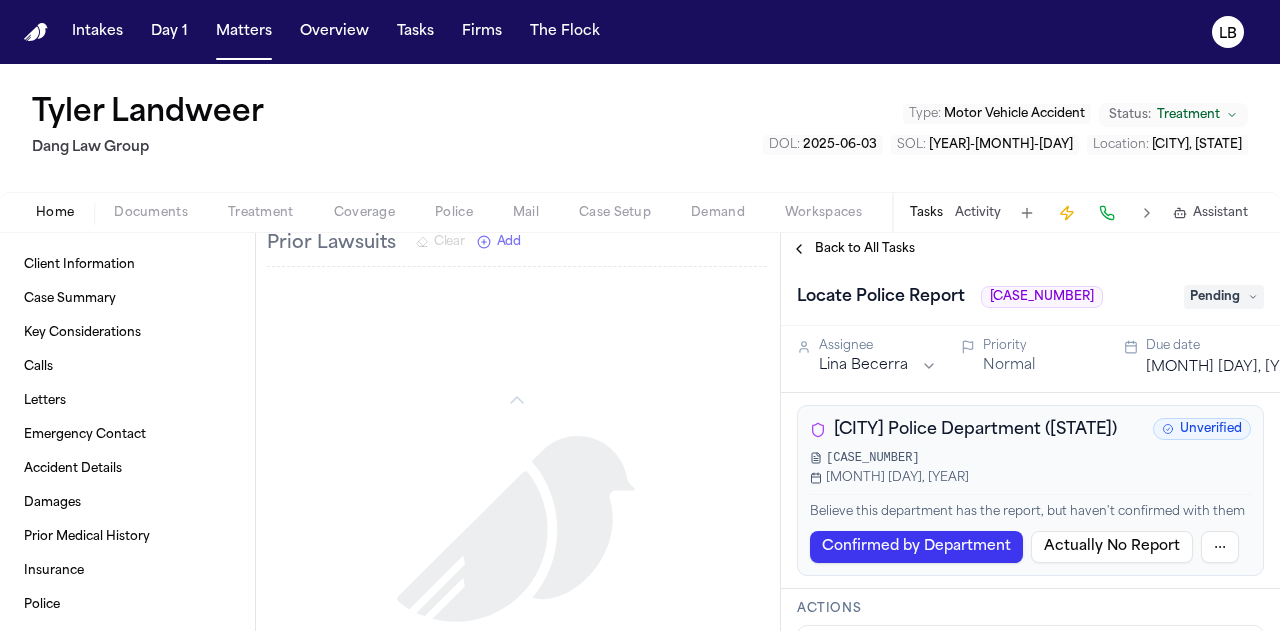 scroll, scrollTop: 4340, scrollLeft: 1, axis: both 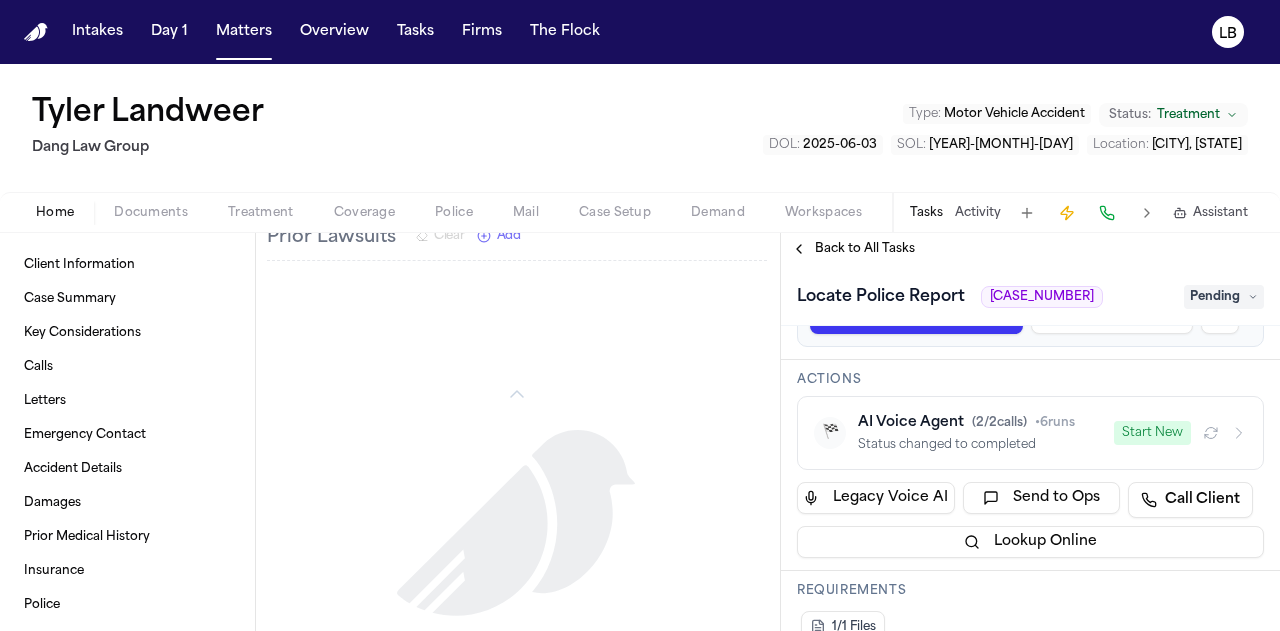 click on "Documents" at bounding box center [151, 213] 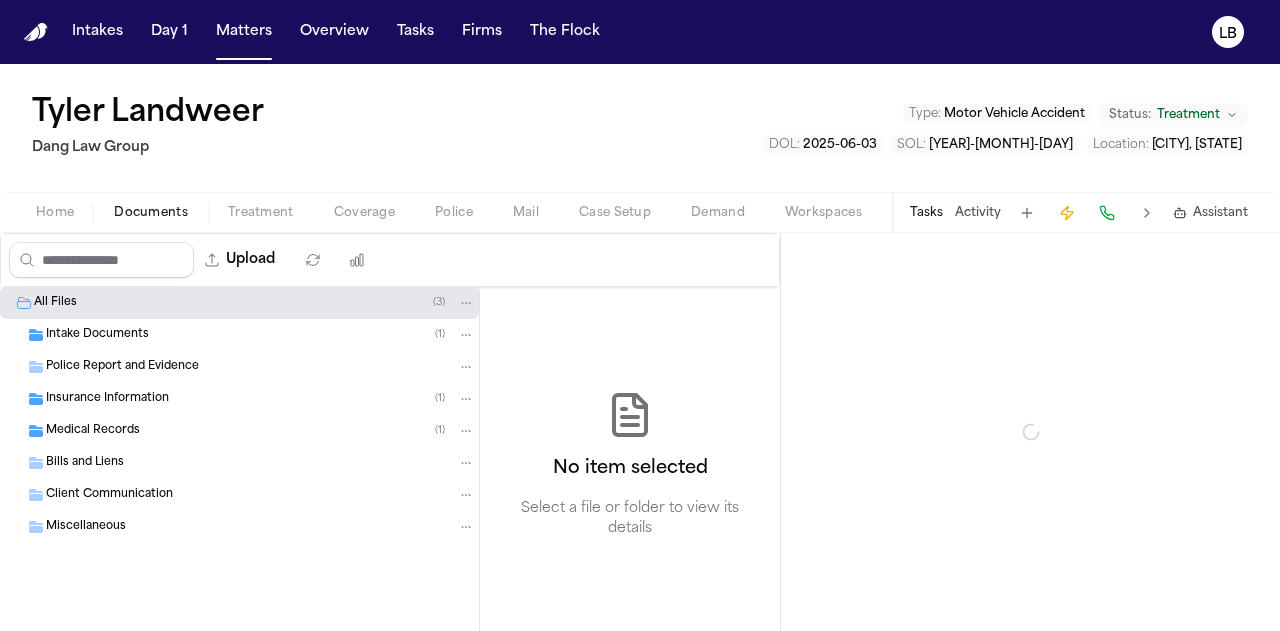 scroll, scrollTop: 0, scrollLeft: 0, axis: both 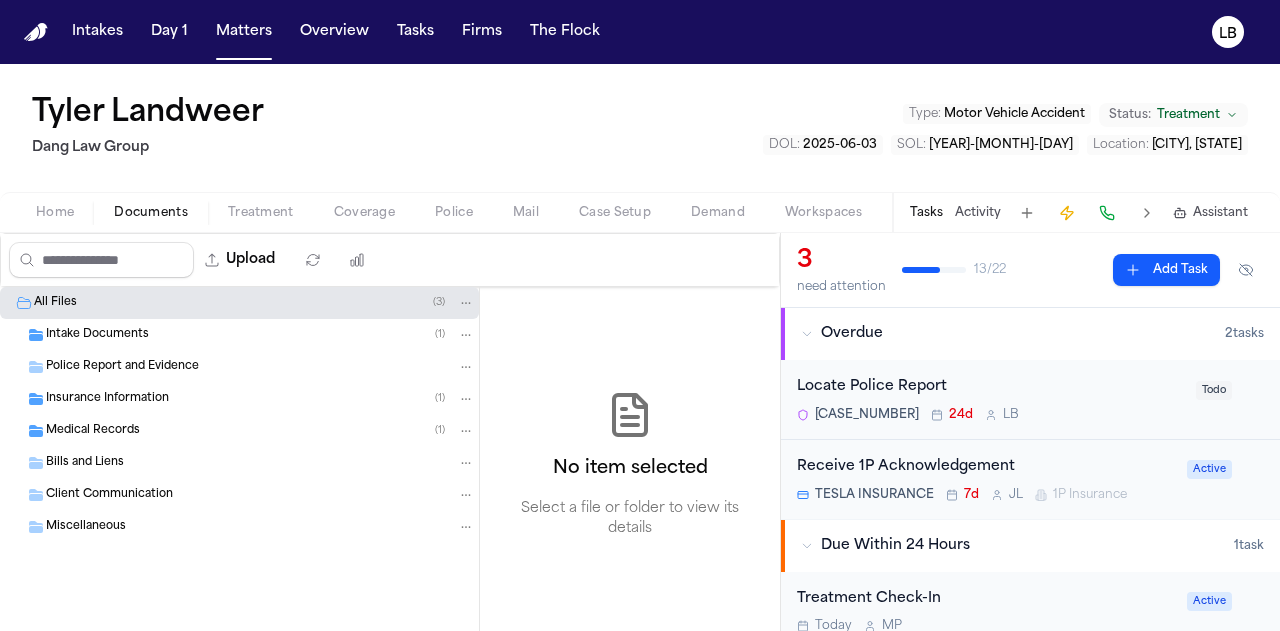 click on "Police Report and Evidence" at bounding box center [239, 367] 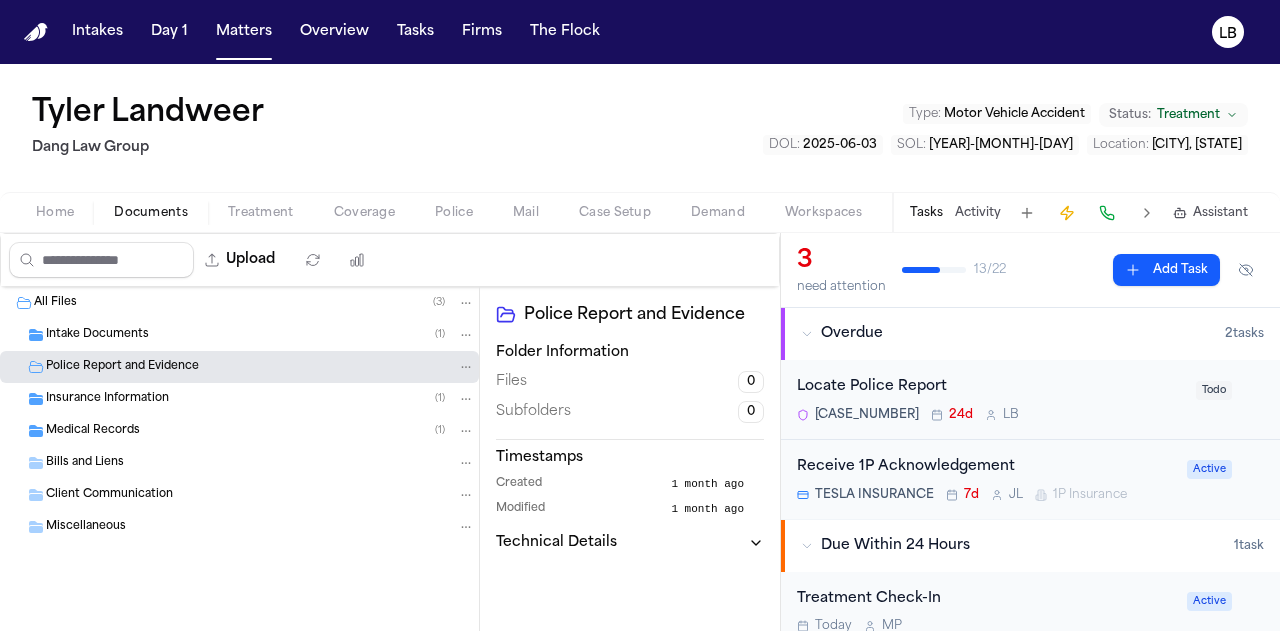 click on "Intake Documents ( 1 )" at bounding box center (239, 335) 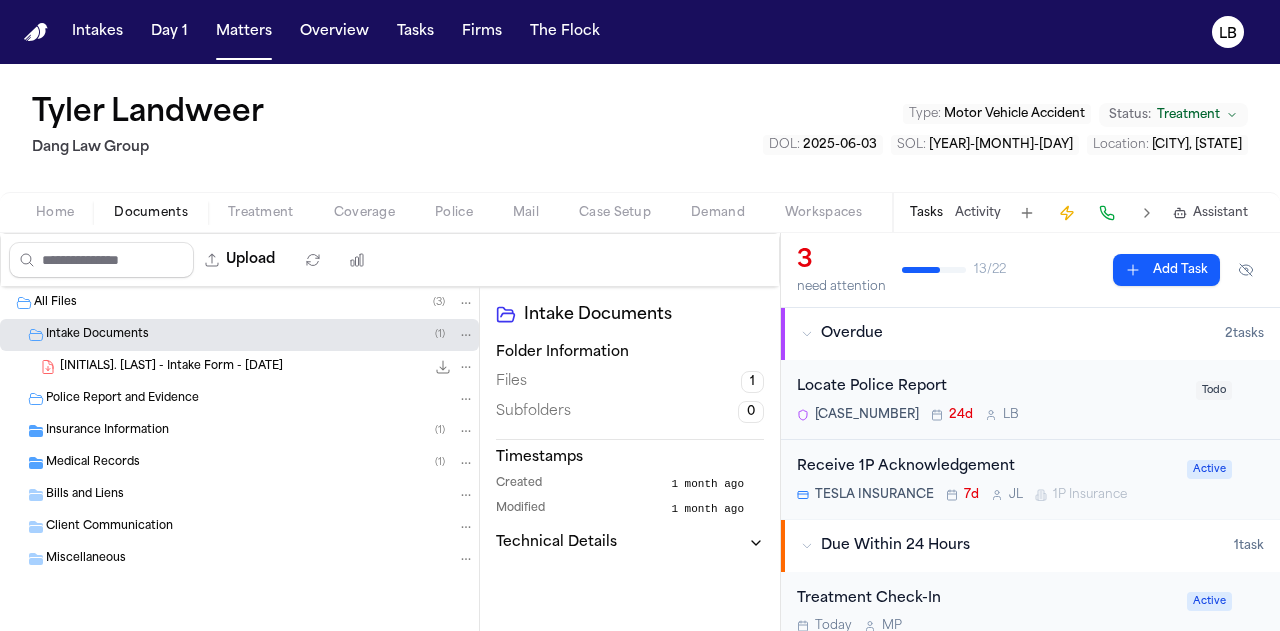 click on "T. Landweer - Intake Form - 6.6.25" at bounding box center (171, 367) 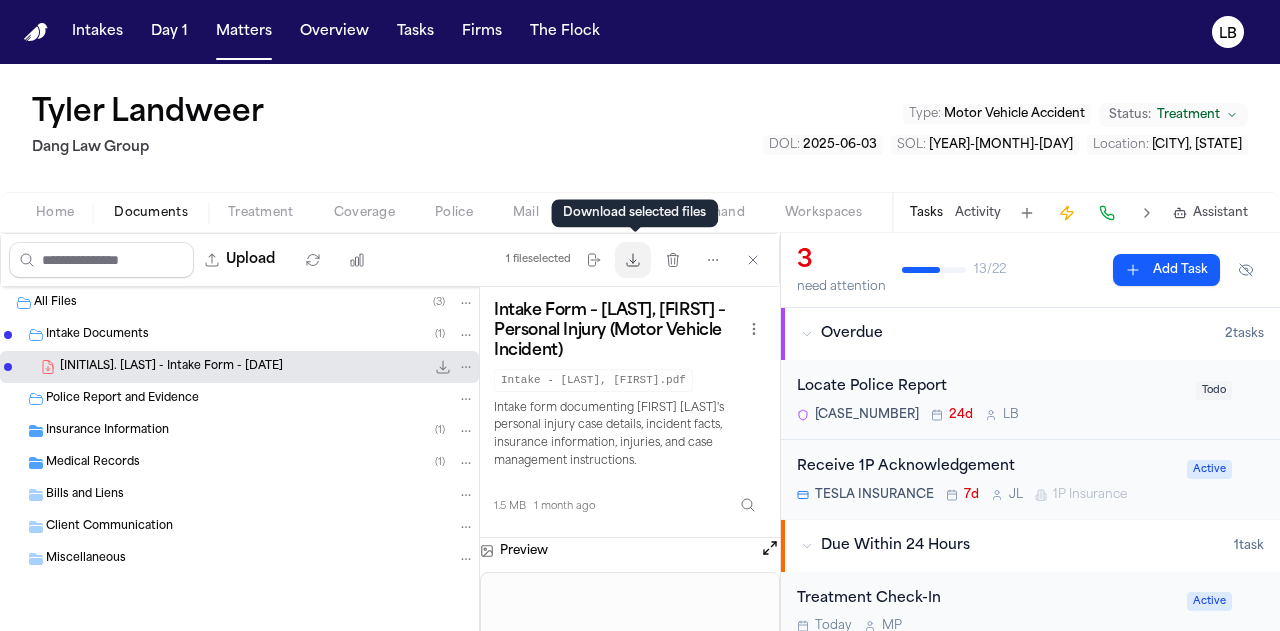 click on "Download files" at bounding box center [633, 260] 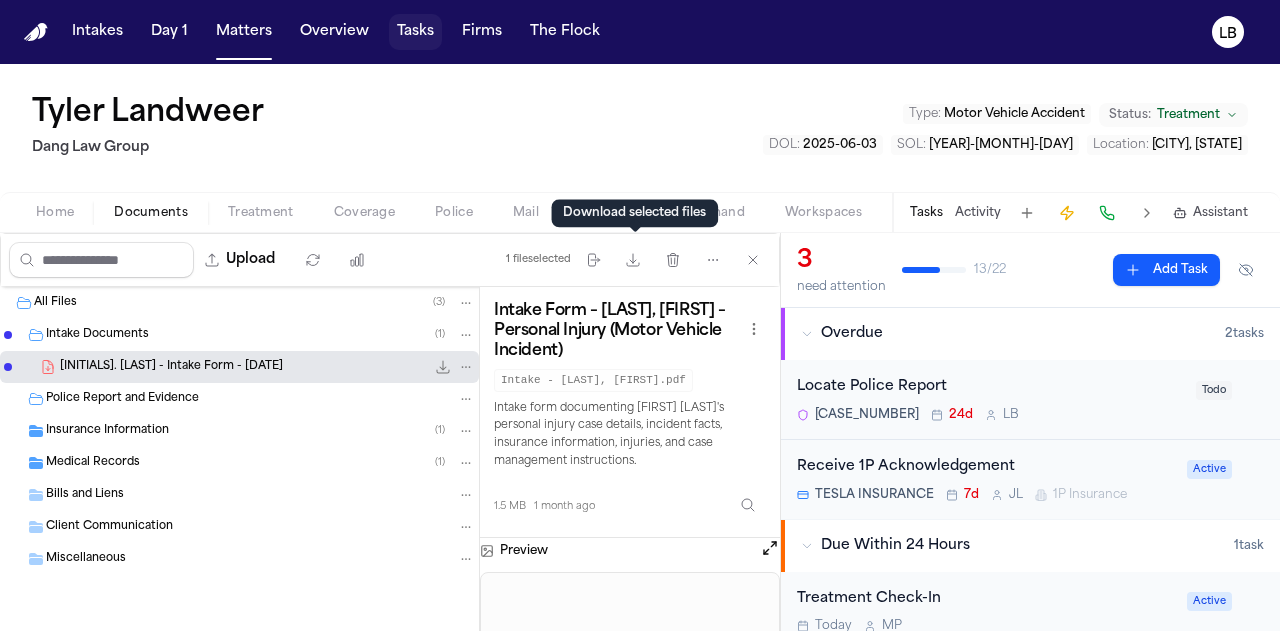 click on "Tasks" at bounding box center (415, 32) 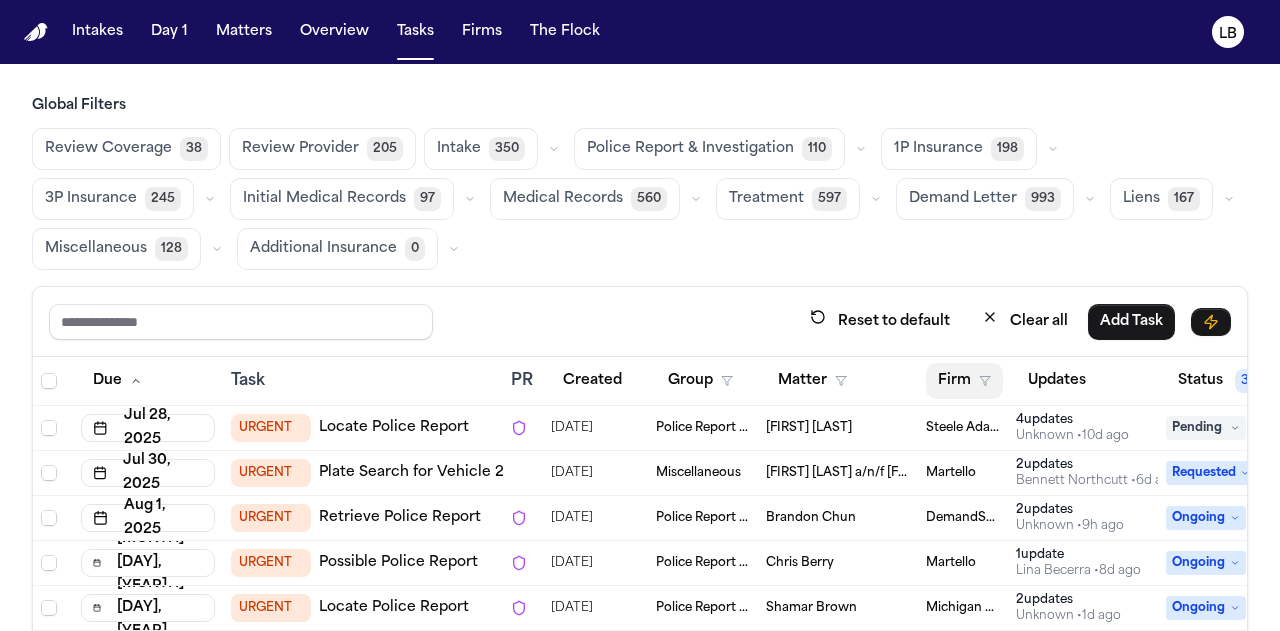 click on "Firm" at bounding box center (964, 381) 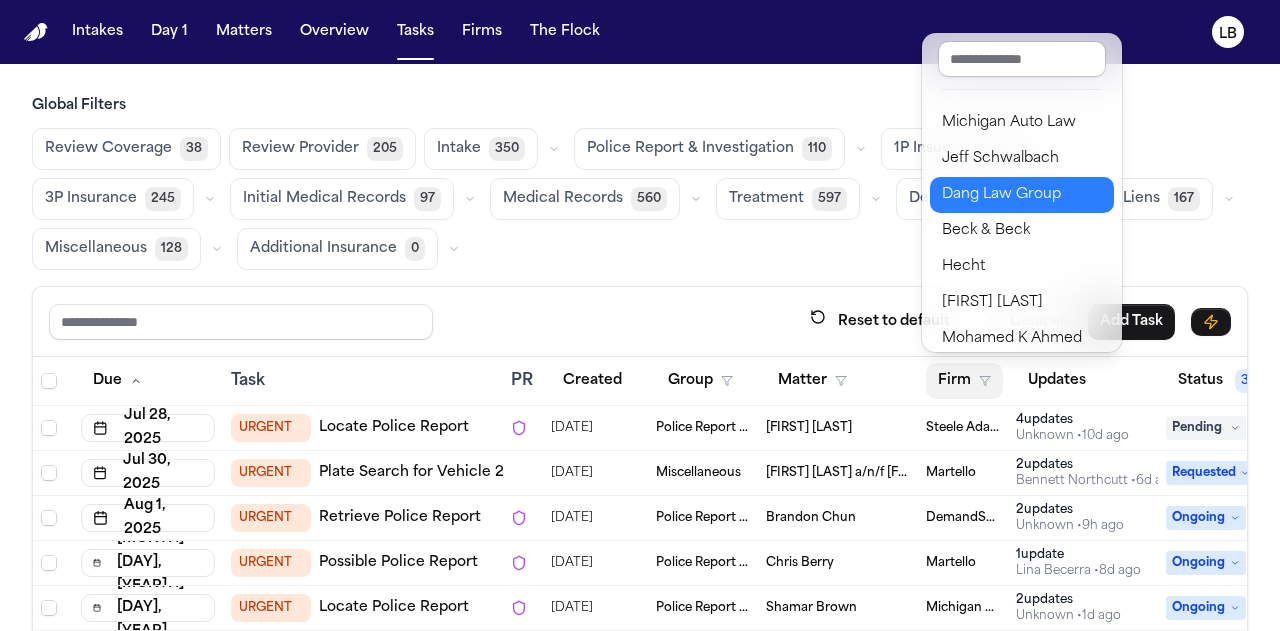 scroll, scrollTop: 102, scrollLeft: 0, axis: vertical 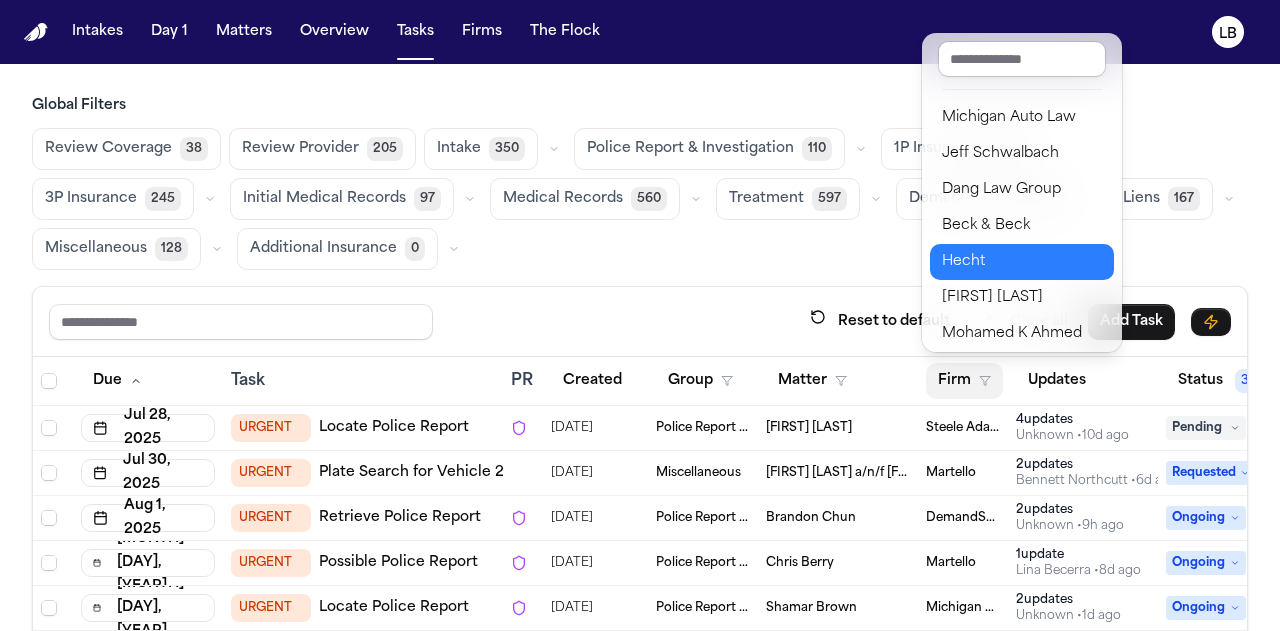 click on "Hecht" at bounding box center (1022, 262) 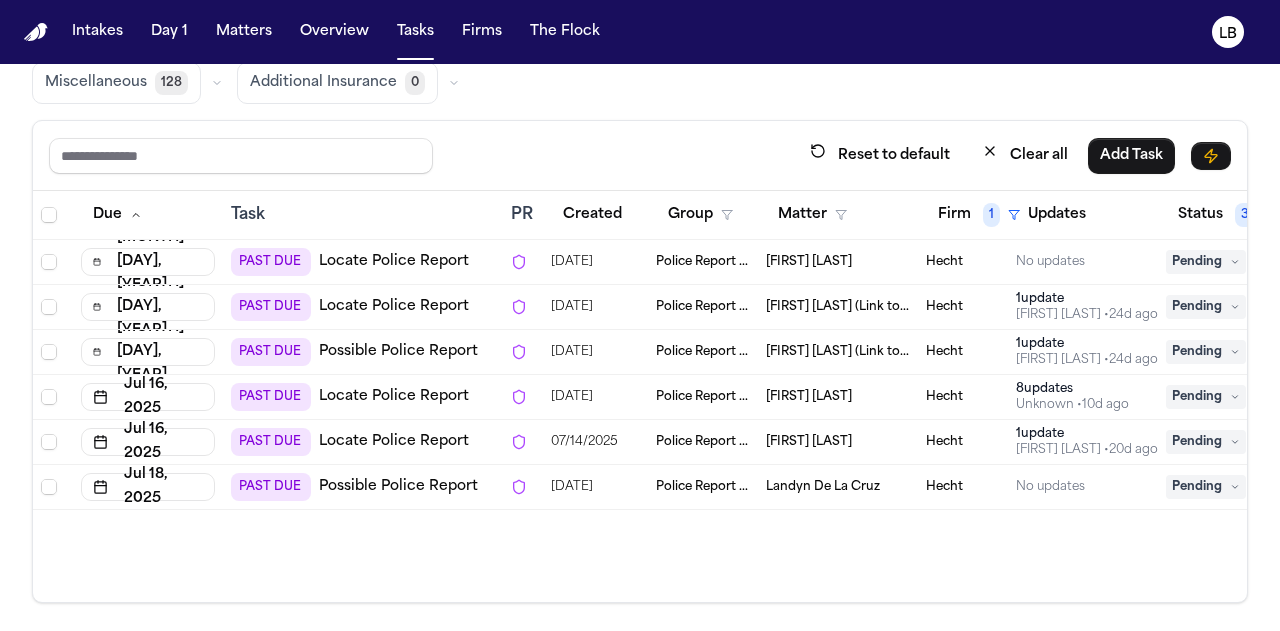 scroll, scrollTop: 0, scrollLeft: 0, axis: both 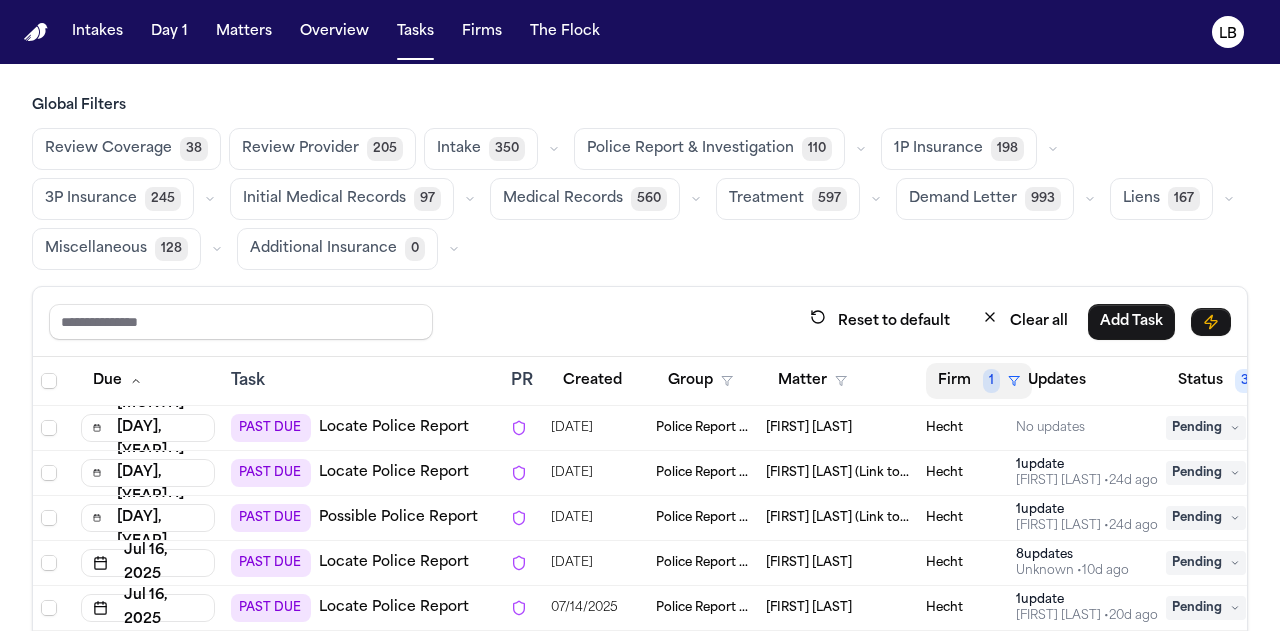 click on "Firm 1" at bounding box center (979, 381) 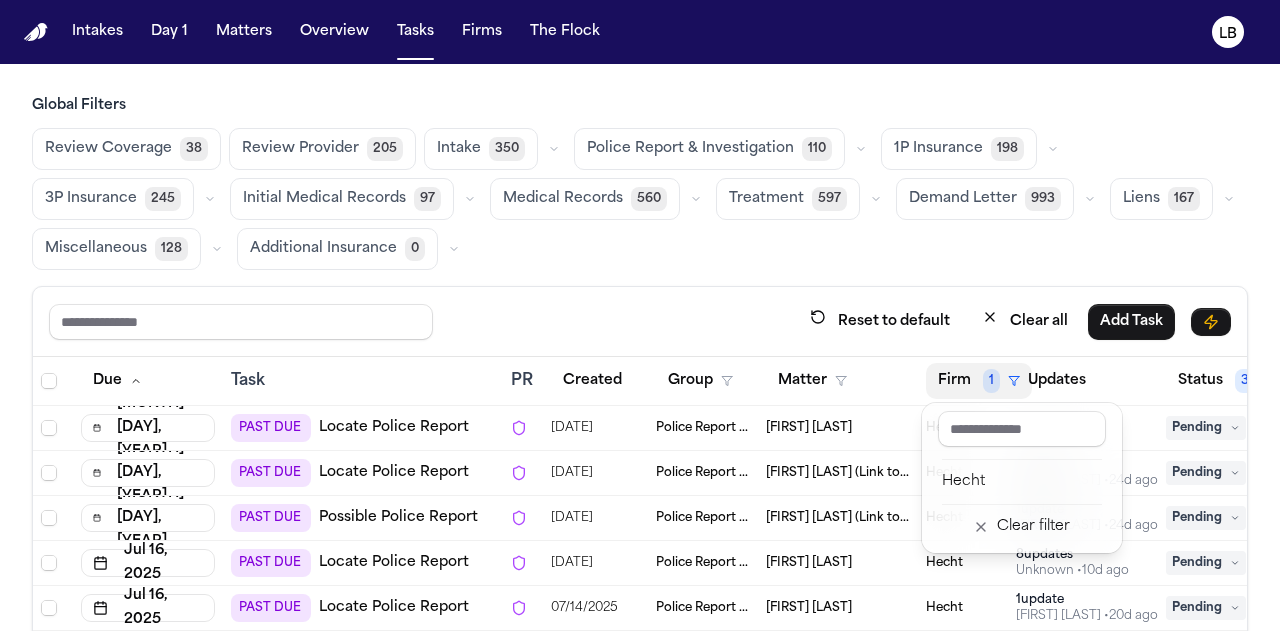 click on "Global Filters Review Coverage 38 Review Provider 205 Intake 350 Police Report & Investigation 110 1P Insurance 198 3P Insurance 245 Initial Medical Records 97 Medical Records 560 Treatment 597 Demand Letter 993 Liens 167 Miscellaneous 128 Additional Insurance 0 Reset to default Clear all Add Task Due Task PR Created Group Matter Firm 1 Updates Status 3 Assignee 2 Jul 4, 2025 PAST DUE Locate Police Report 06/20/2025 Police Report & Investigation Tamer Samuel Hecht No updates Pending LB Jul 14, 2025 PAST DUE Locate Police Report 06/24/2025 Police Report & Investigation Fanny Guerrero Rodriguez (Link to Jenny Guerrero Rodriguez) Hecht 1  update Adam Franck   •  24d ago Pending LB Jul 14, 2025 PAST DUE Possible Police Report 06/24/2025 Police Report & Investigation Jenny Guerrero Rodriguez (Link to Fanny Guerrero Rodriguez) Hecht 1  update Adam Franck   •  24d ago Pending LB Jul 16, 2025 PAST DUE Locate Police Report 07/22/2025 Police Report & Investigation Tara De La Cruz Hecht 8  update s Unknown   •  LB" at bounding box center [640, 432] 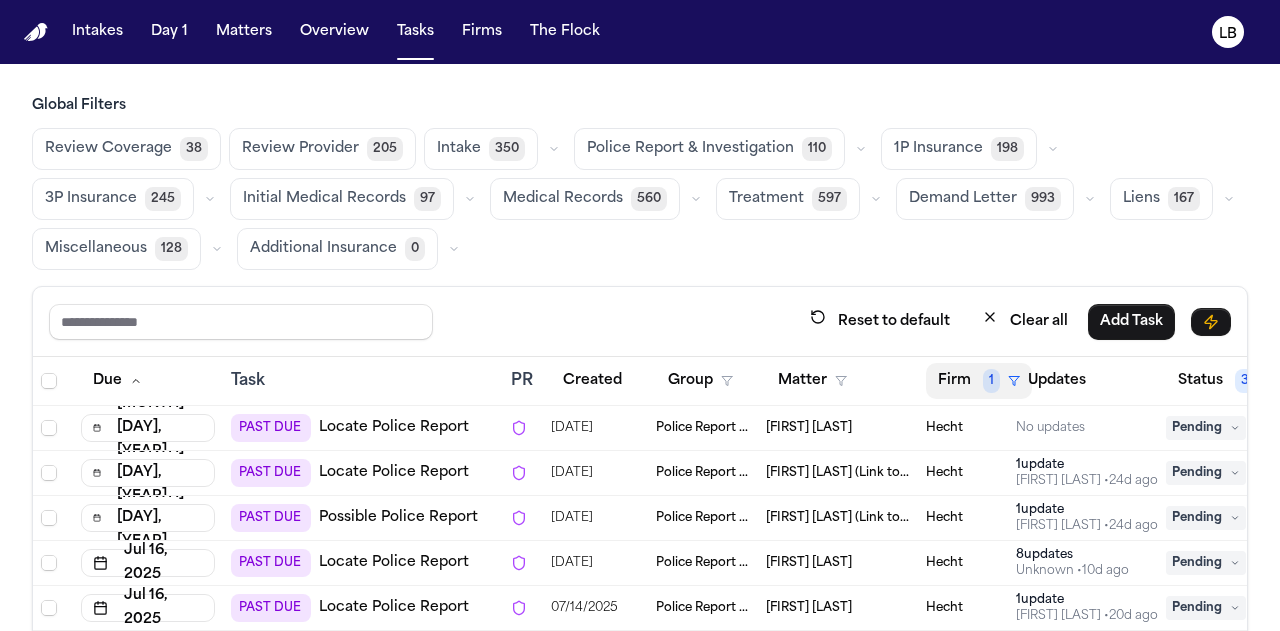 click on "Firm 1" at bounding box center (979, 381) 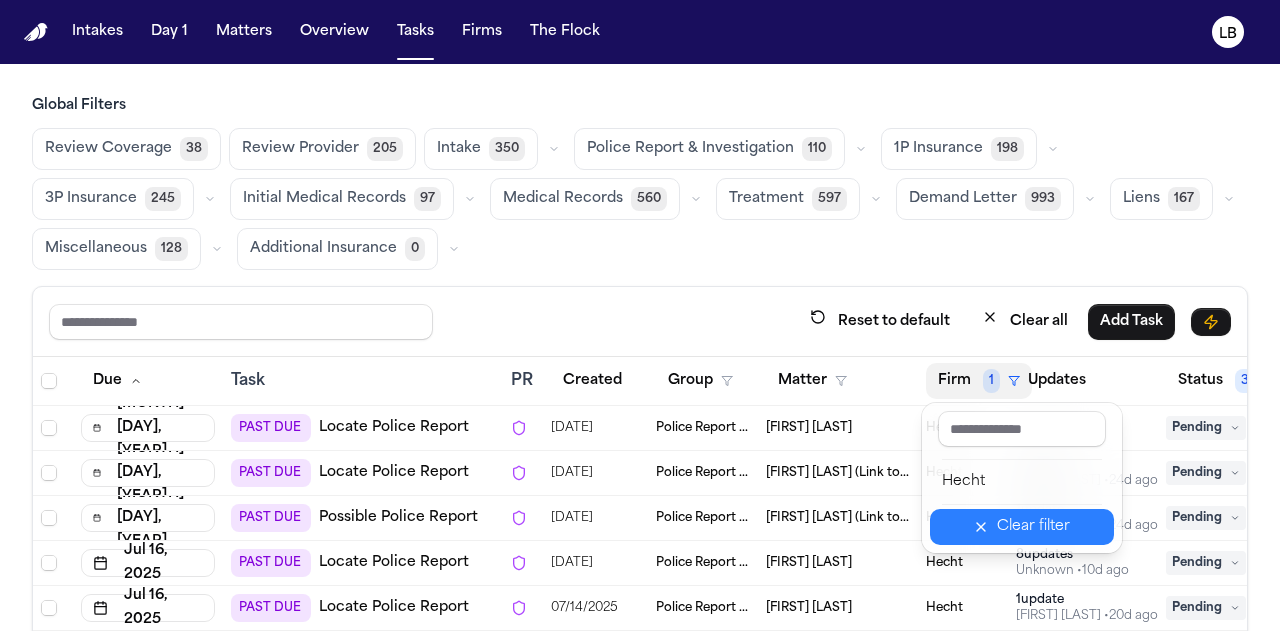 click on "Clear filter" at bounding box center [1022, 527] 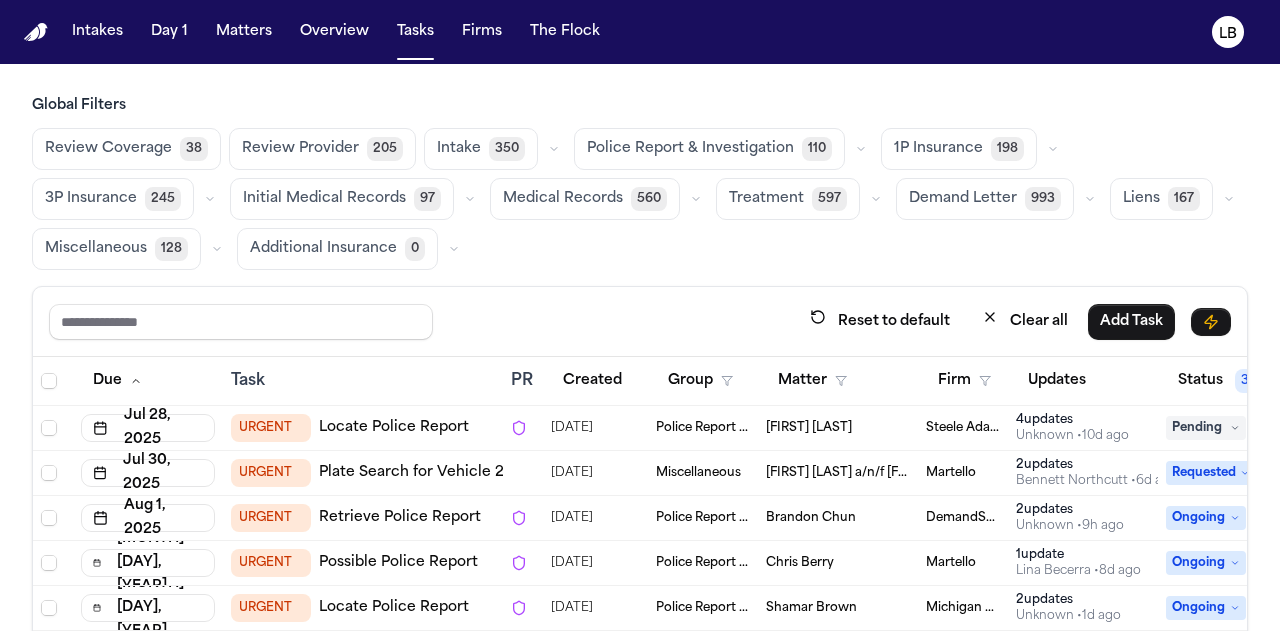 scroll, scrollTop: 12, scrollLeft: 0, axis: vertical 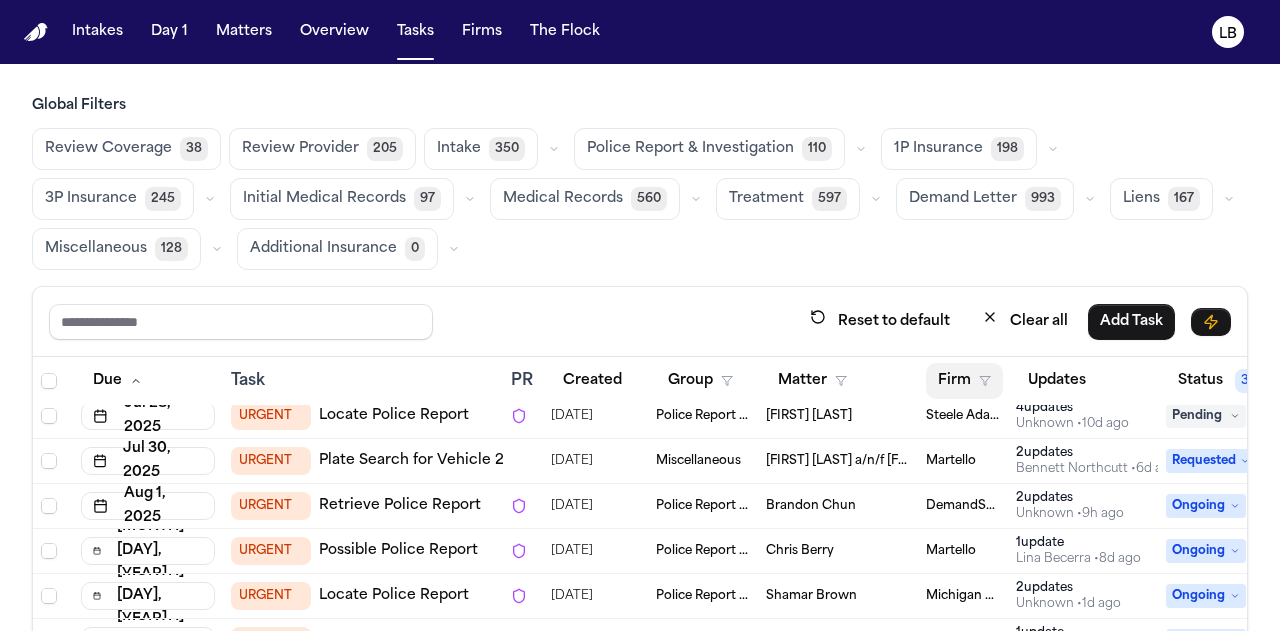 click on "Firm" at bounding box center [964, 381] 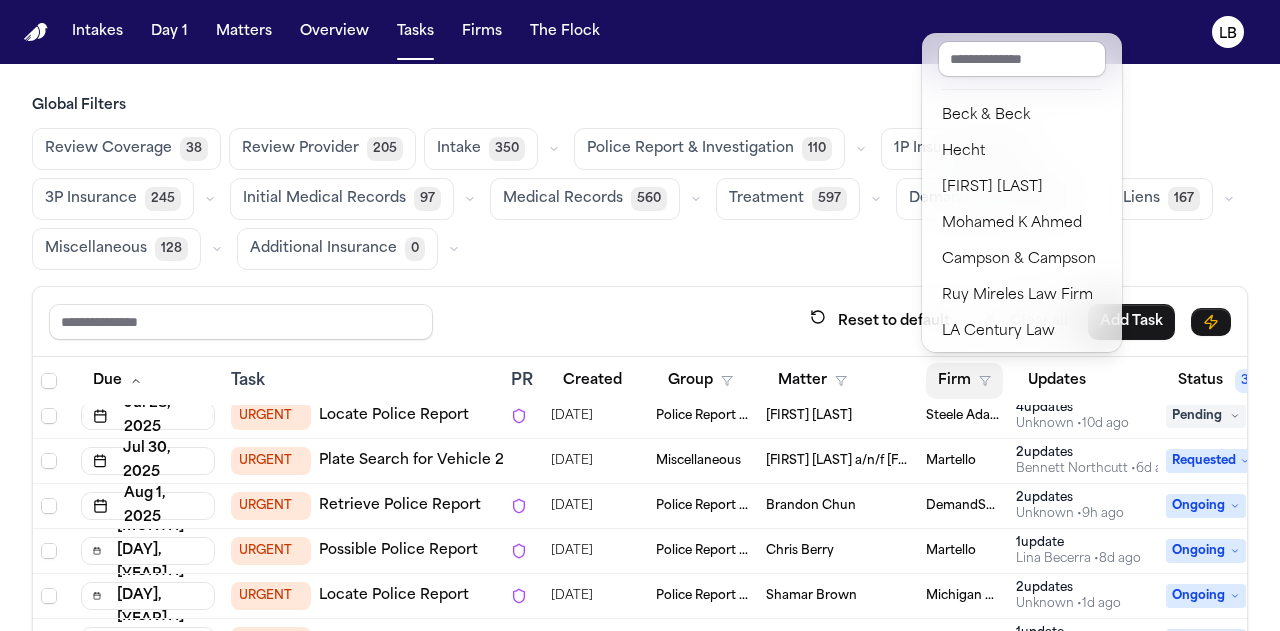 scroll, scrollTop: 209, scrollLeft: 0, axis: vertical 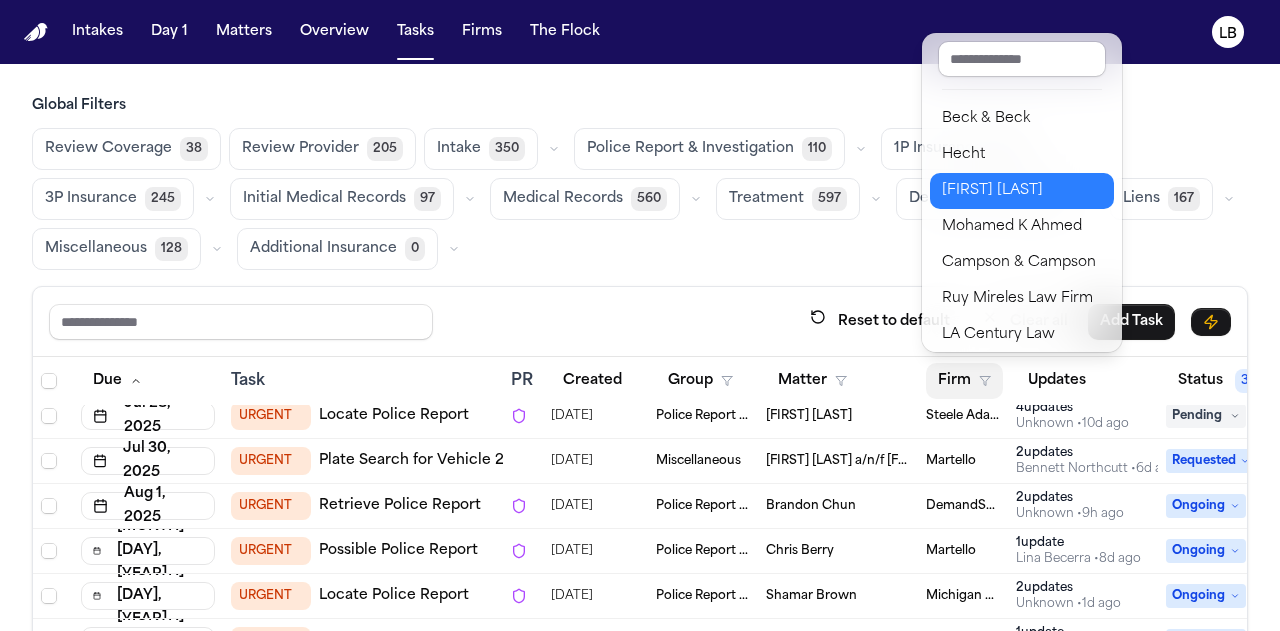 click on "[FIRST] [LAST]" at bounding box center [1022, 191] 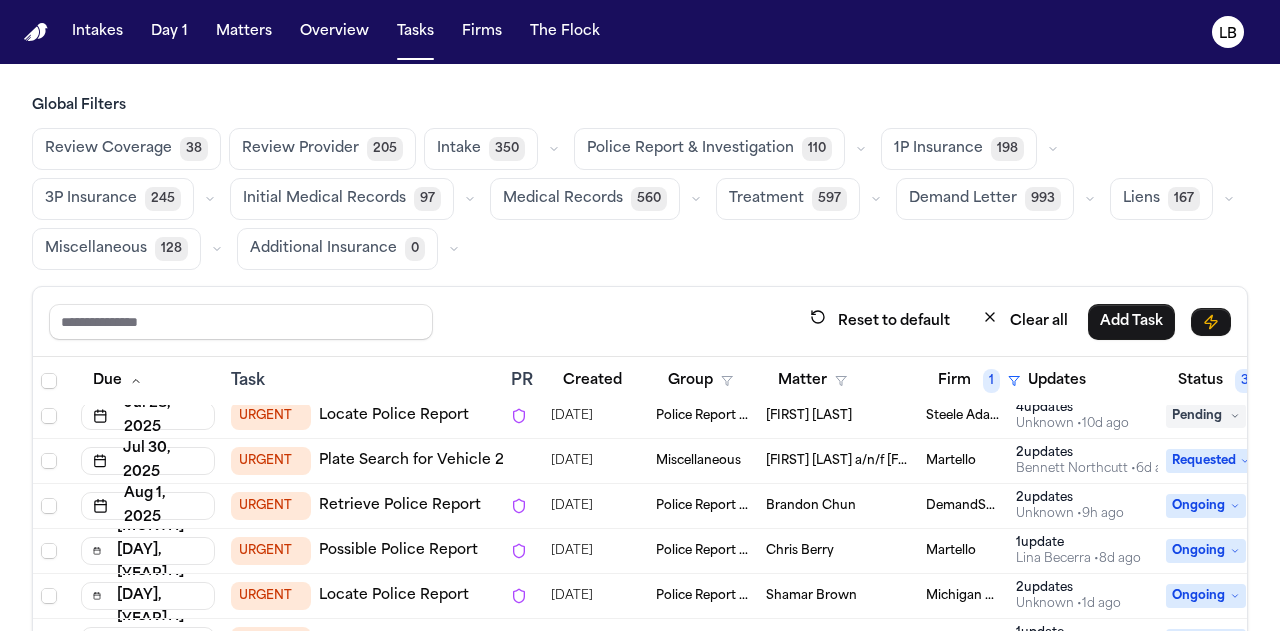 scroll, scrollTop: 0, scrollLeft: 0, axis: both 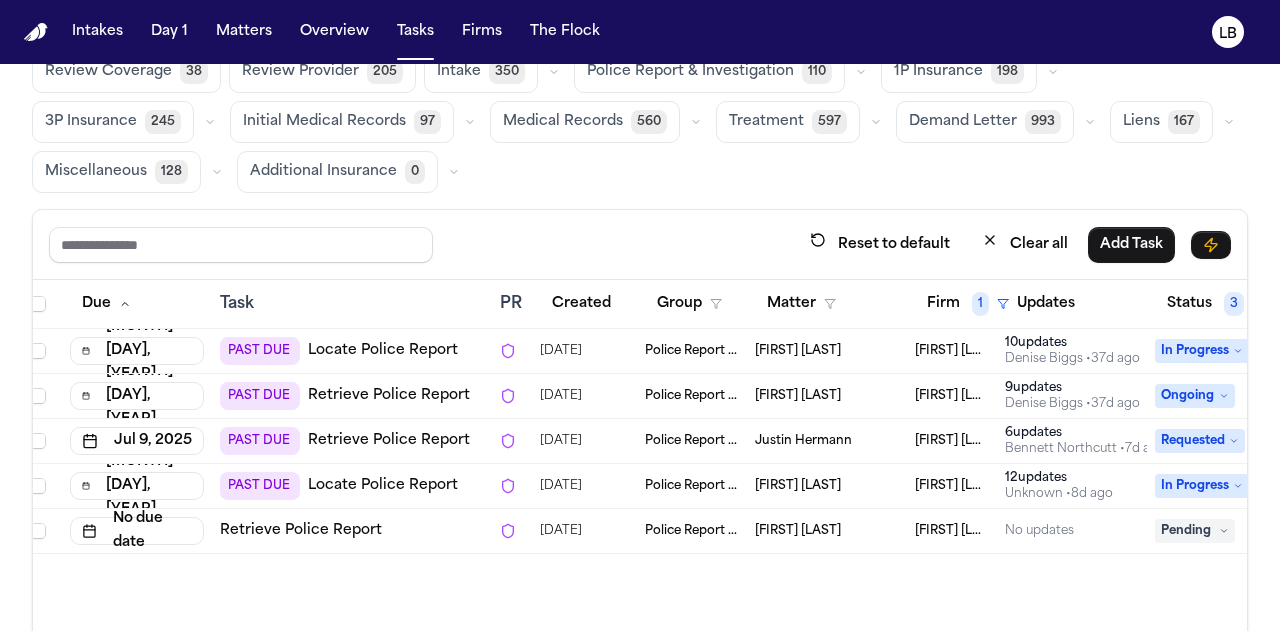 click on "[FIRST] [LAST]" at bounding box center (827, 531) 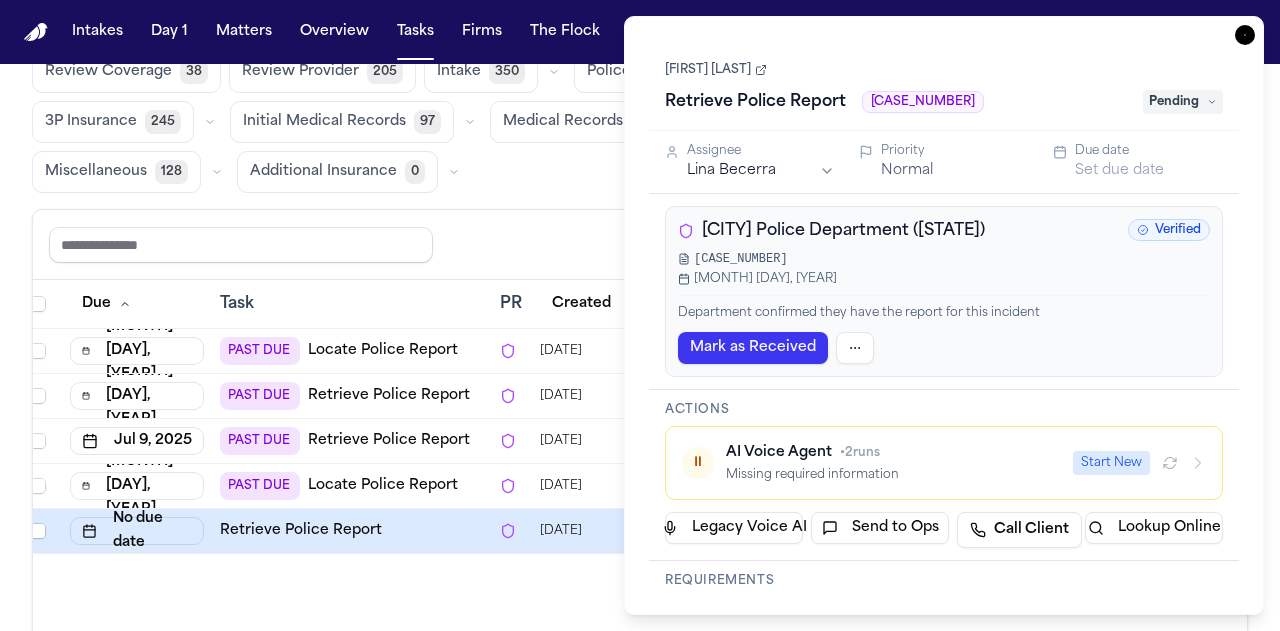 click on "25202527" at bounding box center [741, 259] 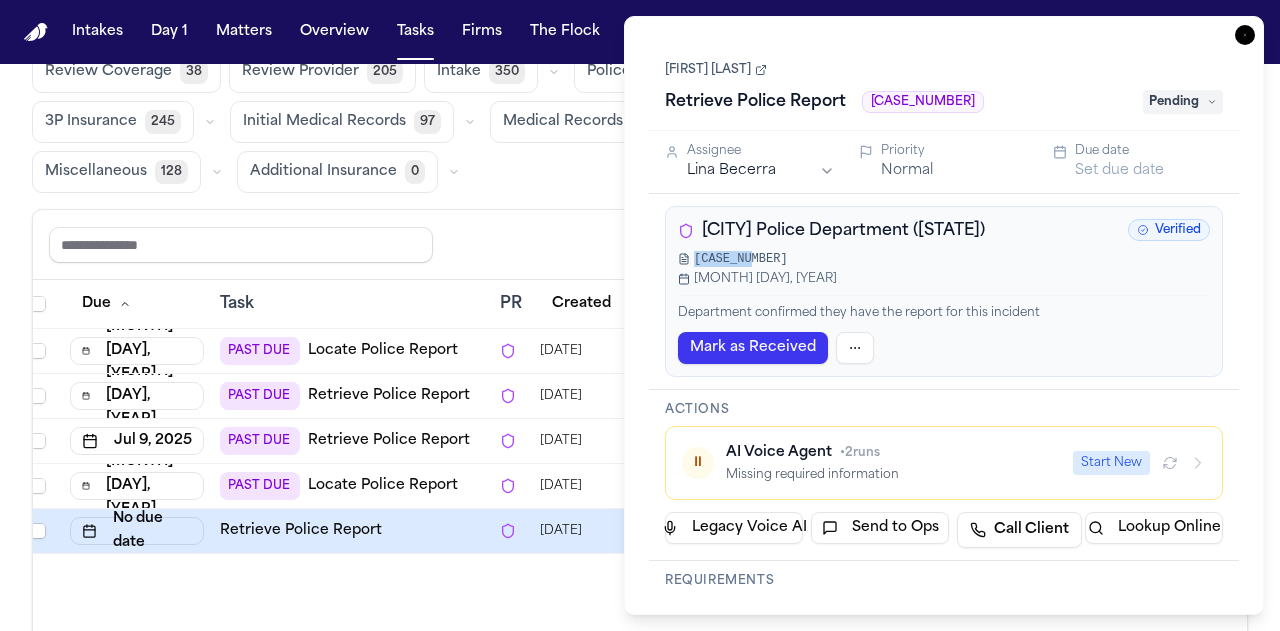 click on "25202527" at bounding box center (741, 259) 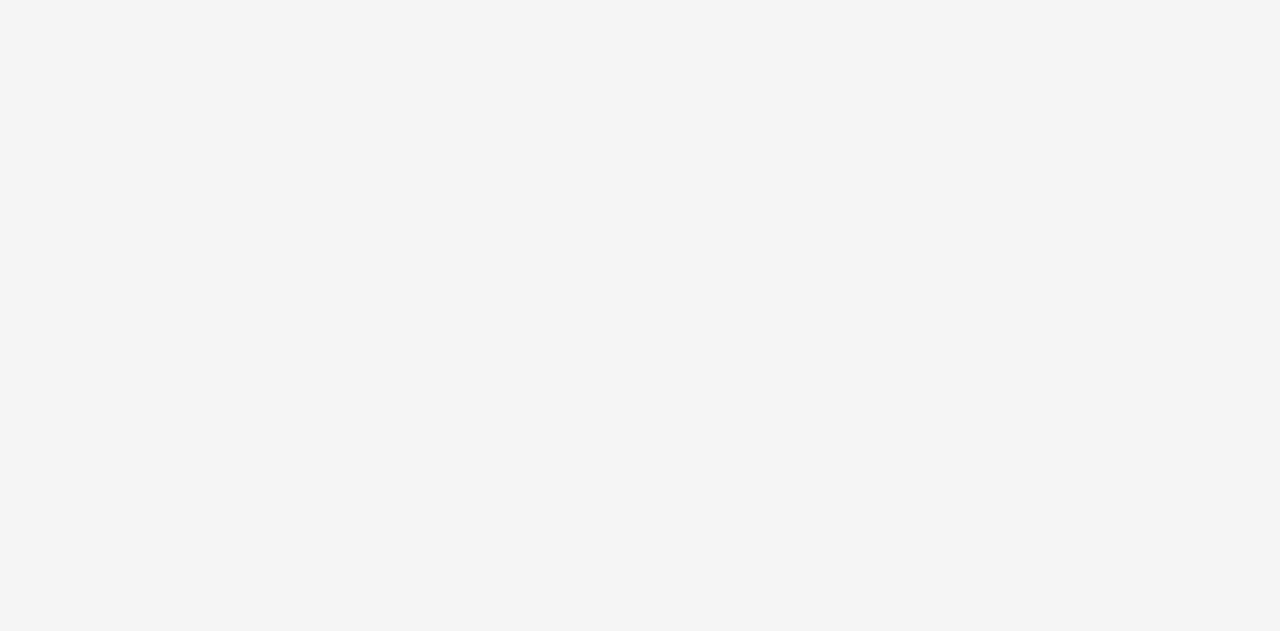 scroll, scrollTop: 0, scrollLeft: 0, axis: both 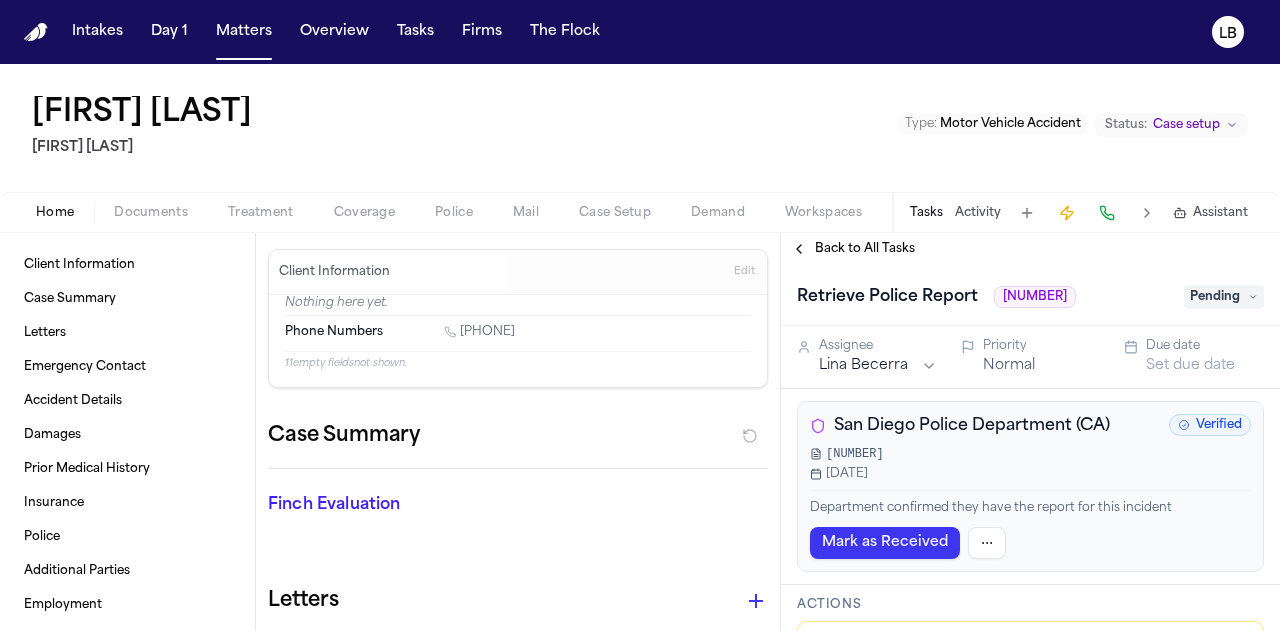 click on "Documents" at bounding box center (151, 213) 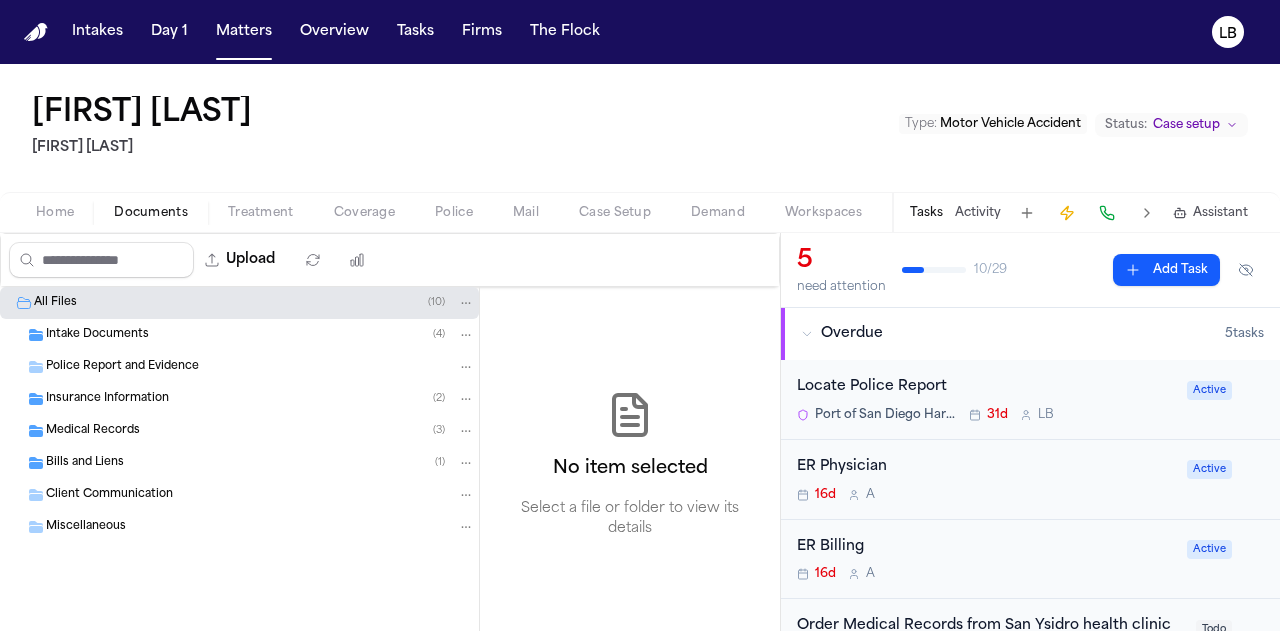 click on "Intake Documents" at bounding box center [97, 335] 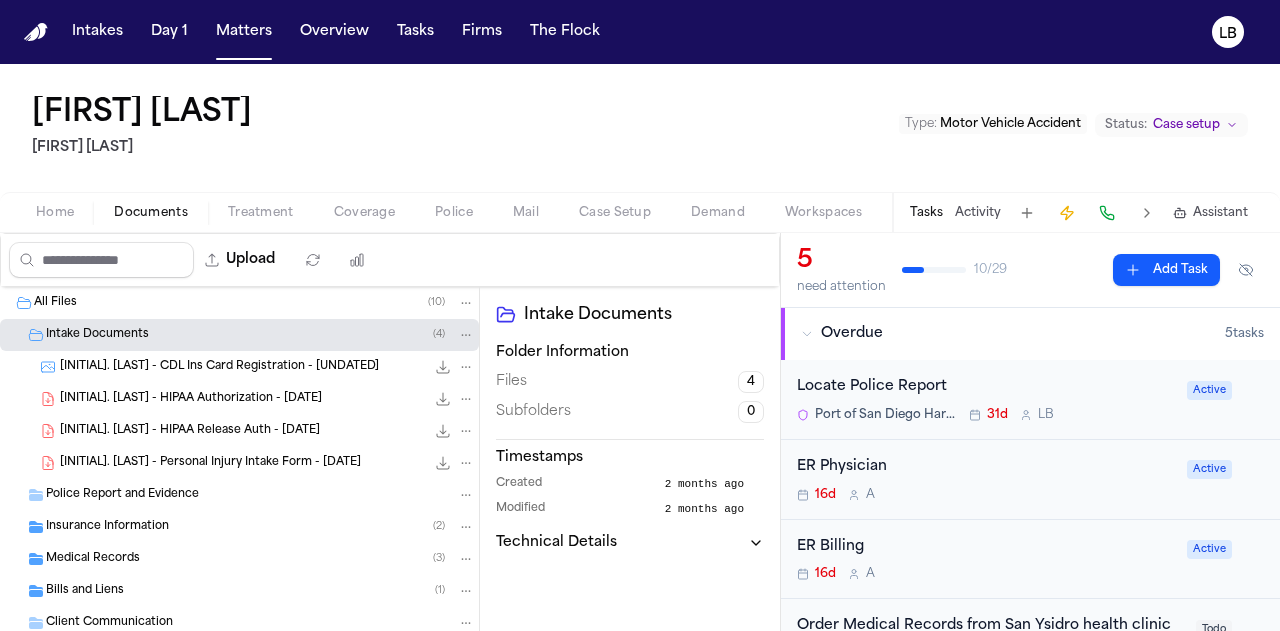 click on "A. Espinoza - Personal Injury Intake Form - 5.12.25" at bounding box center [210, 463] 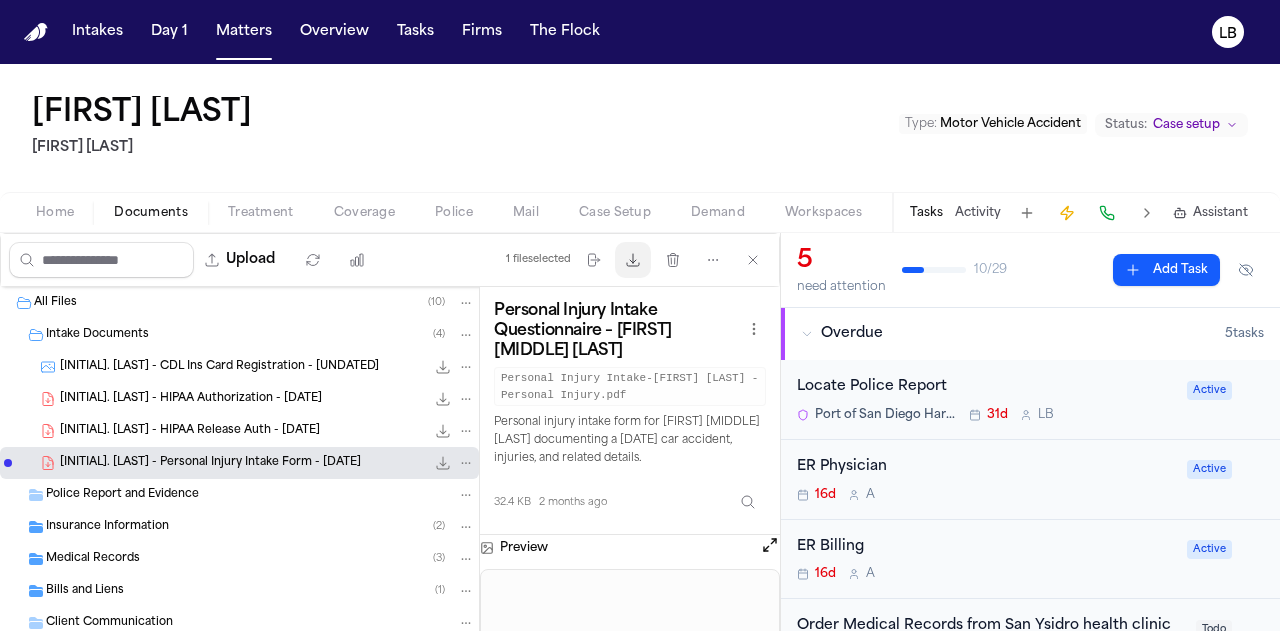 click 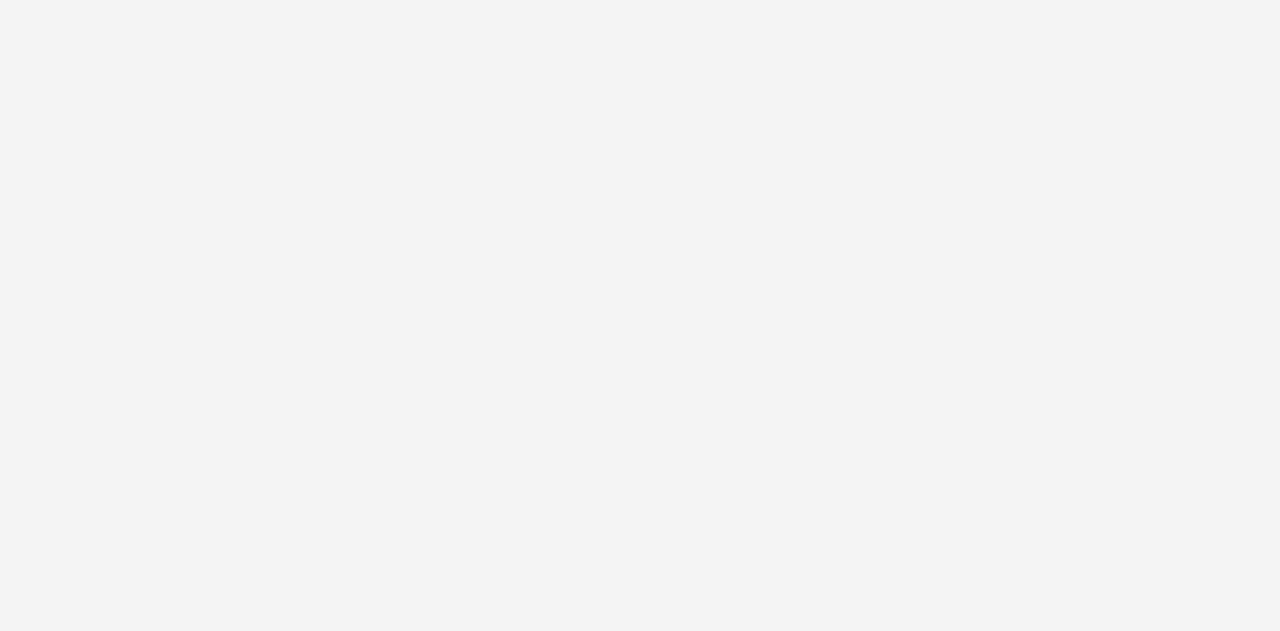 scroll, scrollTop: 0, scrollLeft: 0, axis: both 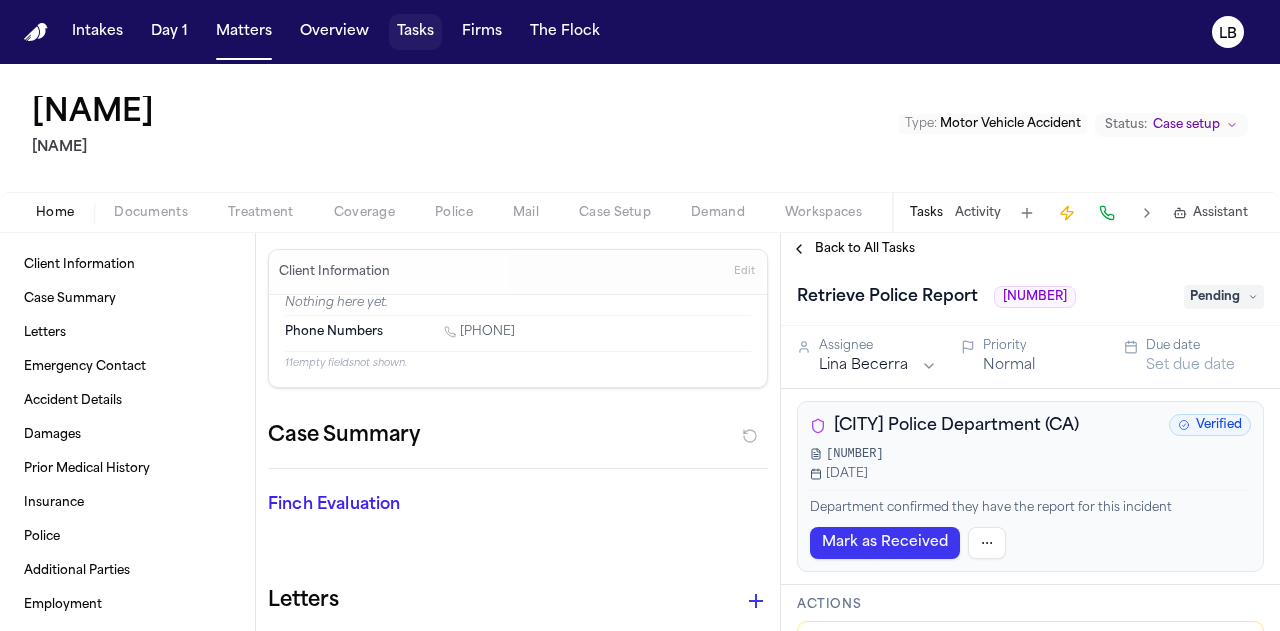 click on "Tasks" at bounding box center (415, 32) 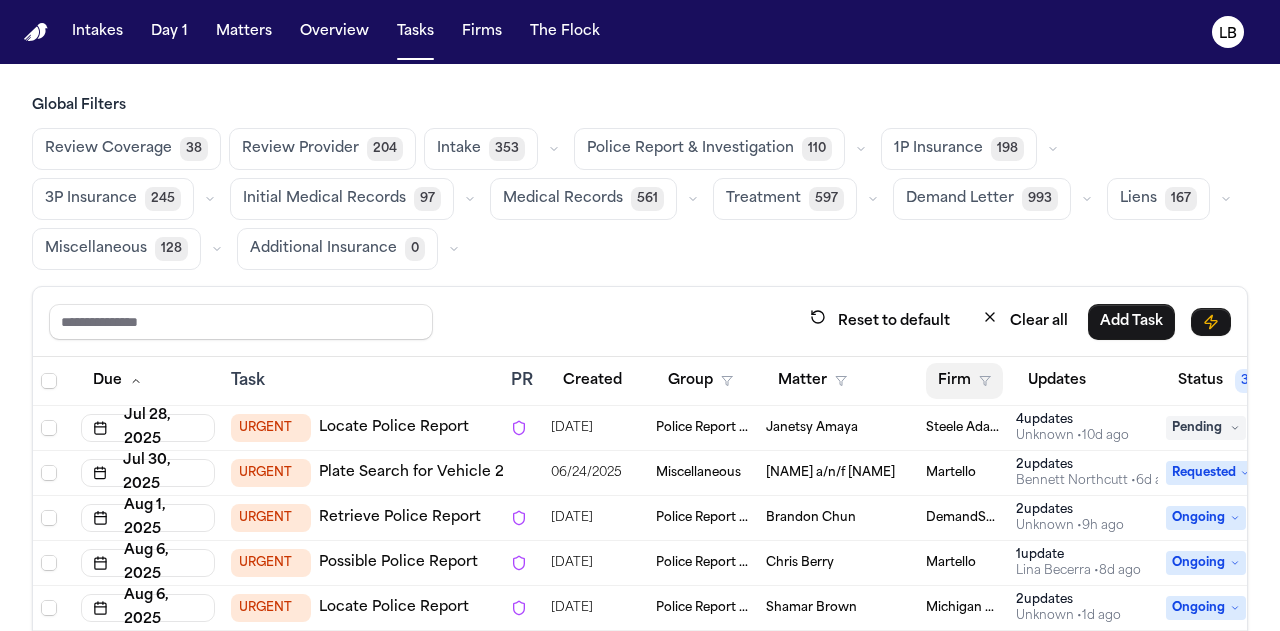 click on "Firm" at bounding box center [964, 381] 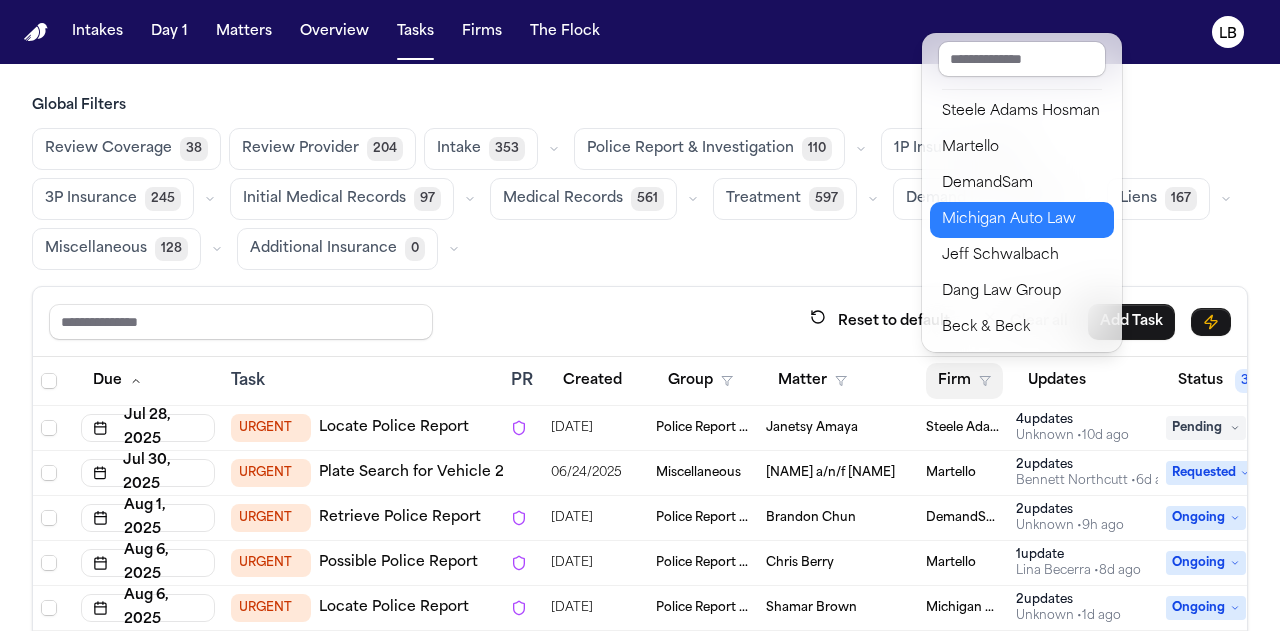 click on "Michigan Auto Law" at bounding box center [1022, 220] 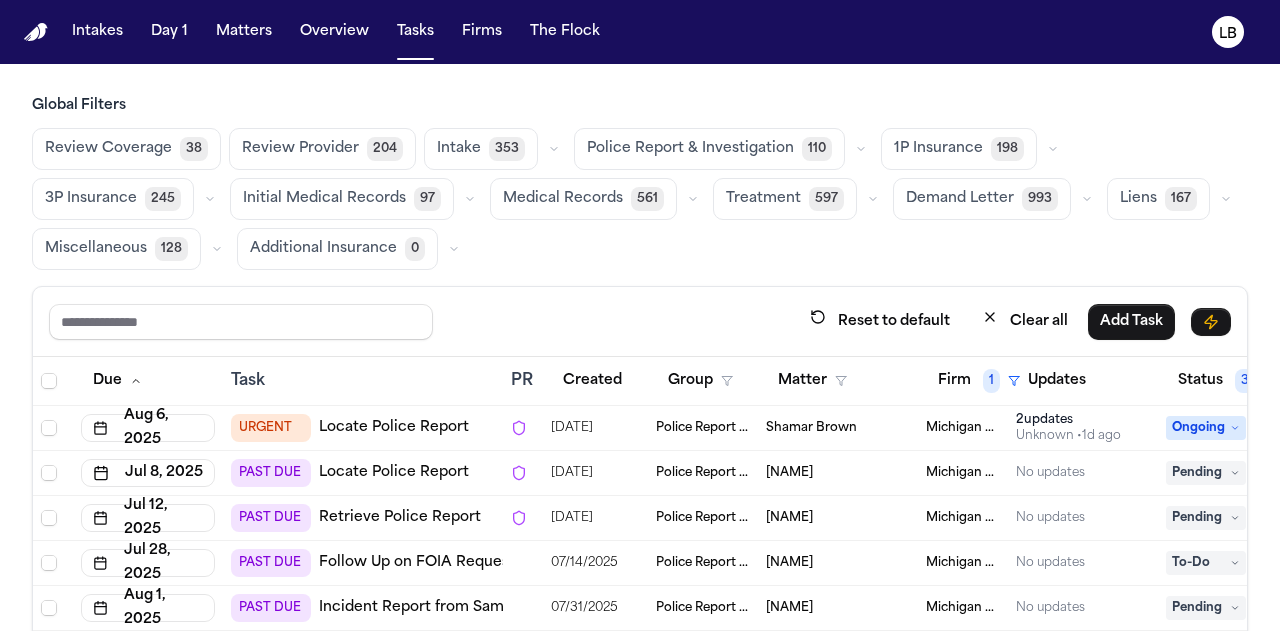 click on "Reset to default Clear all Add Task" at bounding box center (640, 322) 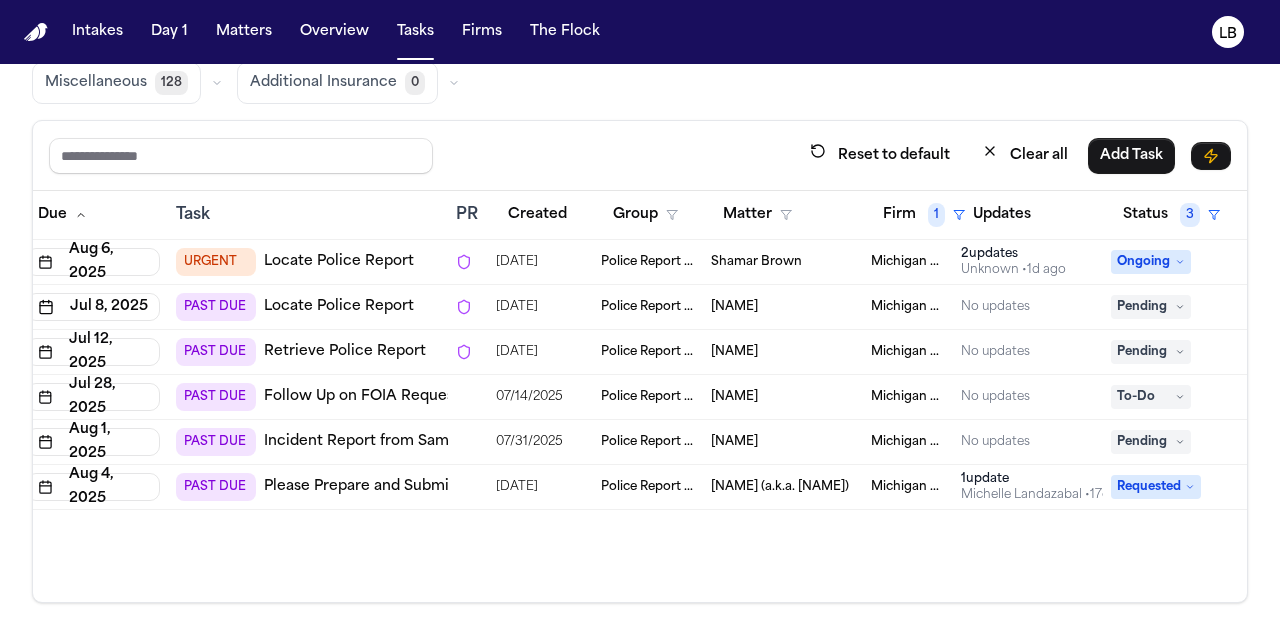 scroll, scrollTop: 0, scrollLeft: 54, axis: horizontal 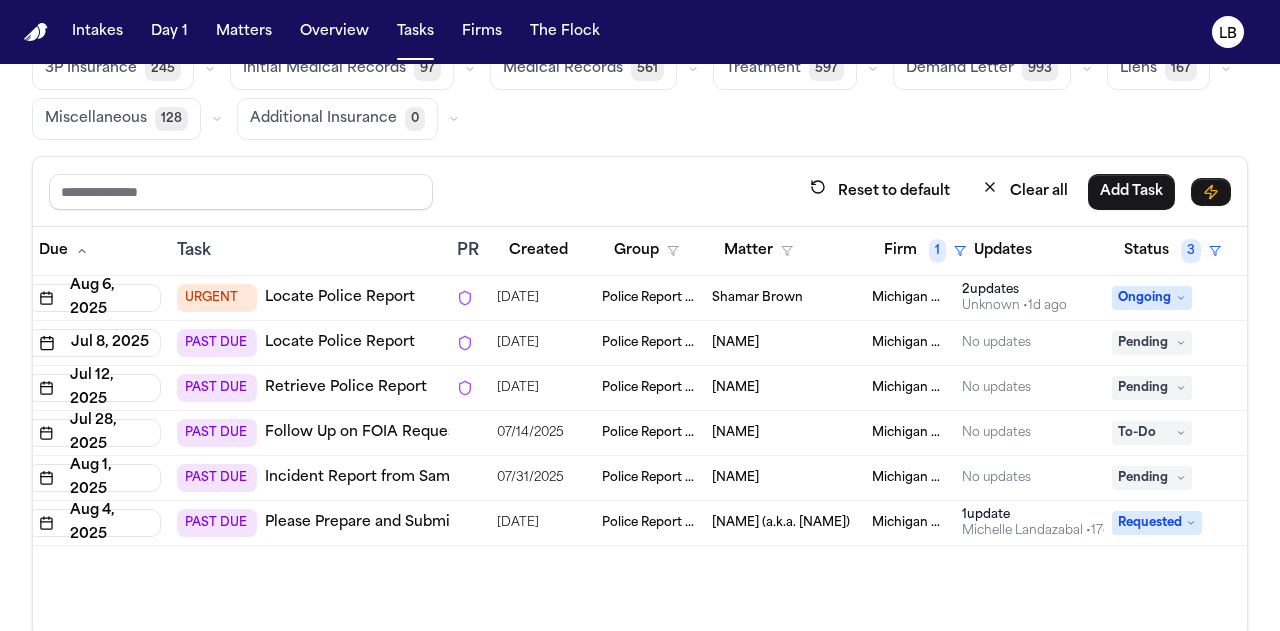 click on "Shamar Brown" at bounding box center [757, 298] 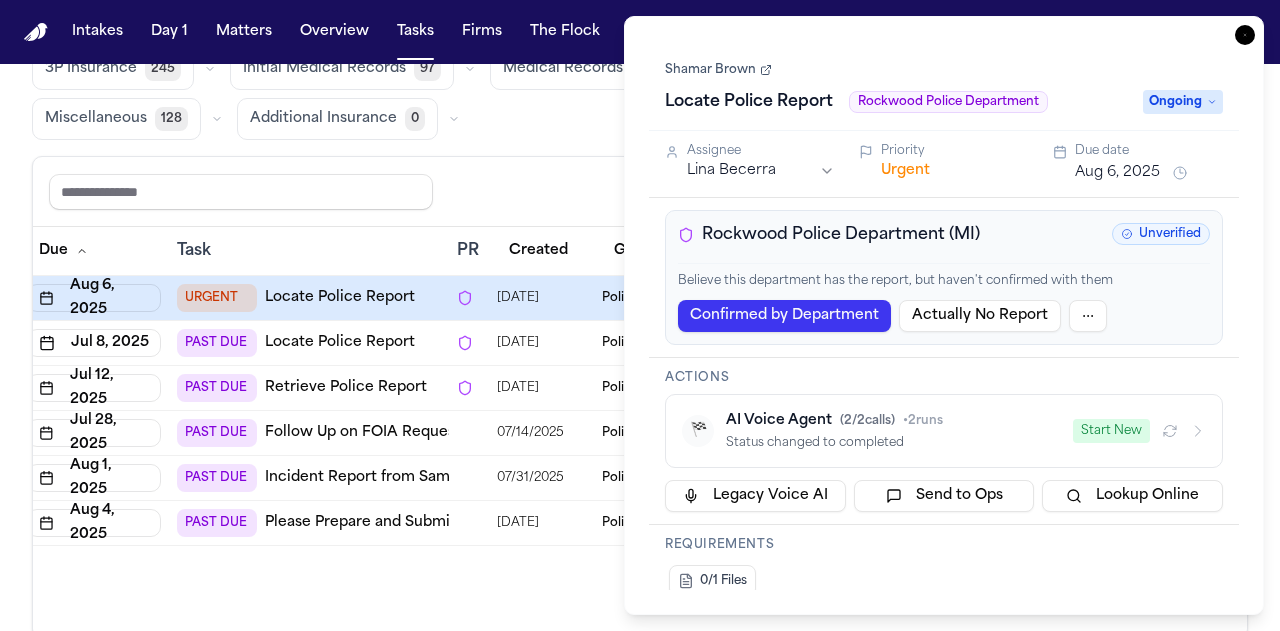 click on "Shamar Brown" at bounding box center [718, 70] 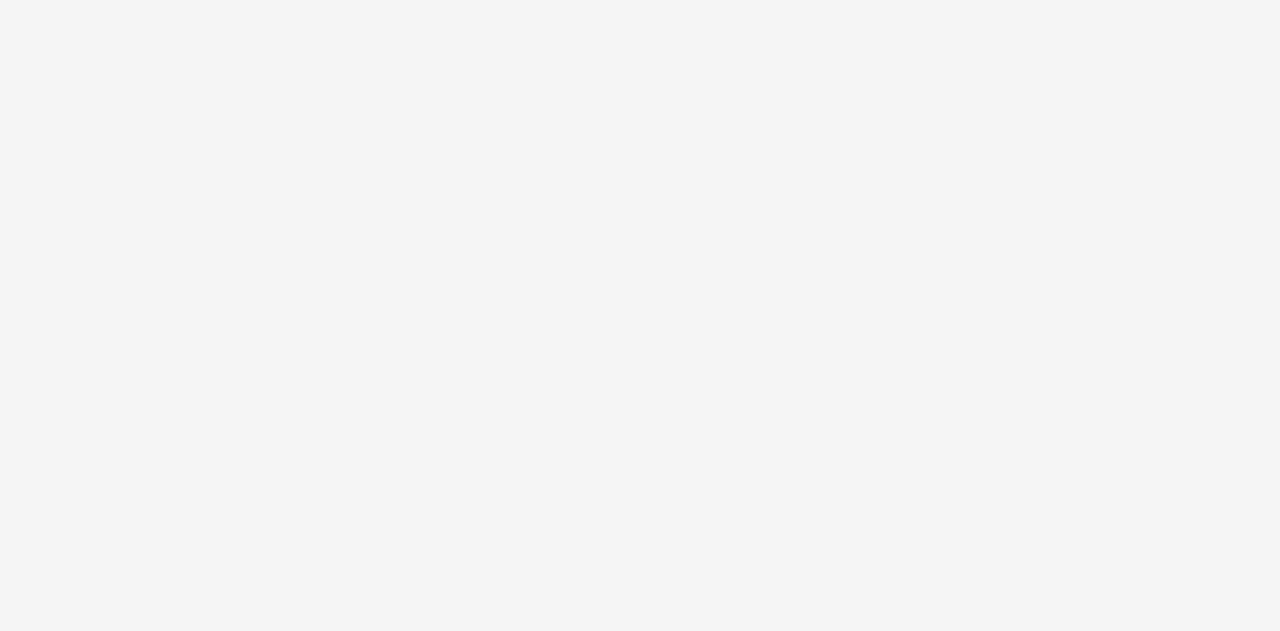 scroll, scrollTop: 0, scrollLeft: 0, axis: both 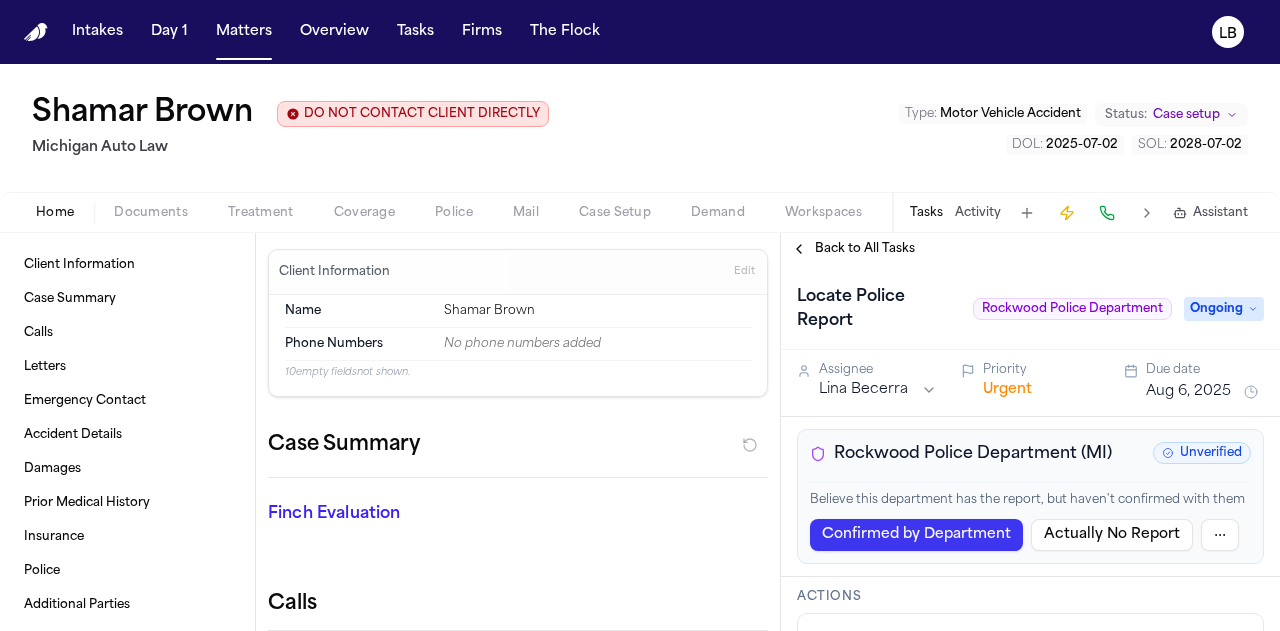 click on "Intakes Day 1 Matters Overview Tasks Firms The Flock" at bounding box center [336, 32] 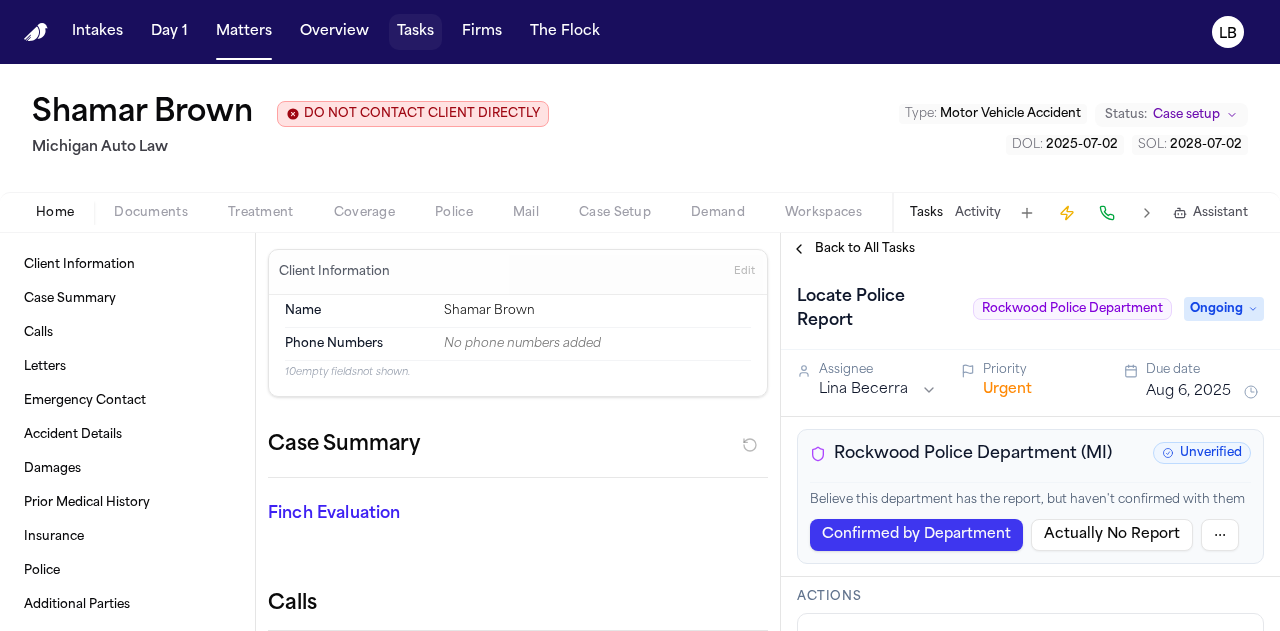 click on "Tasks" at bounding box center (415, 32) 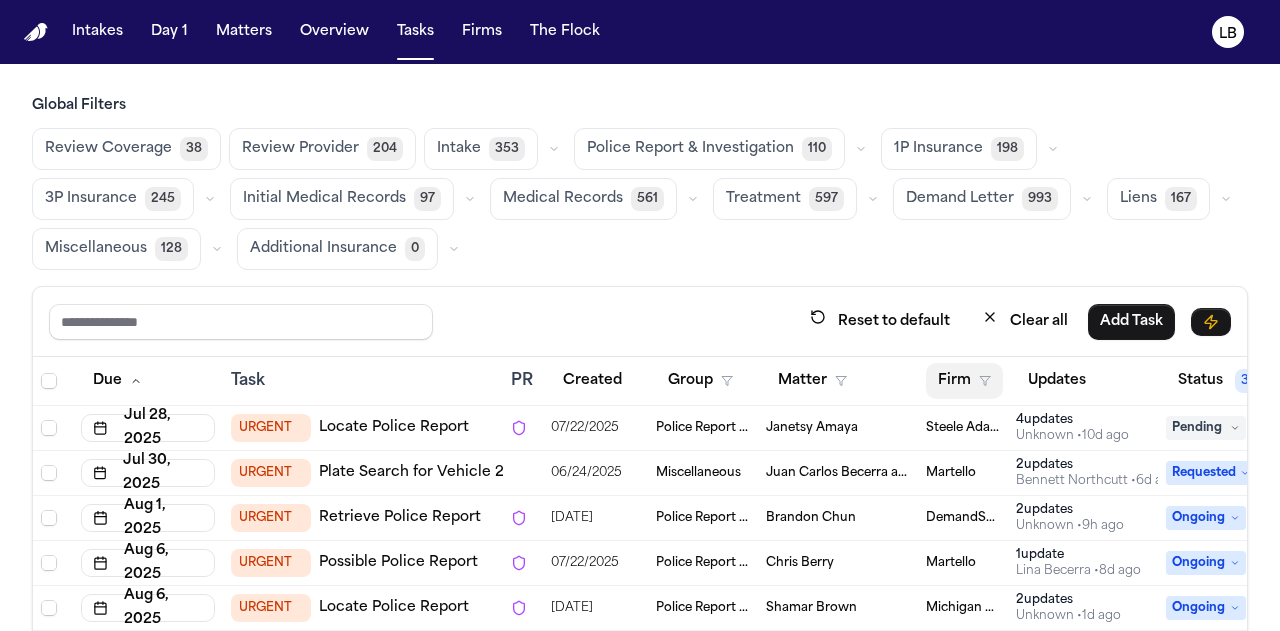 click 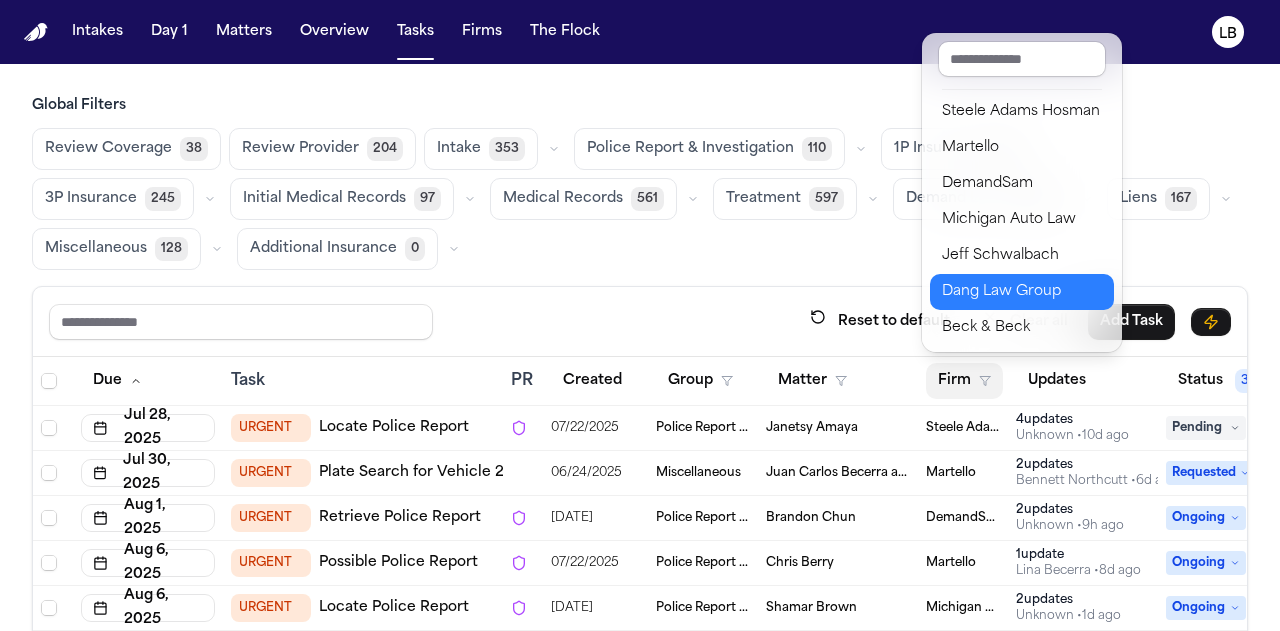 scroll, scrollTop: 326, scrollLeft: 0, axis: vertical 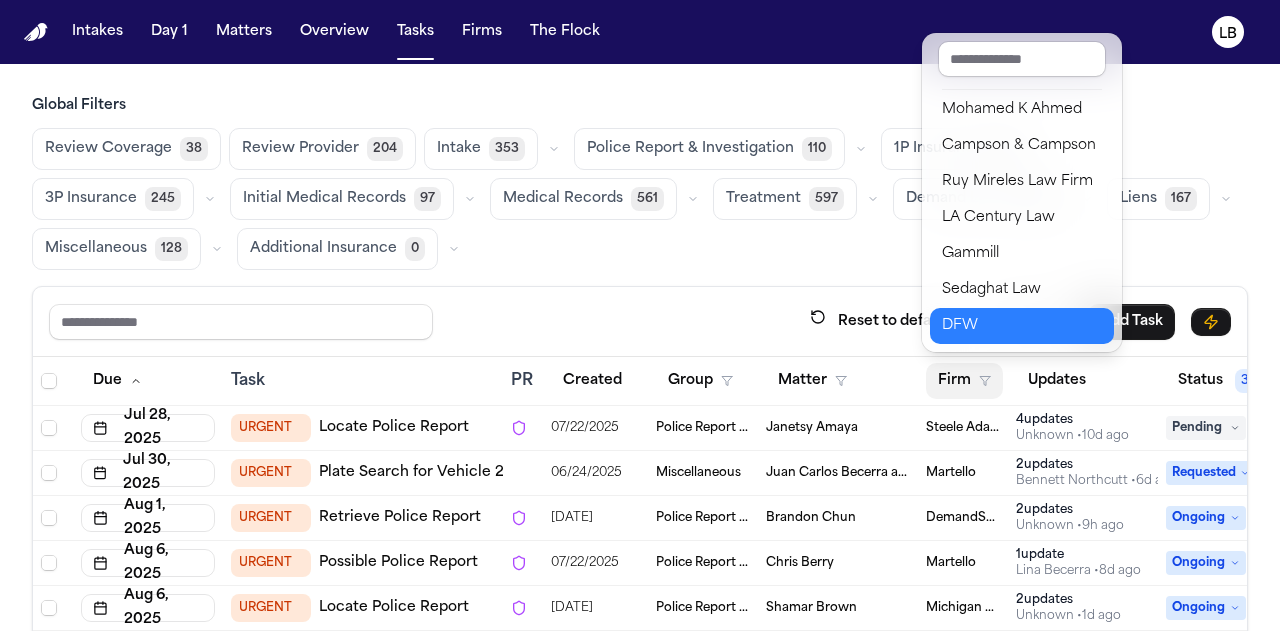 click on "DFW" at bounding box center [1022, 326] 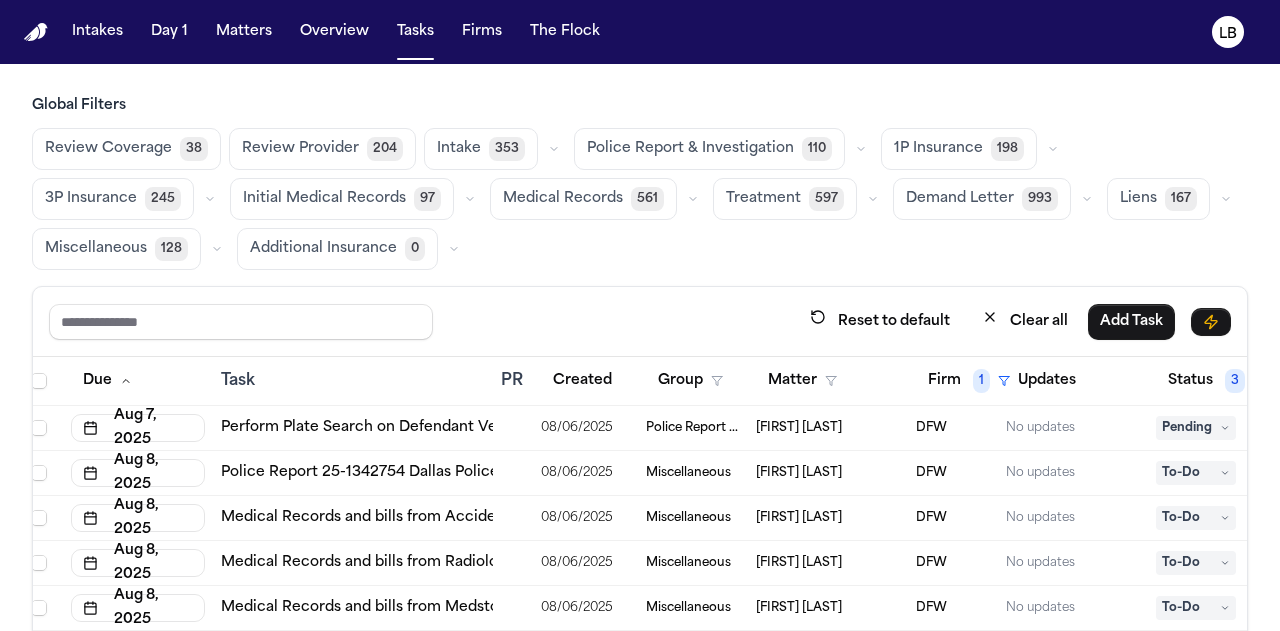 scroll, scrollTop: 12, scrollLeft: 0, axis: vertical 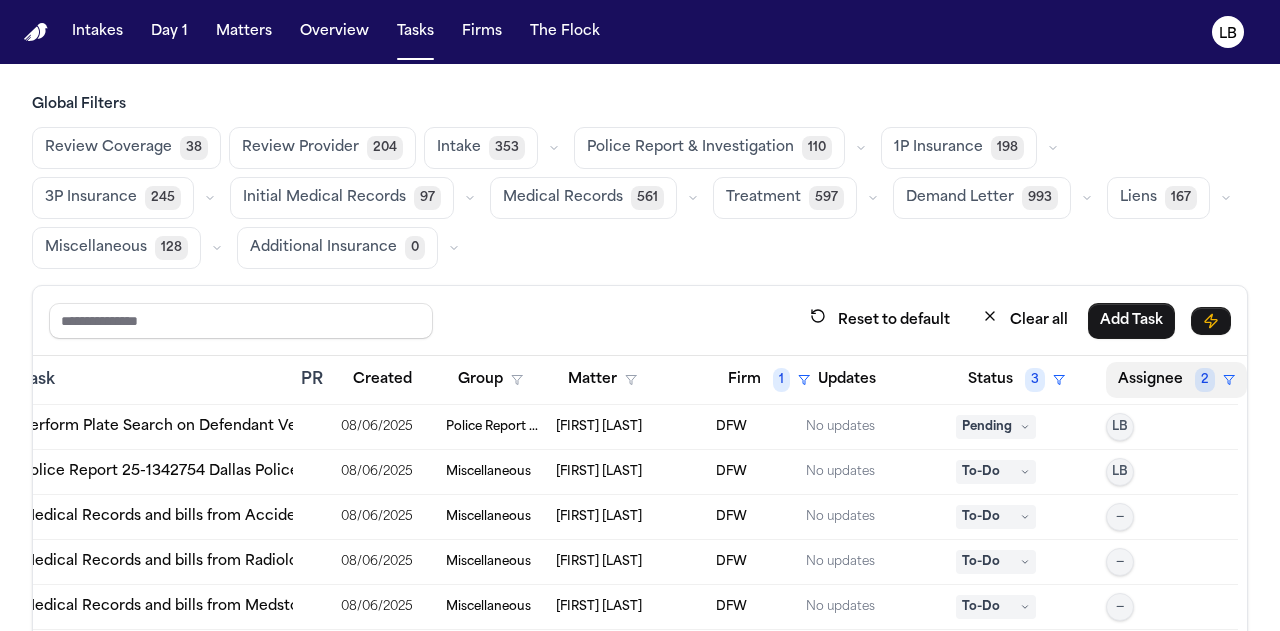 click on "Assignee 2" at bounding box center (1176, 380) 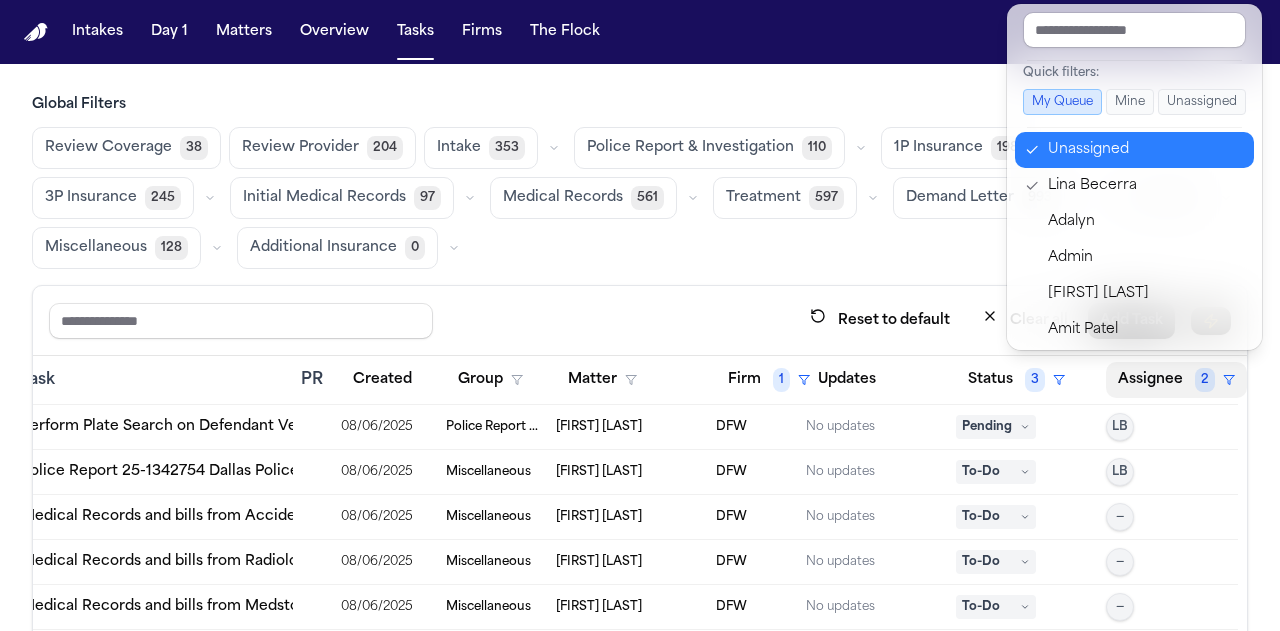 click on "Unassigned" at bounding box center (1145, 150) 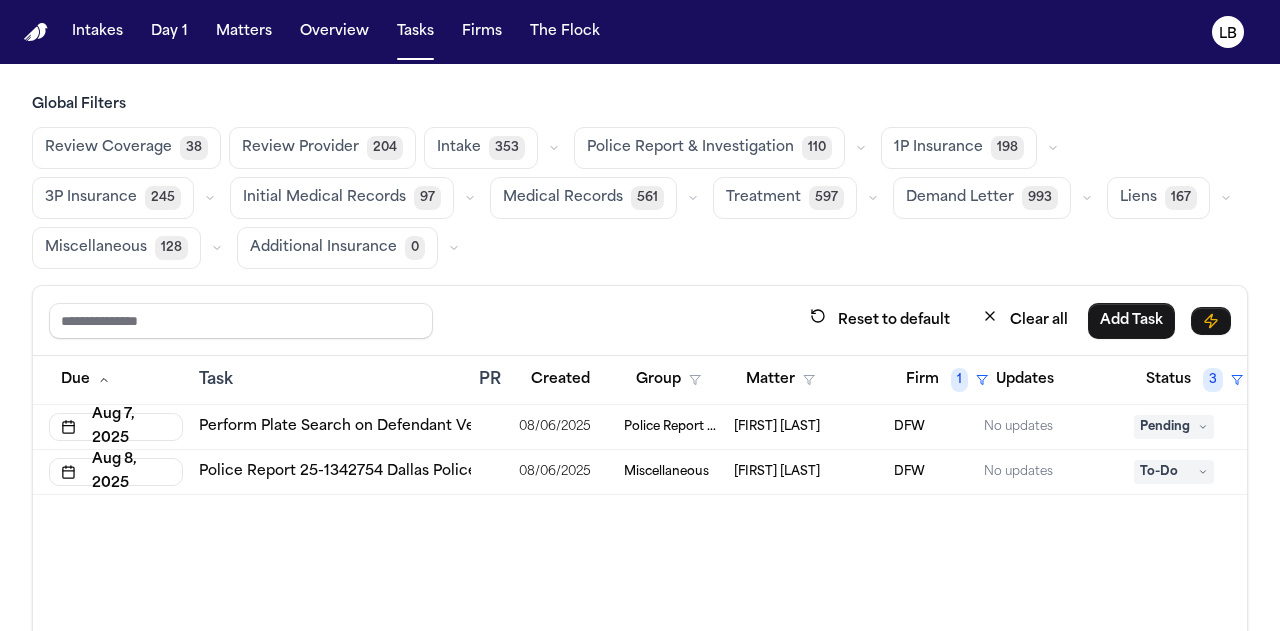 scroll, scrollTop: 0, scrollLeft: 32, axis: horizontal 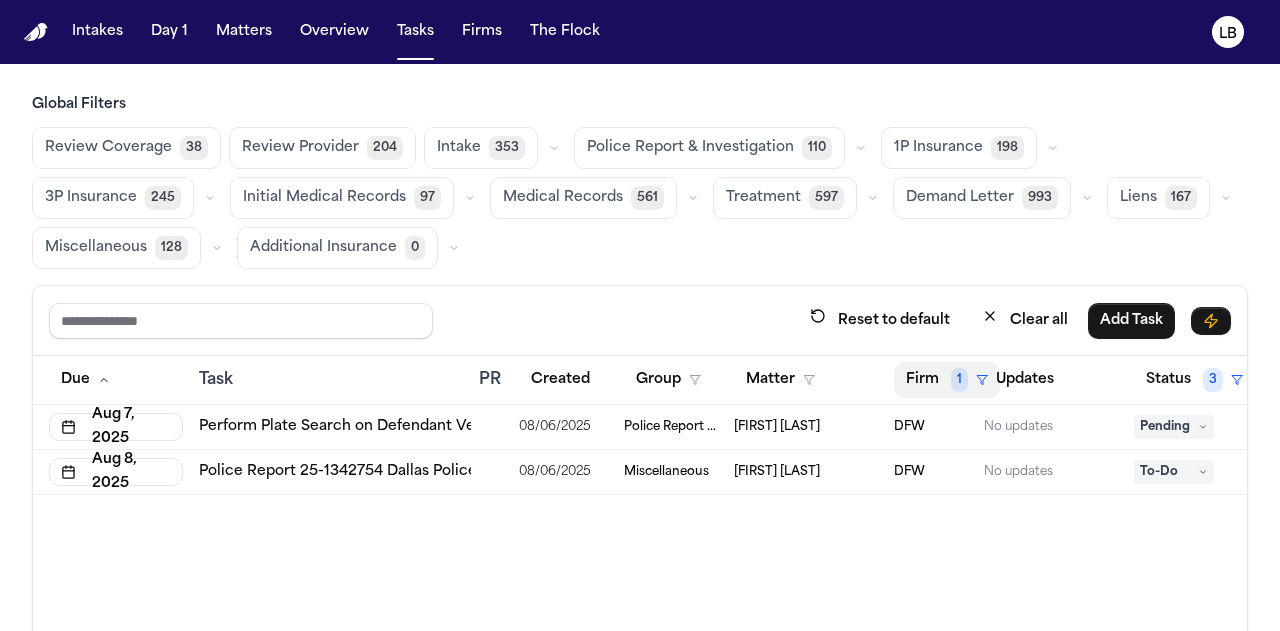 click on "Firm 1" at bounding box center [947, 380] 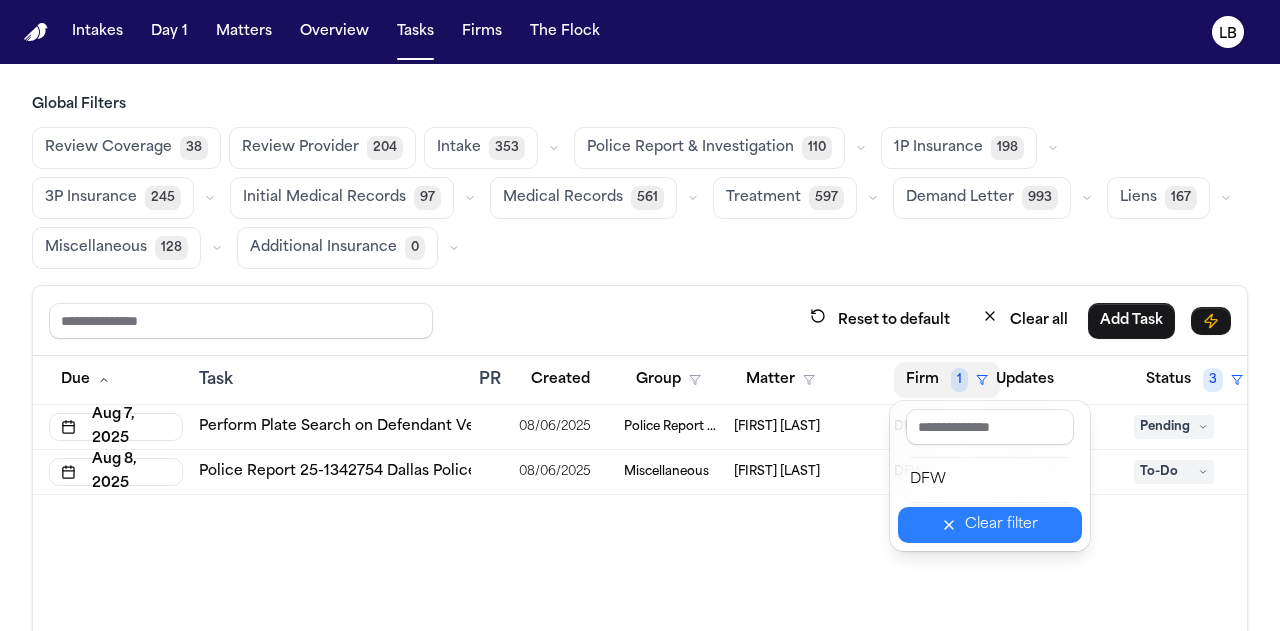 click on "Clear filter" at bounding box center [1001, 525] 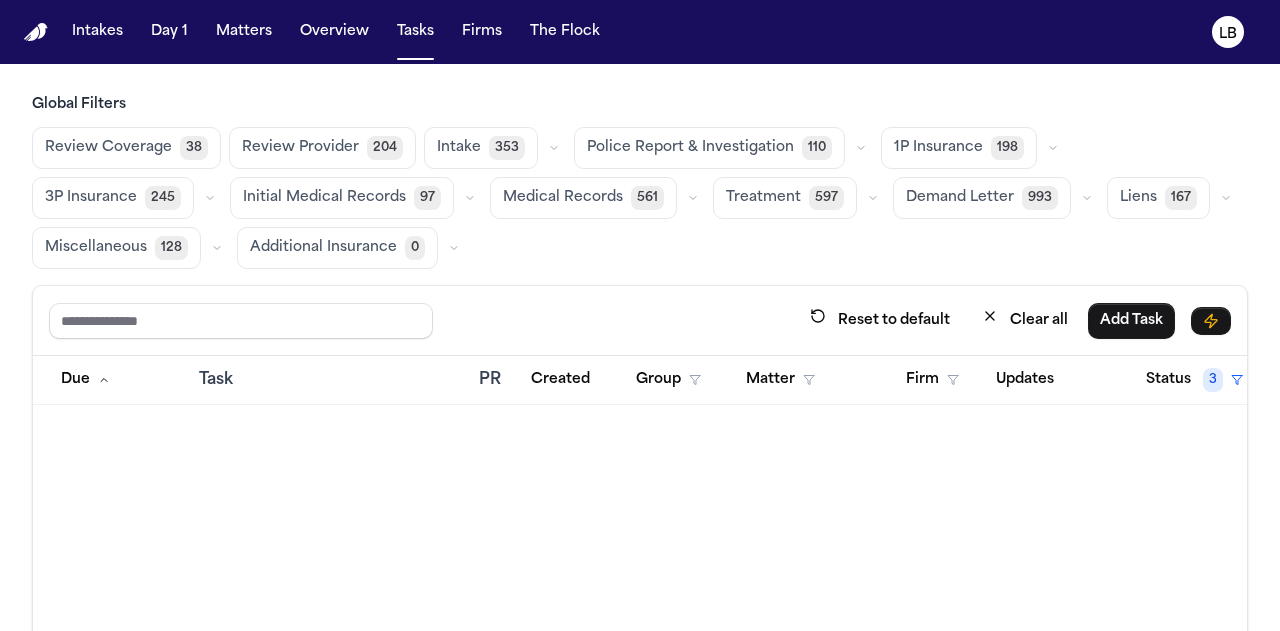 scroll, scrollTop: 1363, scrollLeft: 0, axis: vertical 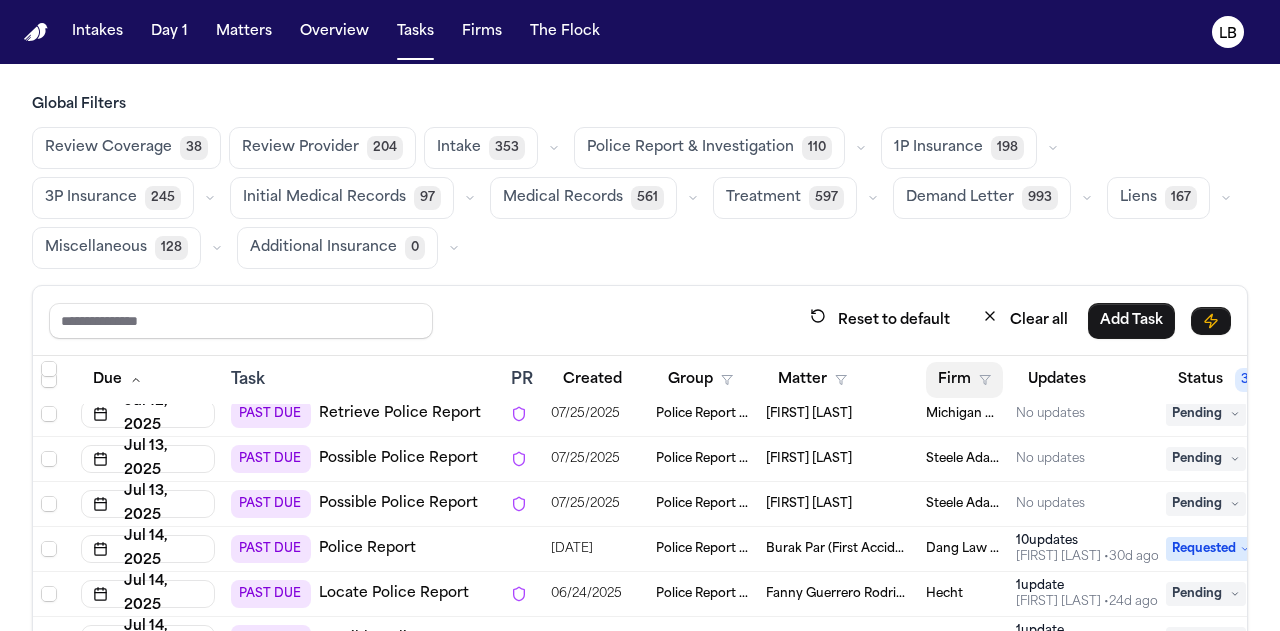 click on "Firm" at bounding box center [964, 380] 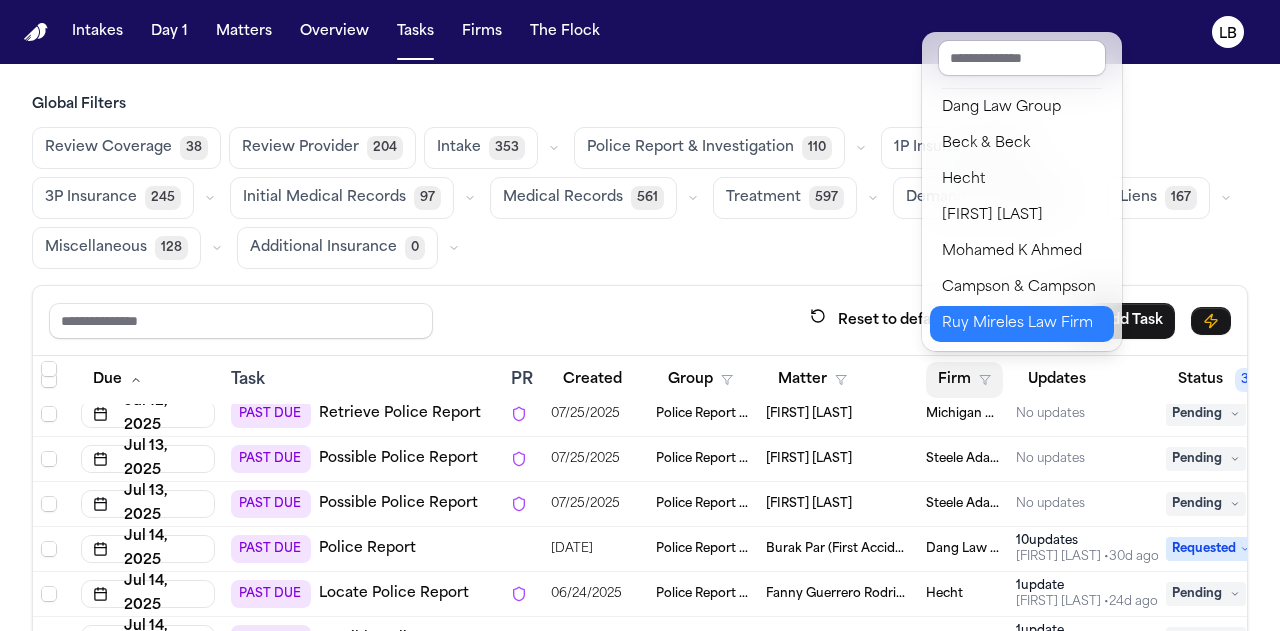 scroll, scrollTop: 398, scrollLeft: 0, axis: vertical 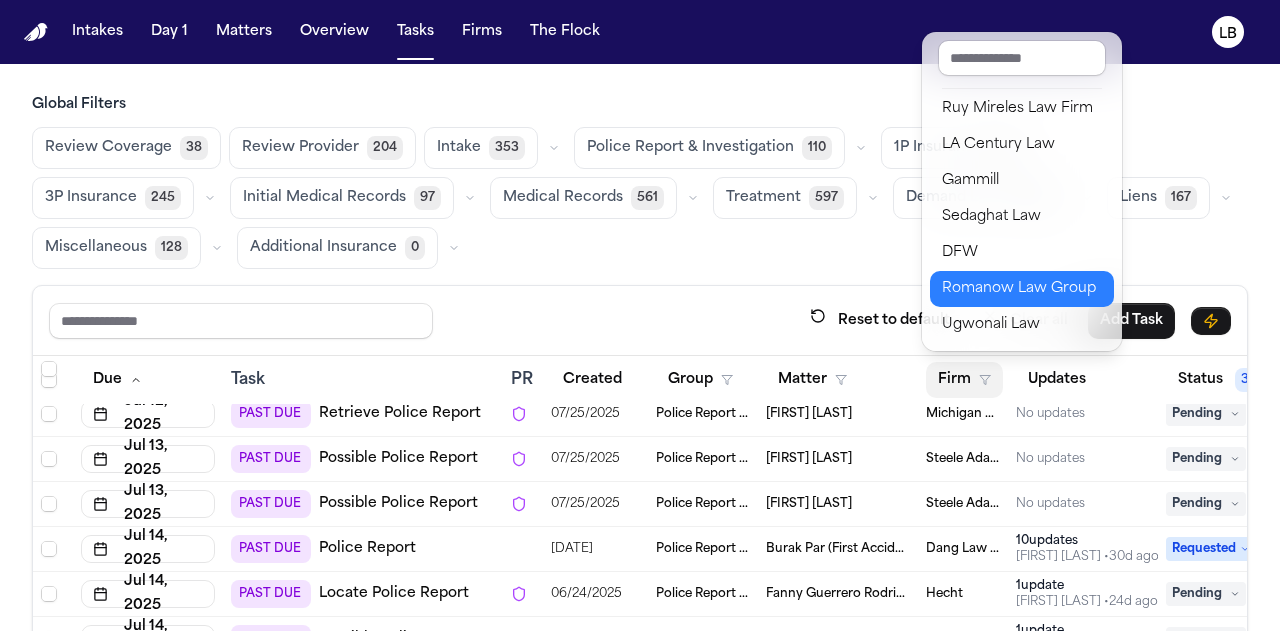click on "Romanow Law Group" at bounding box center (1022, 289) 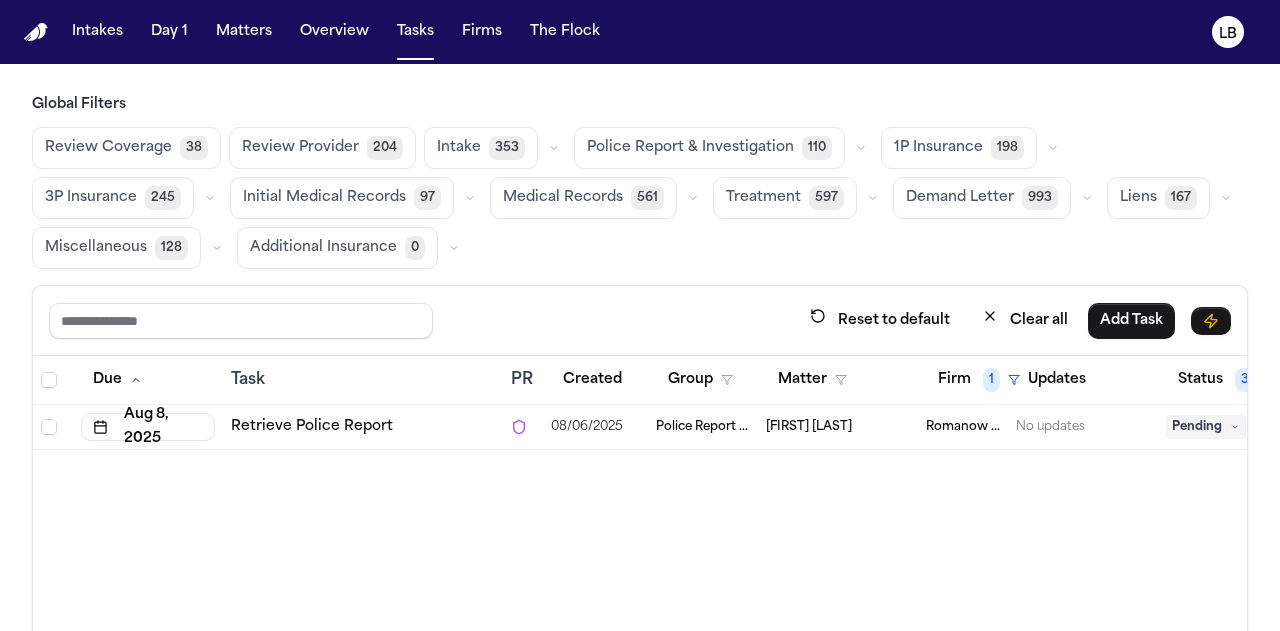 scroll, scrollTop: 0, scrollLeft: 0, axis: both 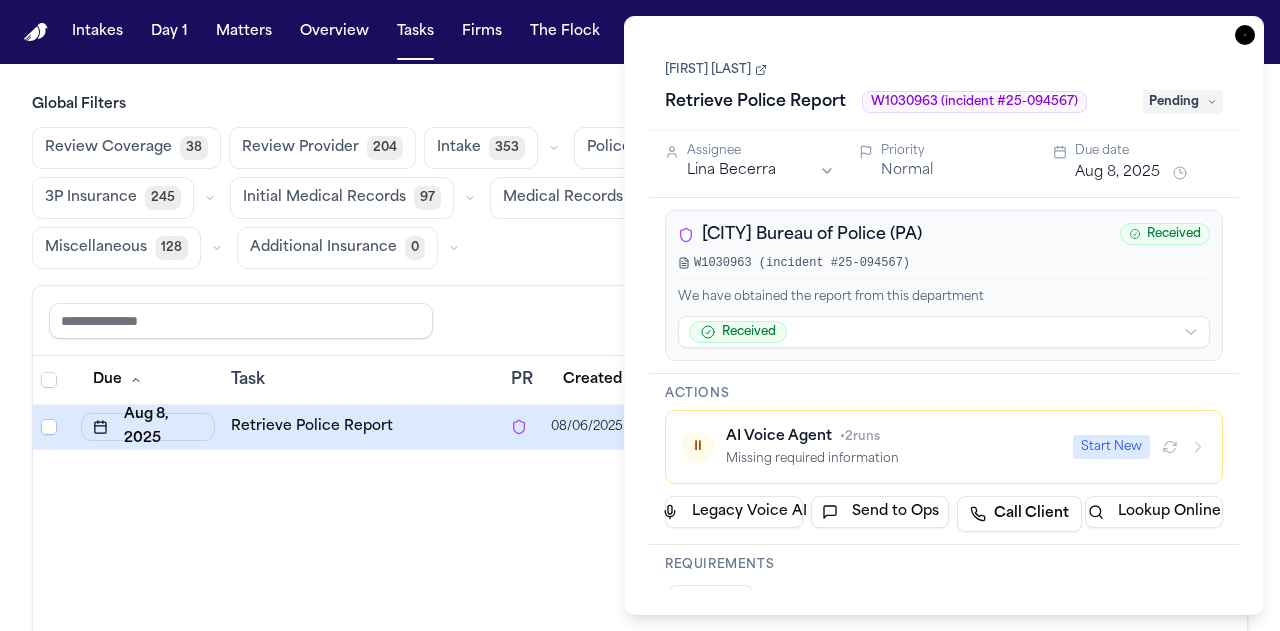 click on "[FIRST] [LAST]" at bounding box center (716, 70) 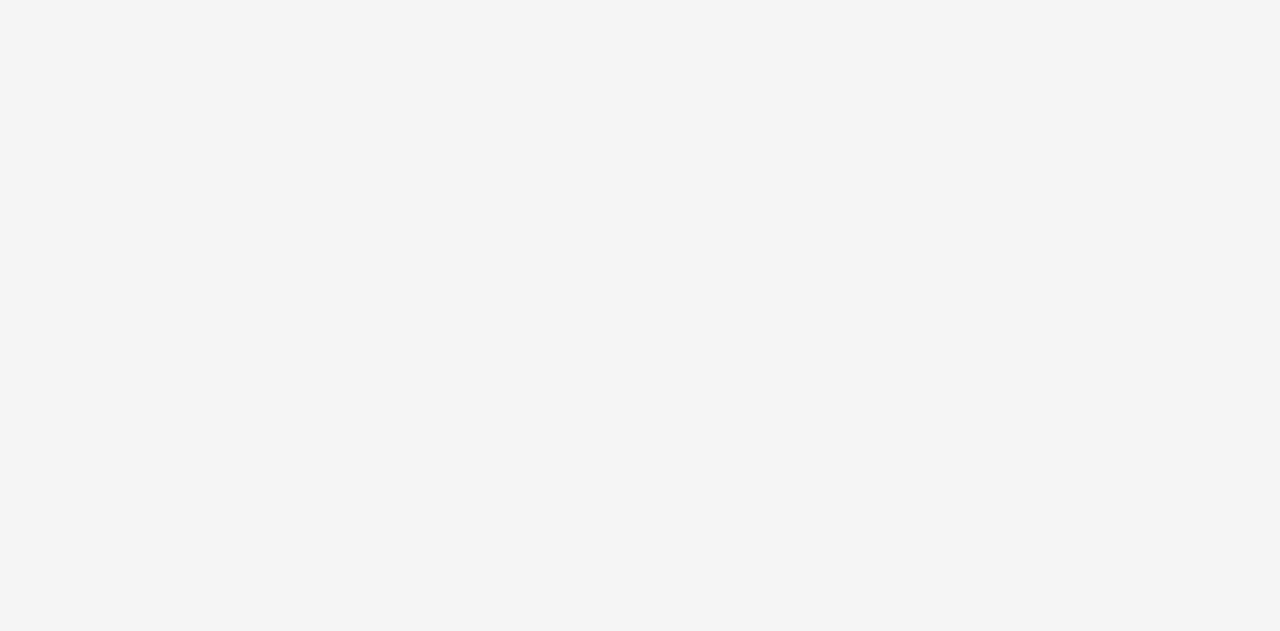 scroll, scrollTop: 0, scrollLeft: 0, axis: both 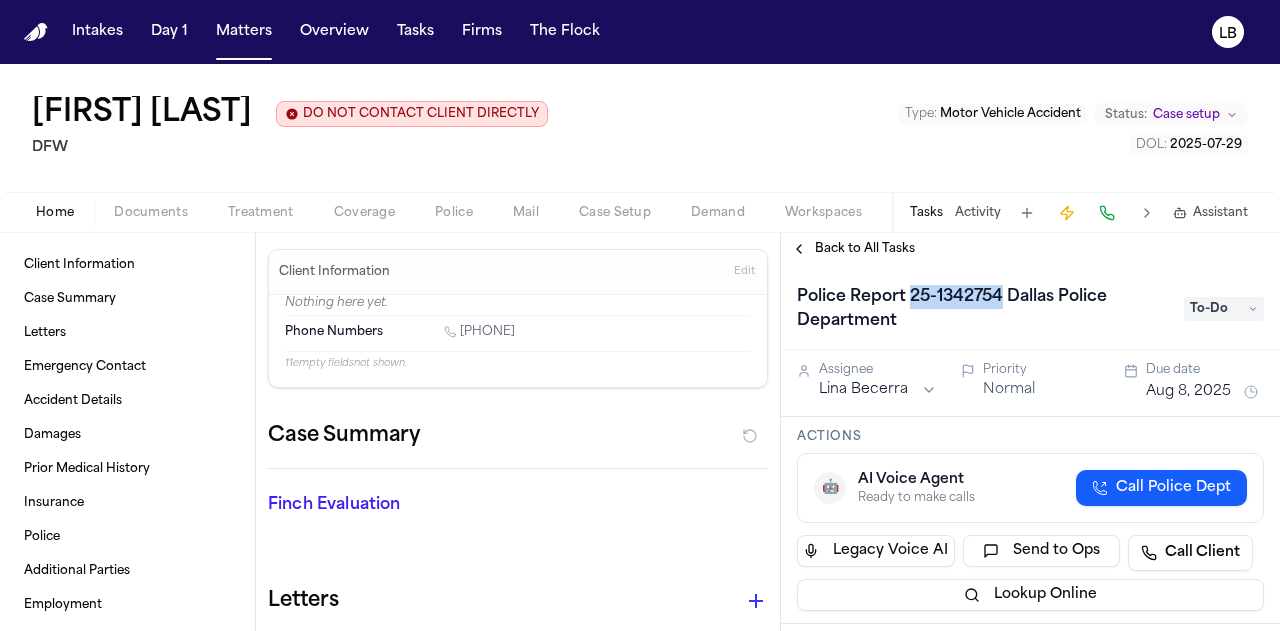 drag, startPoint x: 908, startPoint y: 297, endPoint x: 1001, endPoint y: 297, distance: 93 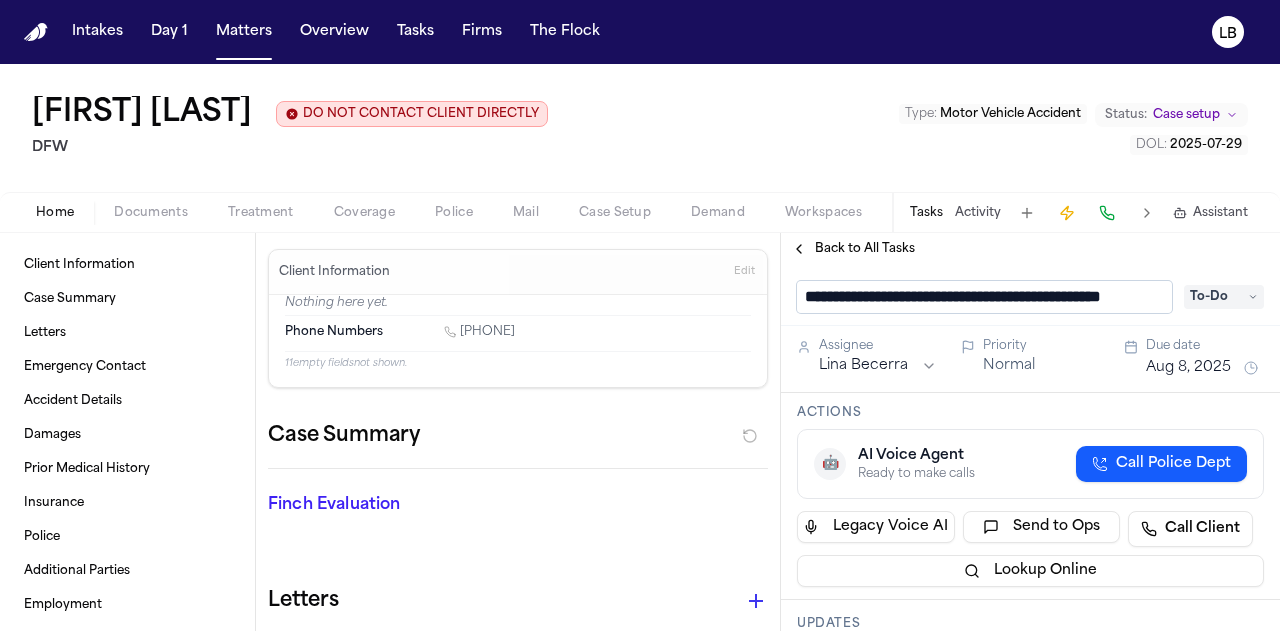 scroll, scrollTop: 0, scrollLeft: 55, axis: horizontal 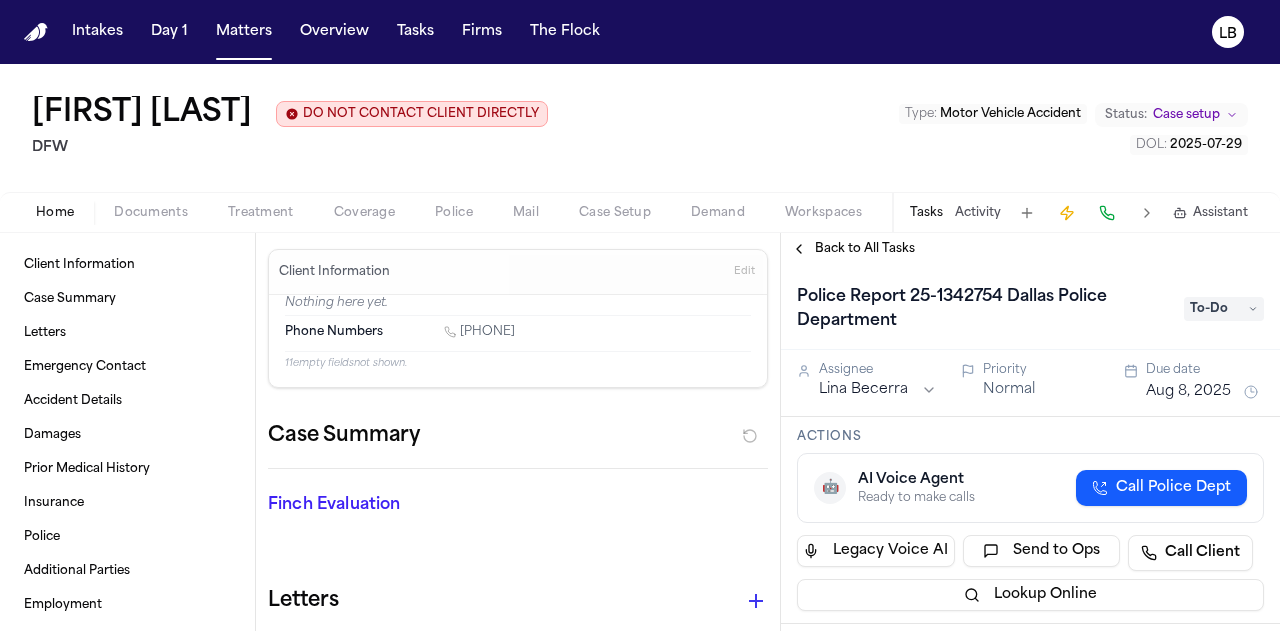 click on "Documents" at bounding box center [151, 213] 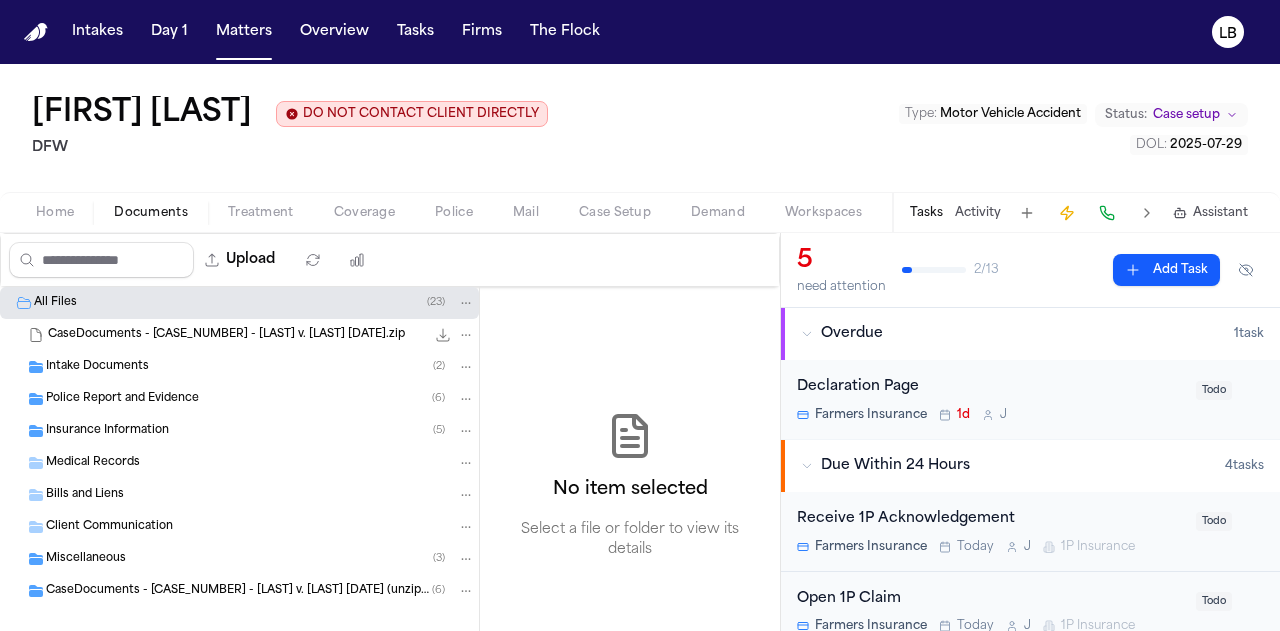 click on "Intake Documents ( 2 )" at bounding box center (239, 367) 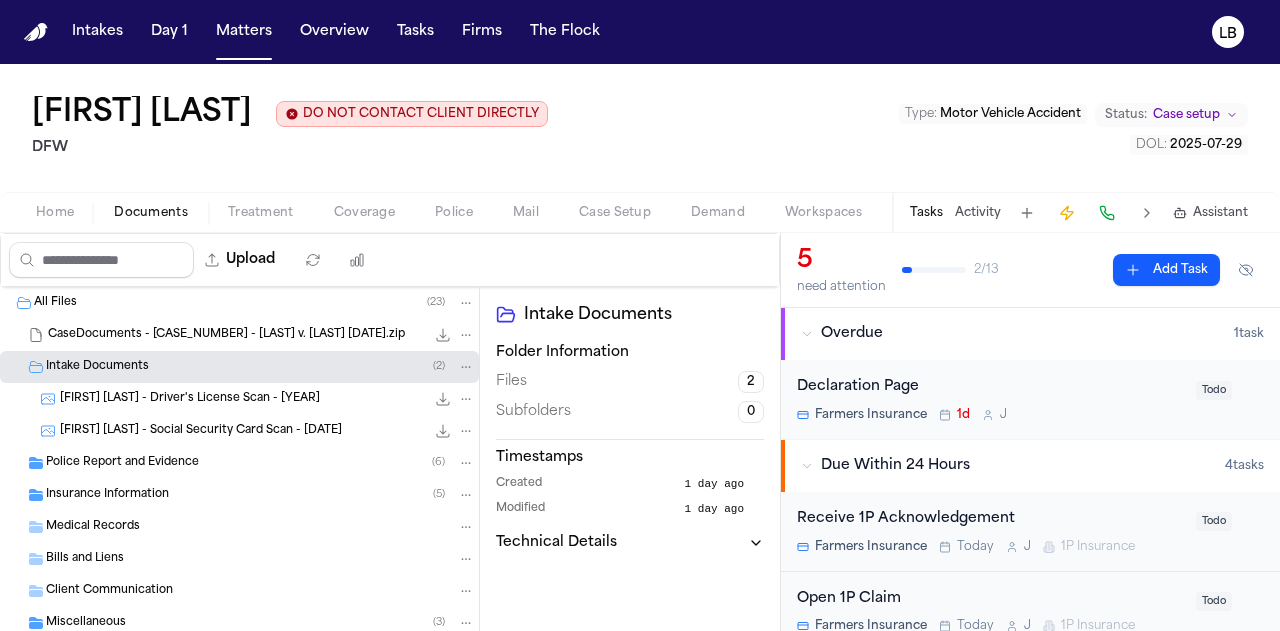 click on "Police Report and Evidence" at bounding box center (122, 463) 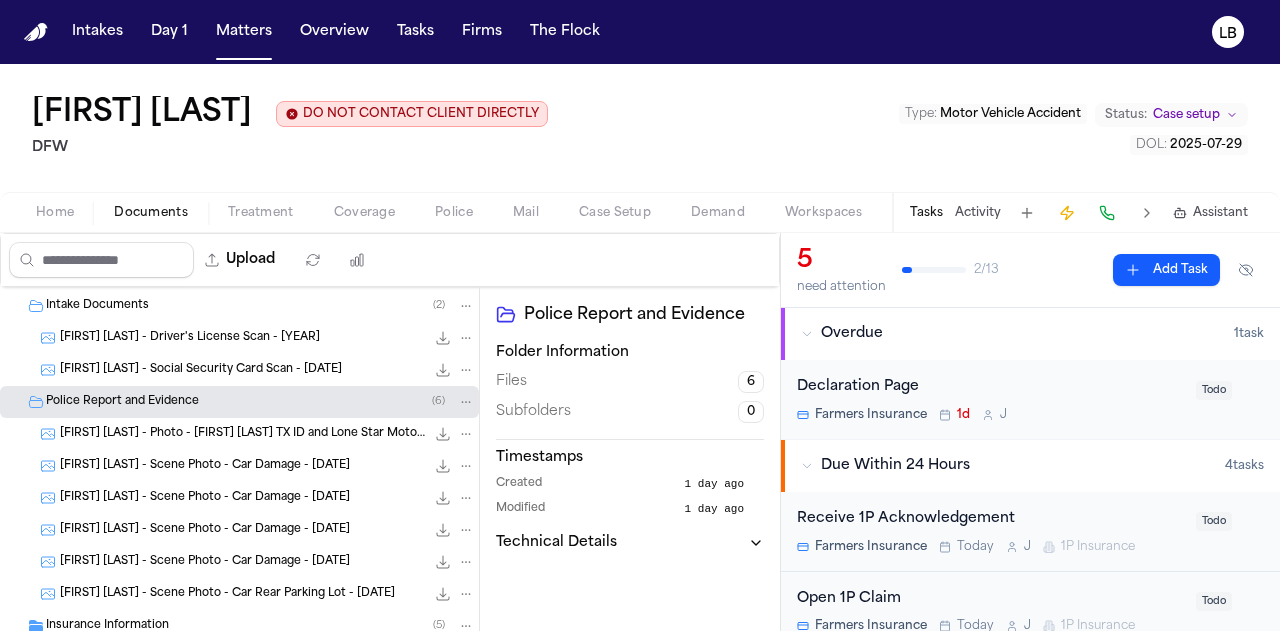 scroll, scrollTop: 60, scrollLeft: 0, axis: vertical 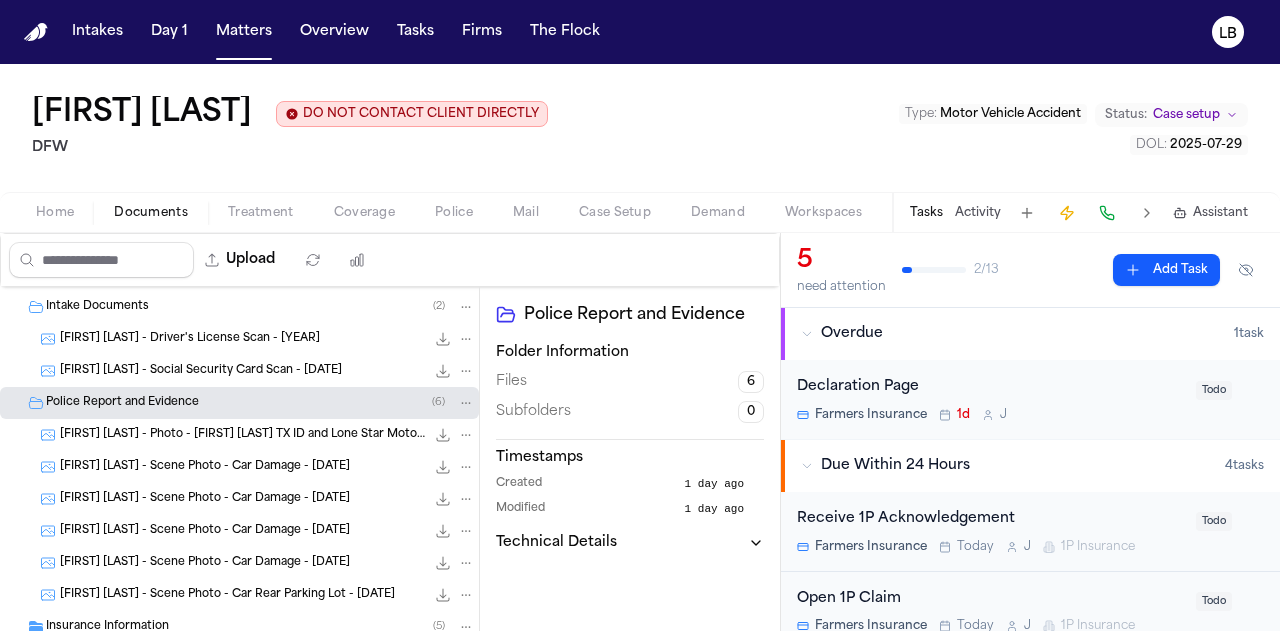 click on "C. Key - Driver's License Scan - 2024" at bounding box center (190, 339) 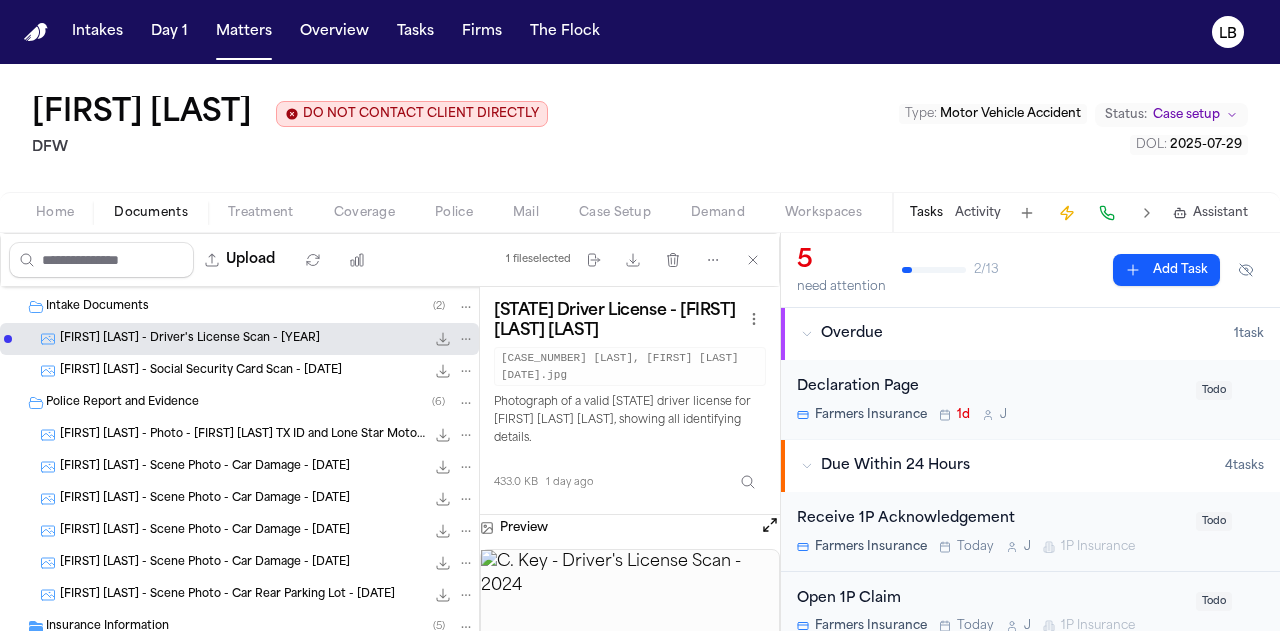 click at bounding box center [630, 617] 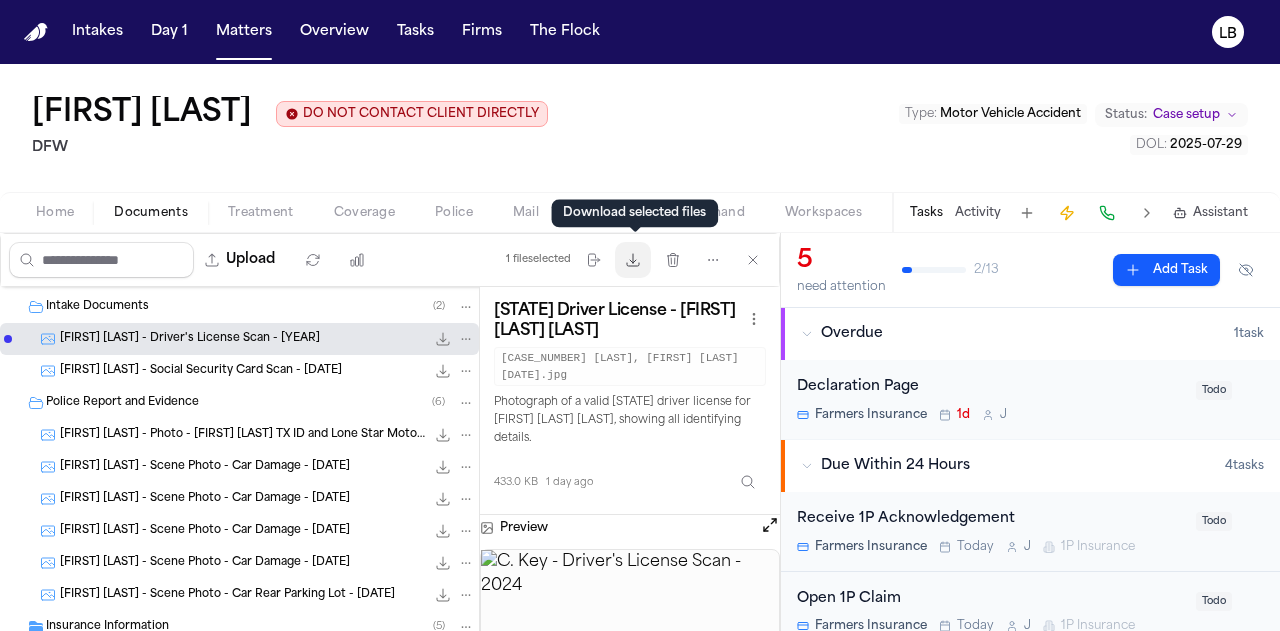 click on "Download files" at bounding box center (633, 260) 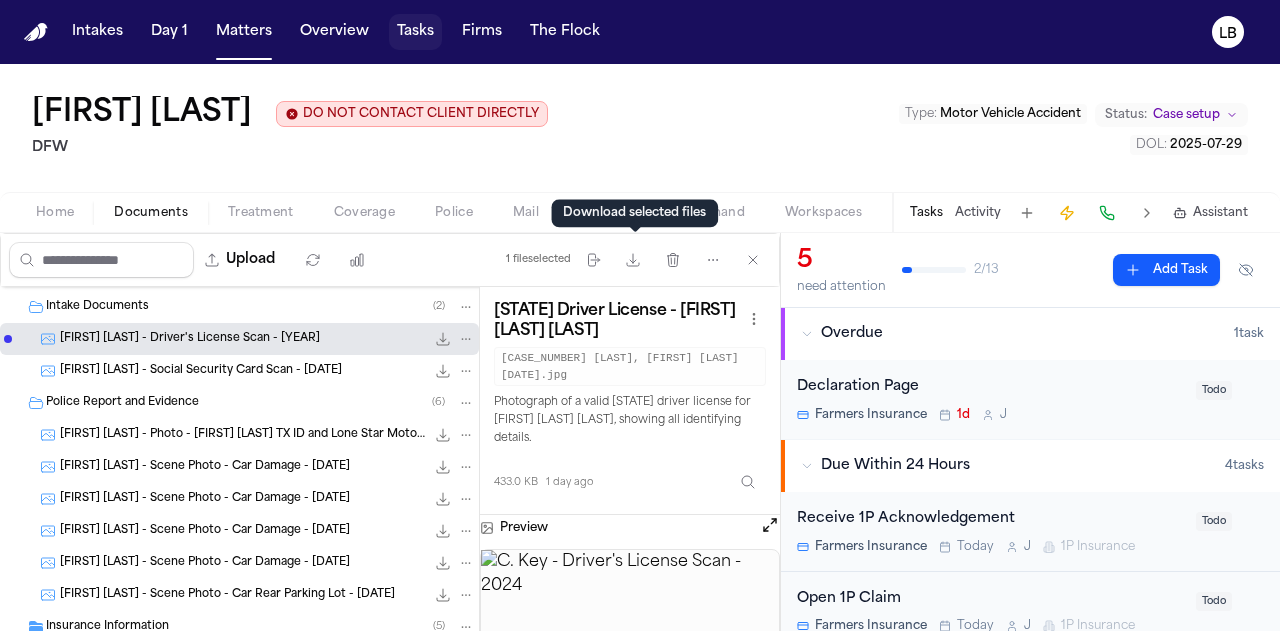 click on "Tasks" at bounding box center [415, 32] 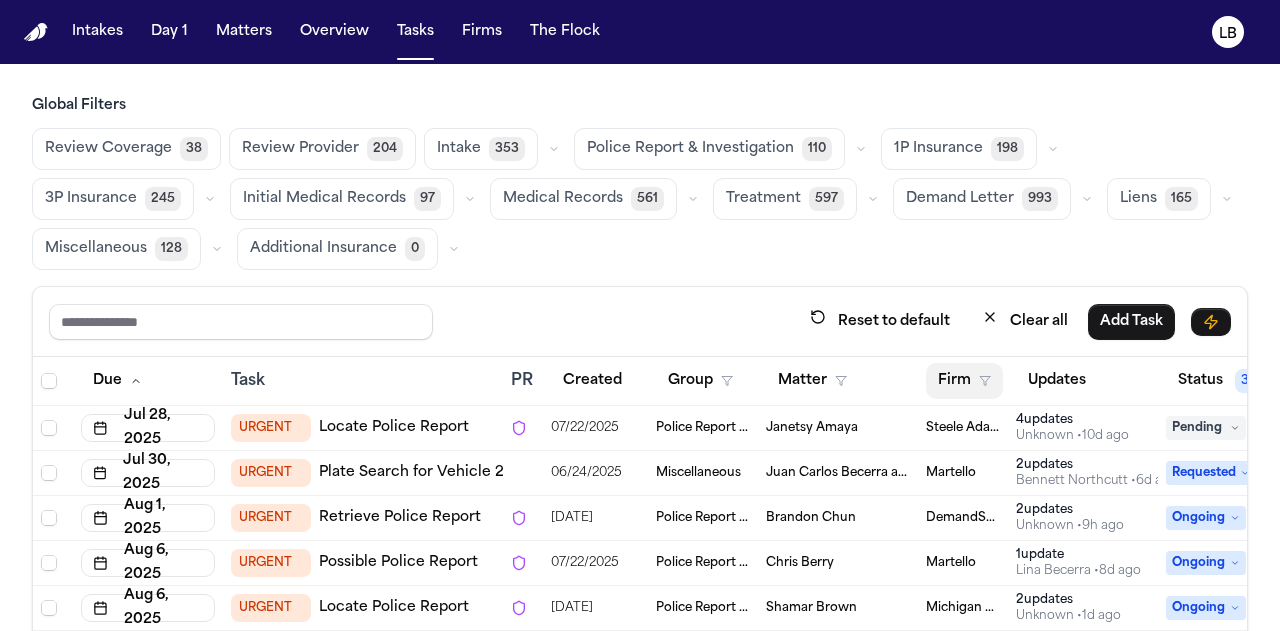 click on "Firm" at bounding box center (964, 381) 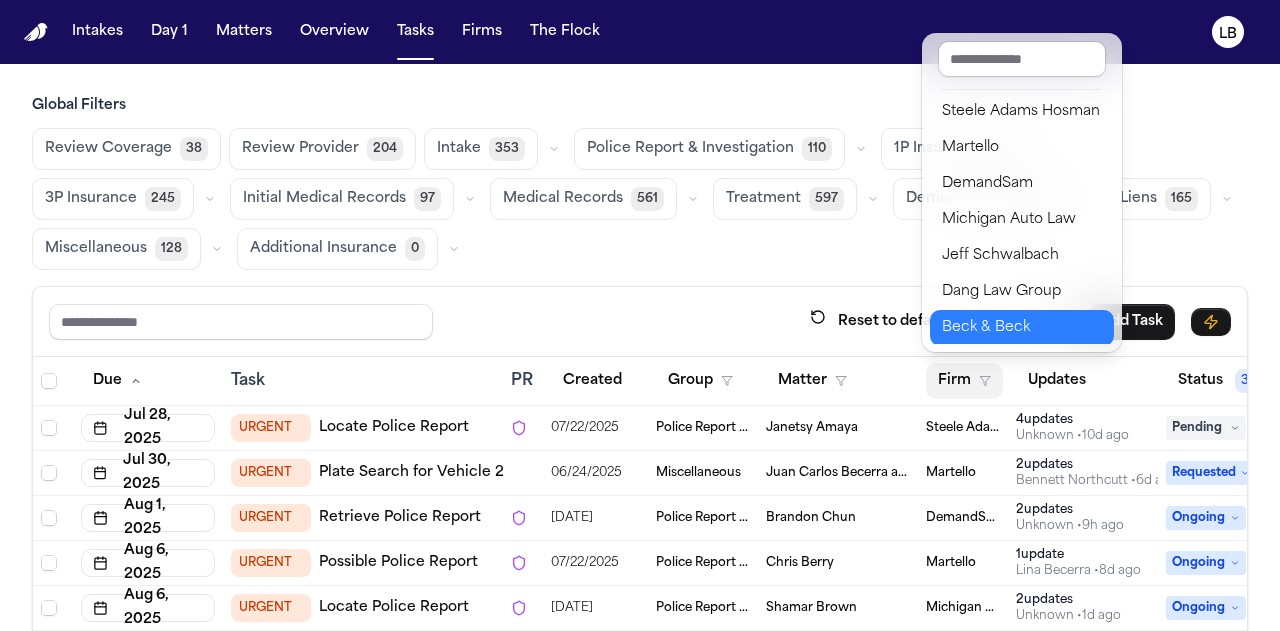 scroll, scrollTop: 326, scrollLeft: 0, axis: vertical 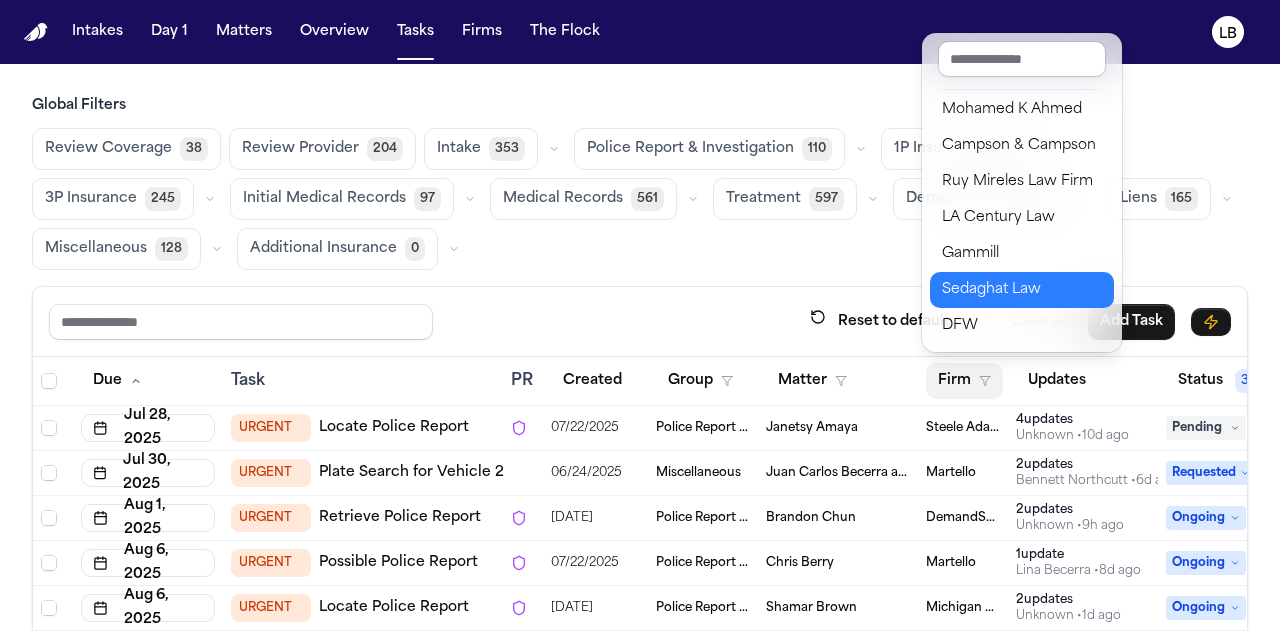 click on "Sedaghat Law" at bounding box center [1022, 290] 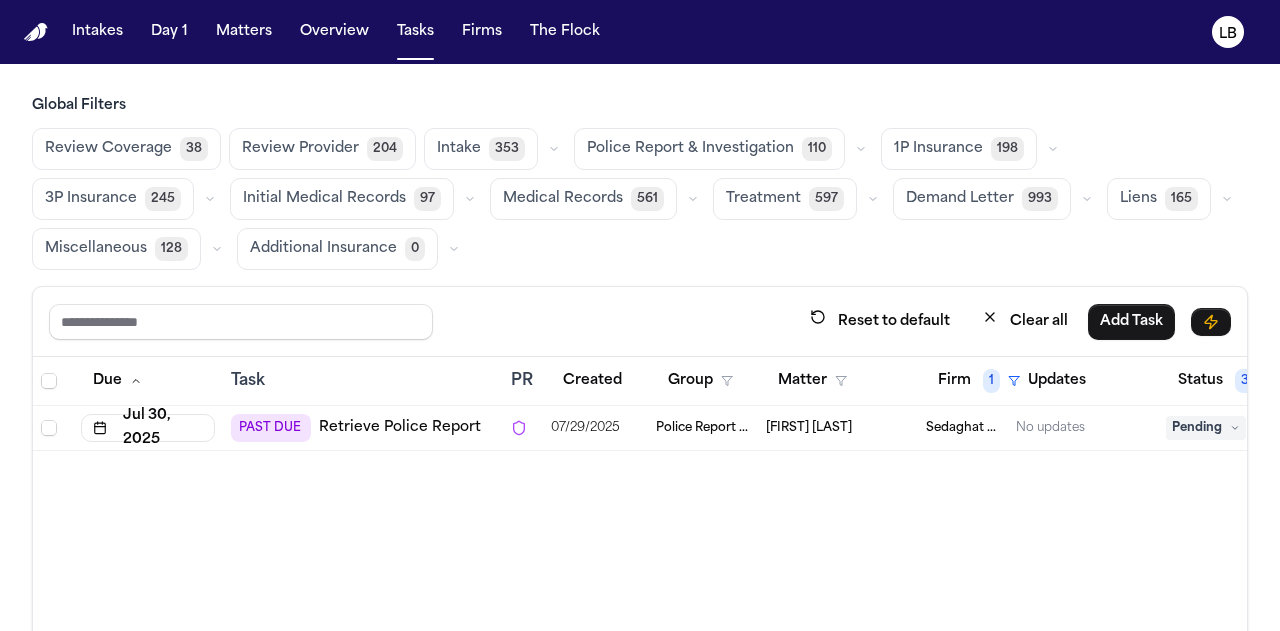 click on "Police Report & Investigation" at bounding box center (703, 428) 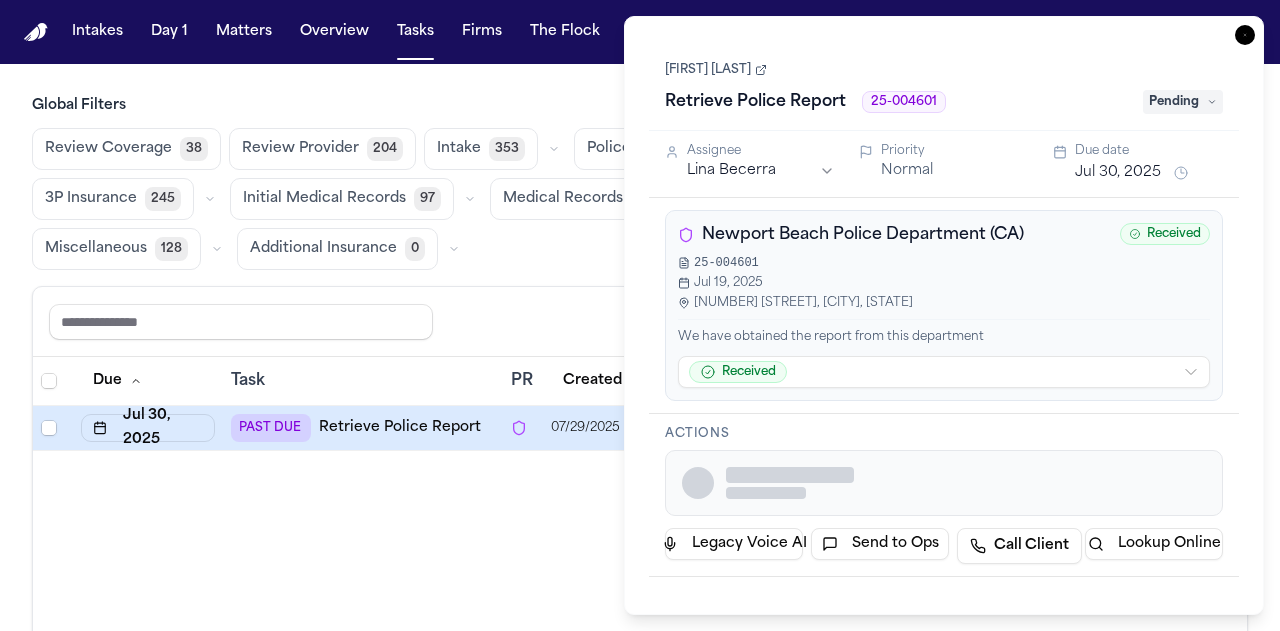 type 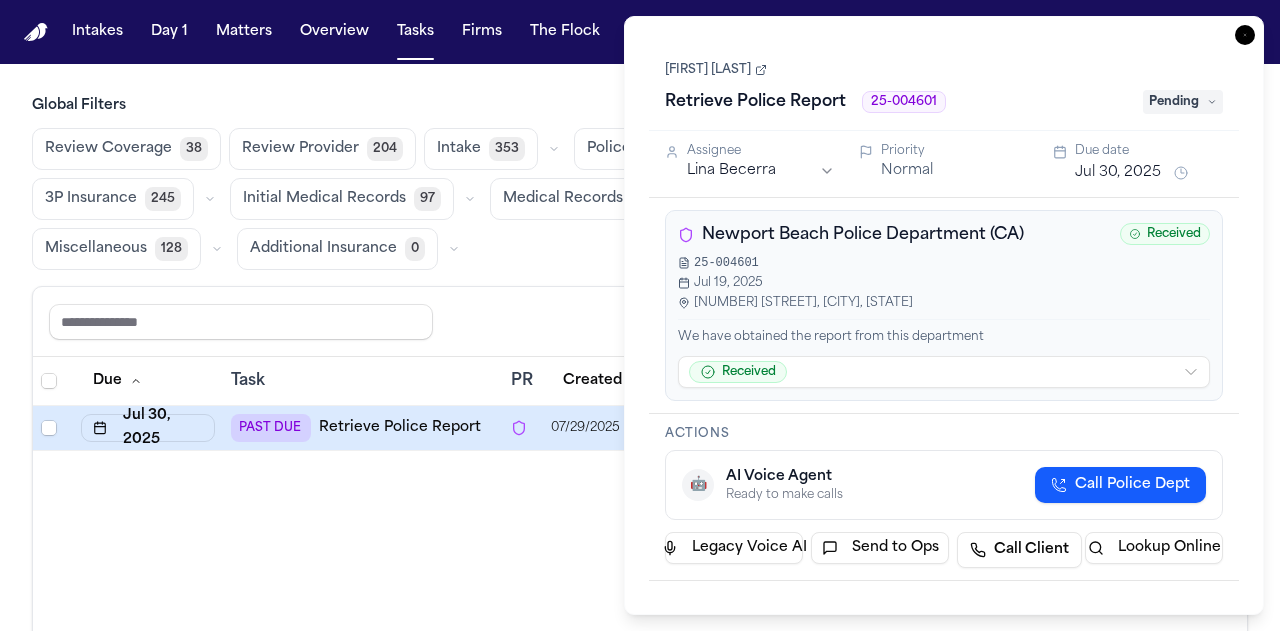 click on "Newport Beach Police Department (CA)" at bounding box center [863, 235] 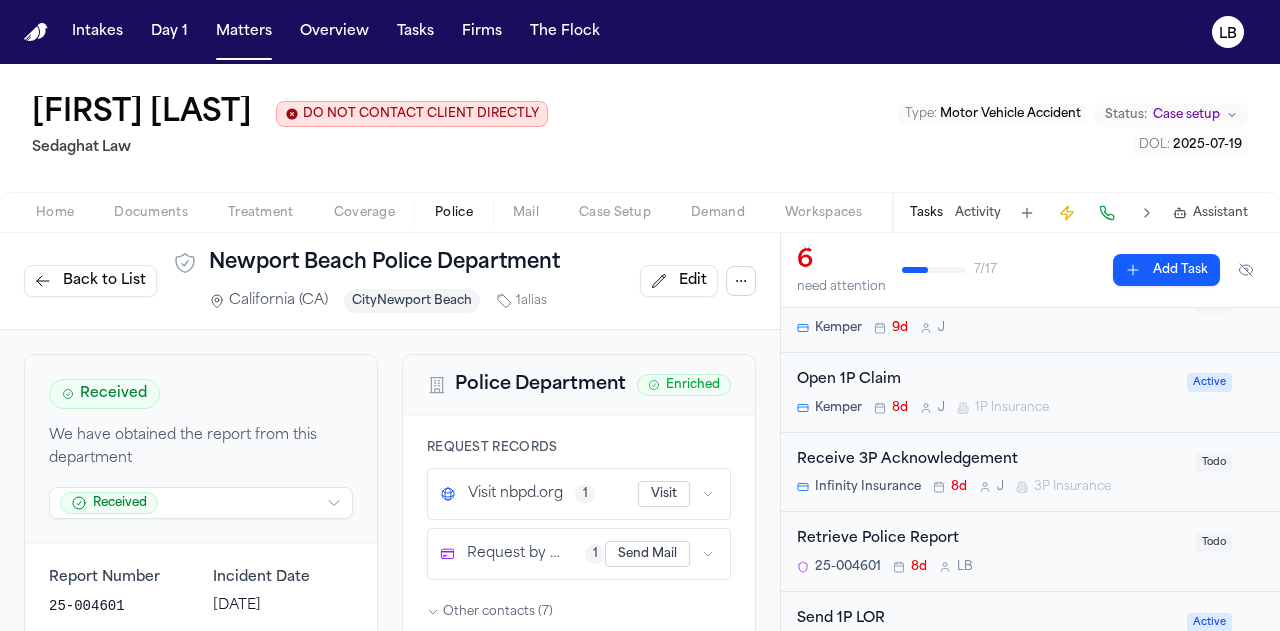 scroll, scrollTop: 119, scrollLeft: 0, axis: vertical 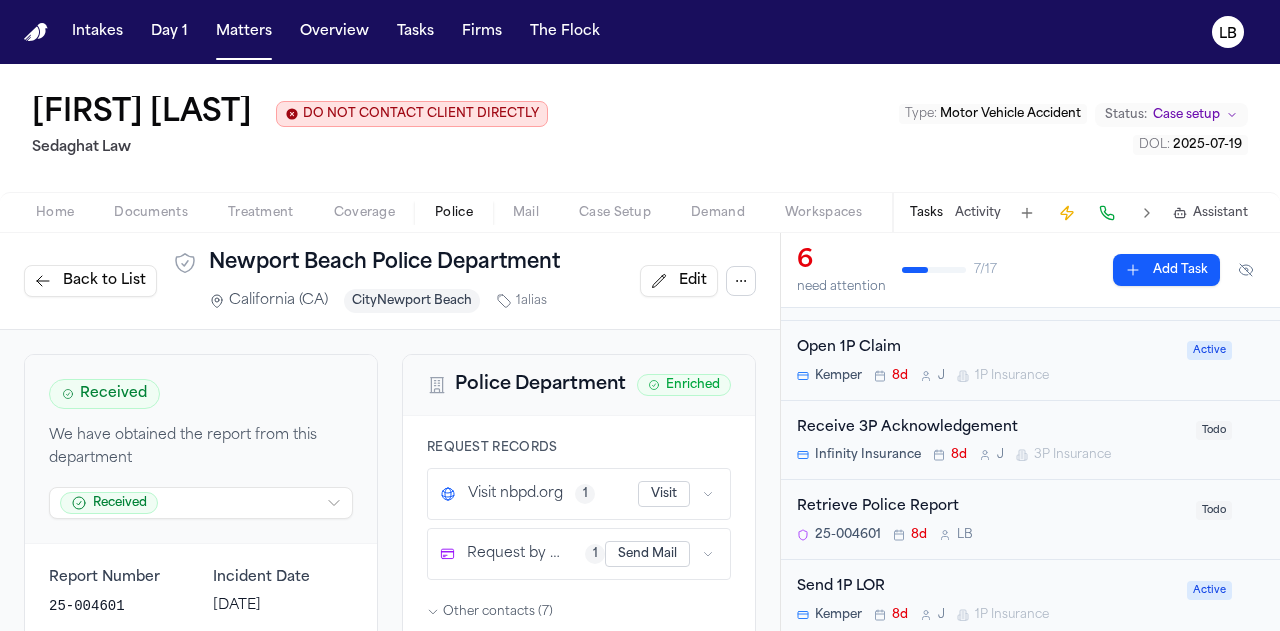 click on "Retrieve Police Report" at bounding box center [990, 507] 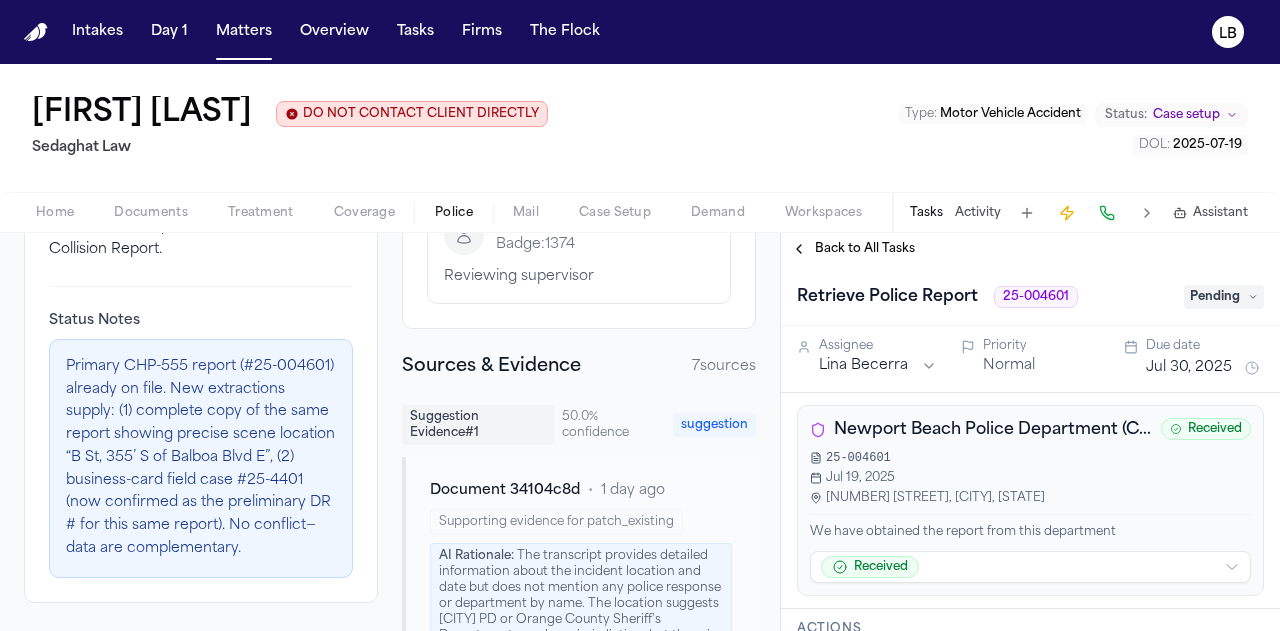 scroll, scrollTop: 704, scrollLeft: 0, axis: vertical 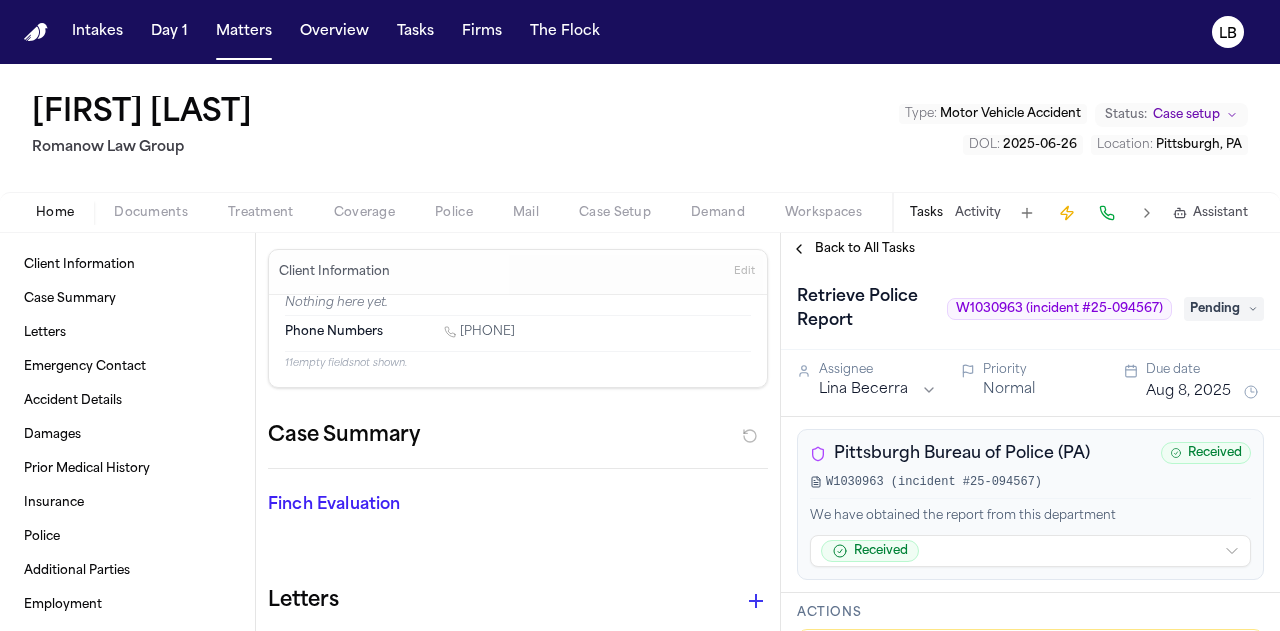 click on "W1030963 (incident #25-094567)" at bounding box center (1059, 309) 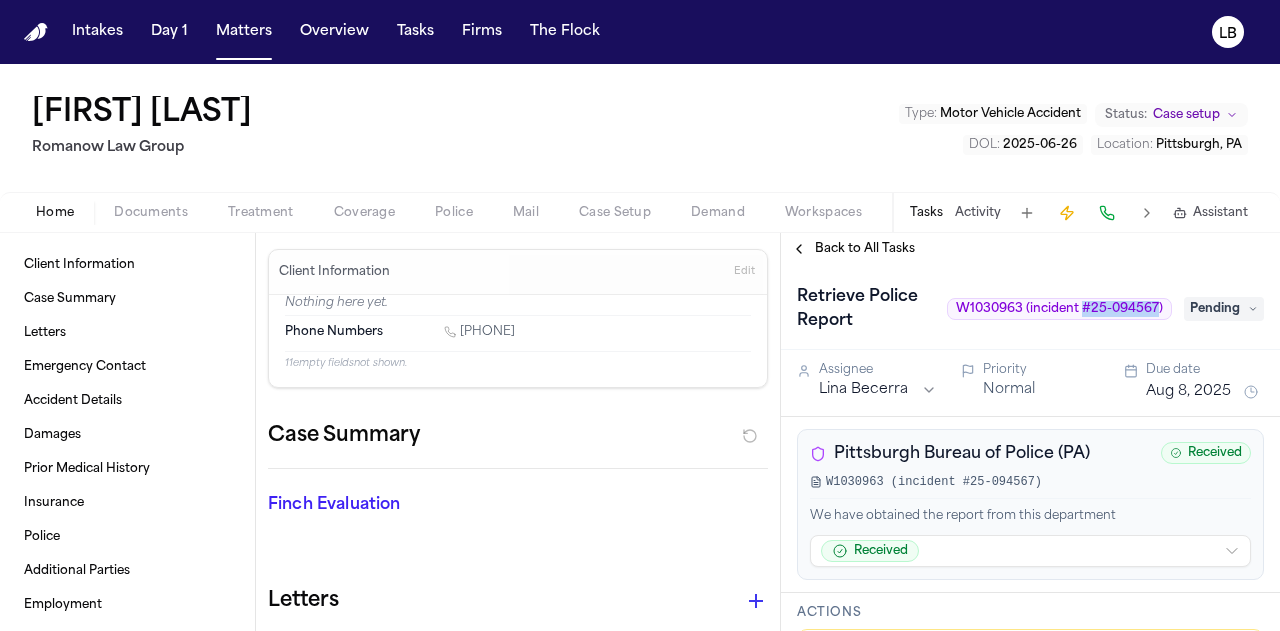 drag, startPoint x: 1085, startPoint y: 307, endPoint x: 1143, endPoint y: 305, distance: 58.034473 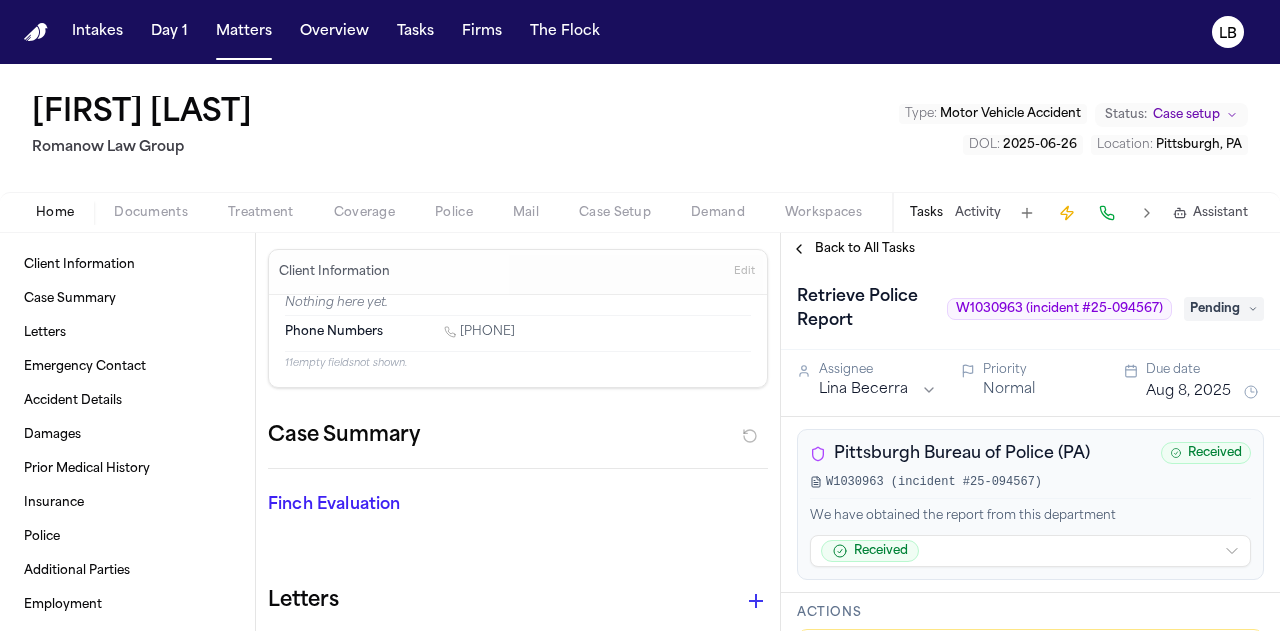 click on "Pittsburgh Bureau of Police (PA)" at bounding box center [962, 454] 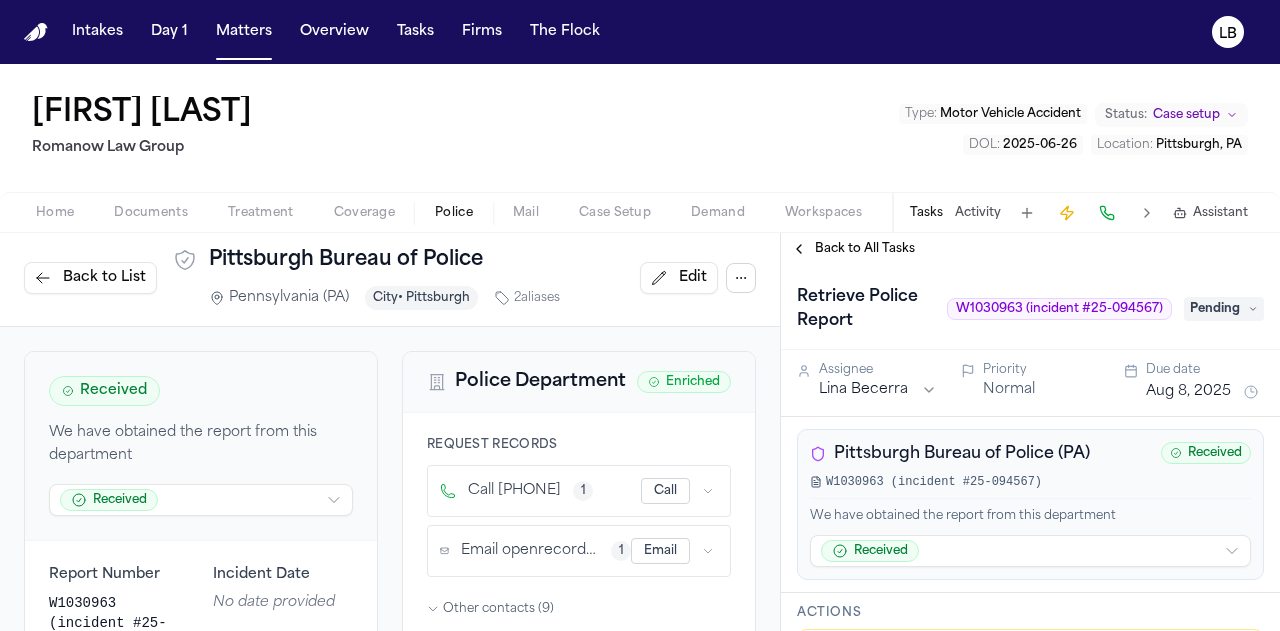 scroll, scrollTop: 2, scrollLeft: 0, axis: vertical 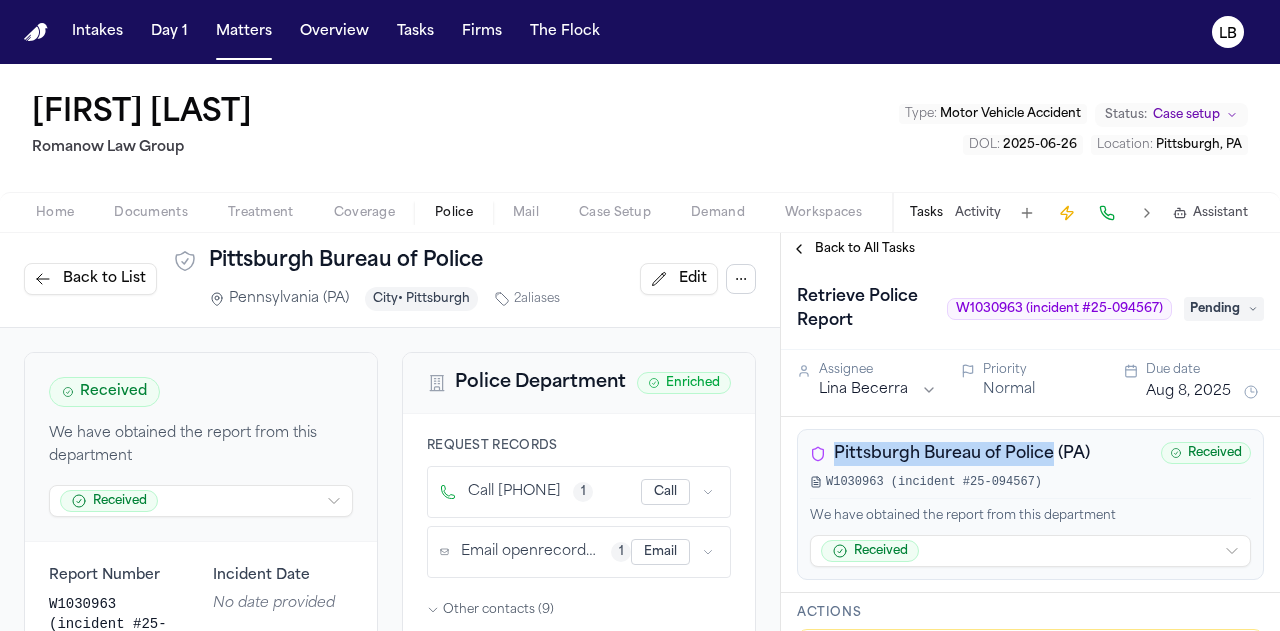 drag, startPoint x: 831, startPoint y: 453, endPoint x: 1052, endPoint y: 454, distance: 221.00226 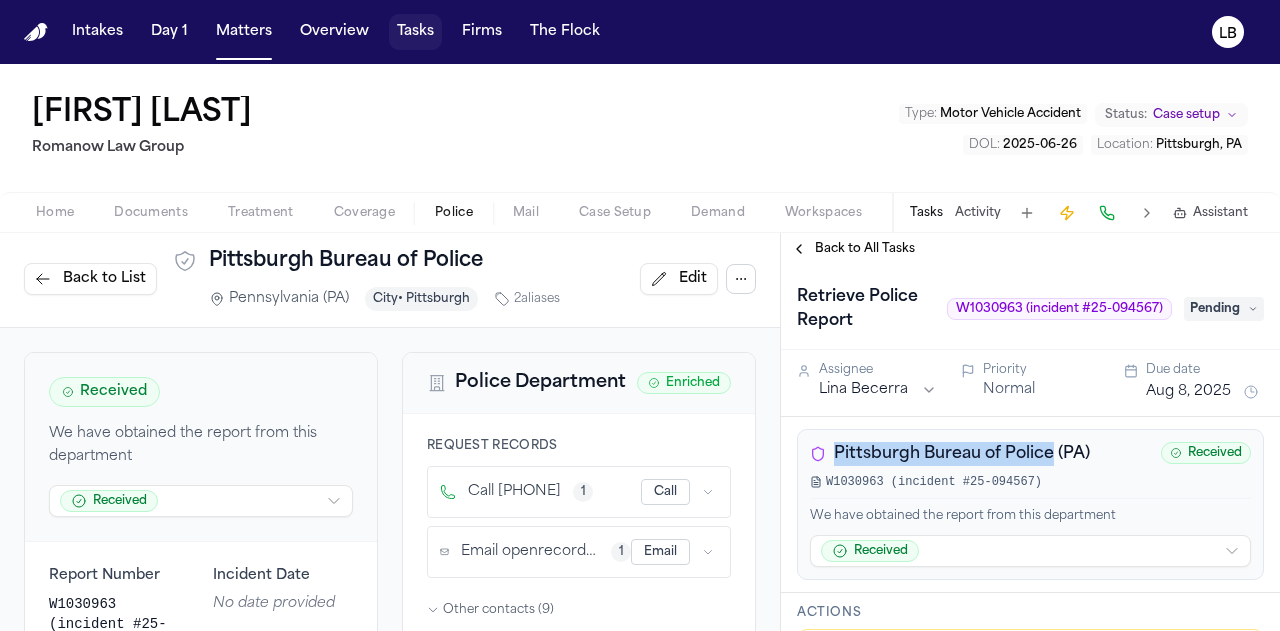 click on "Tasks" at bounding box center (415, 32) 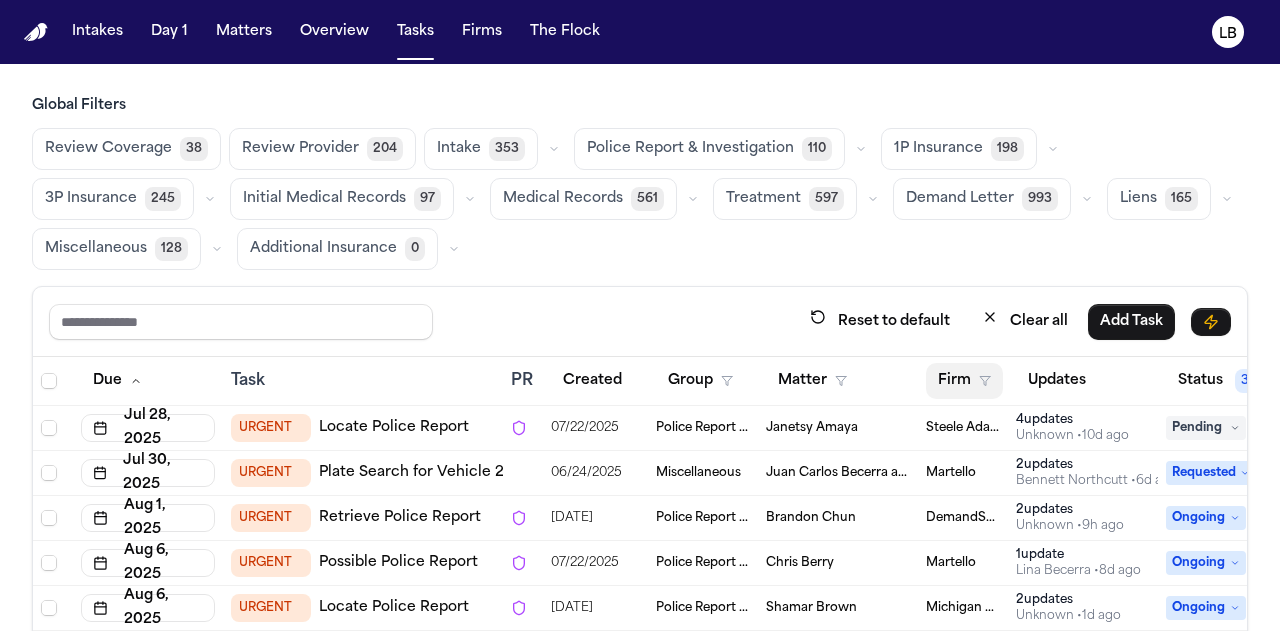 click on "Firm" at bounding box center (964, 381) 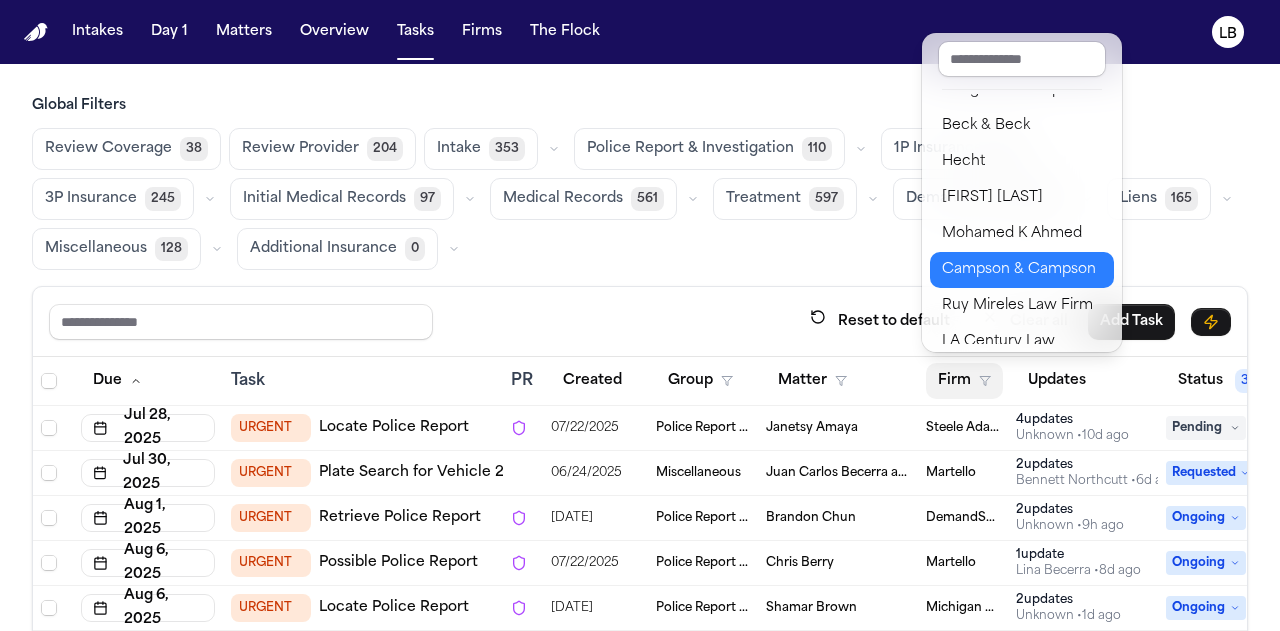 scroll, scrollTop: 201, scrollLeft: 0, axis: vertical 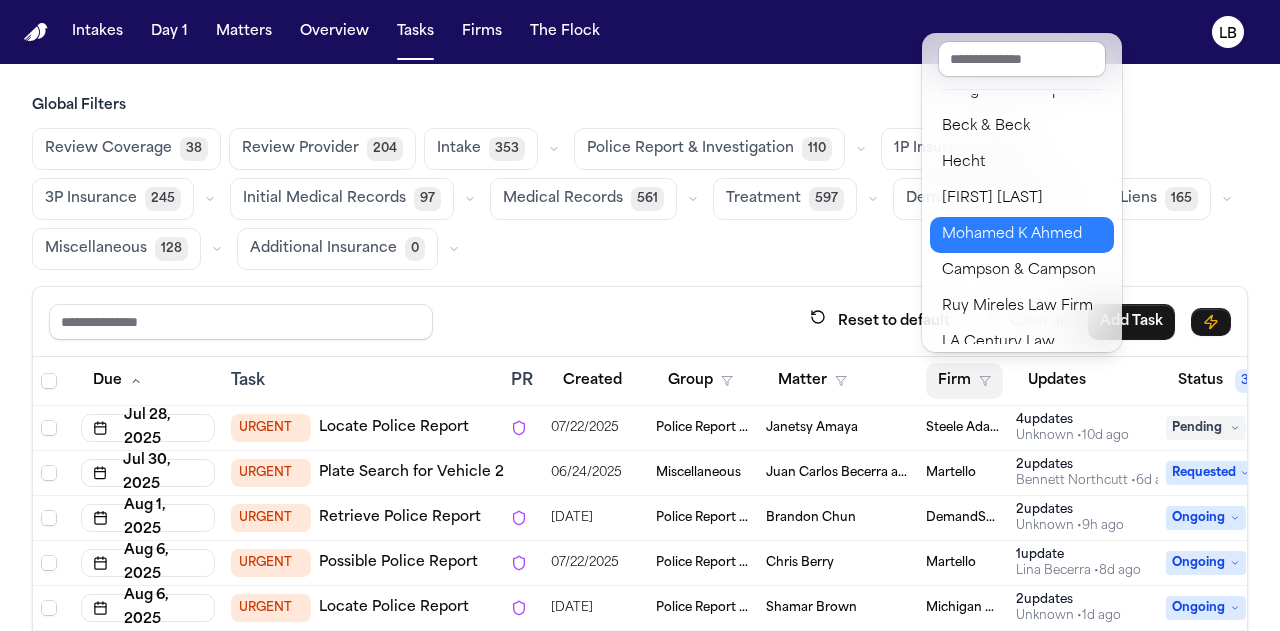 click on "Mohamed K Ahmed" at bounding box center [1022, 235] 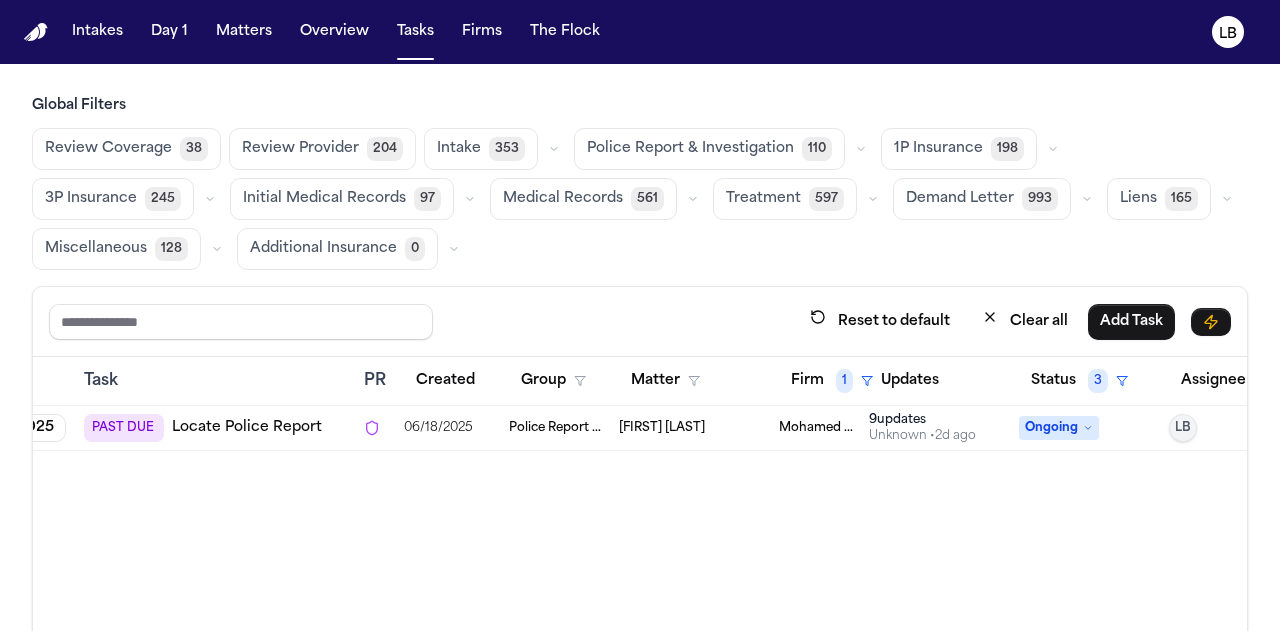 scroll, scrollTop: 0, scrollLeft: 148, axis: horizontal 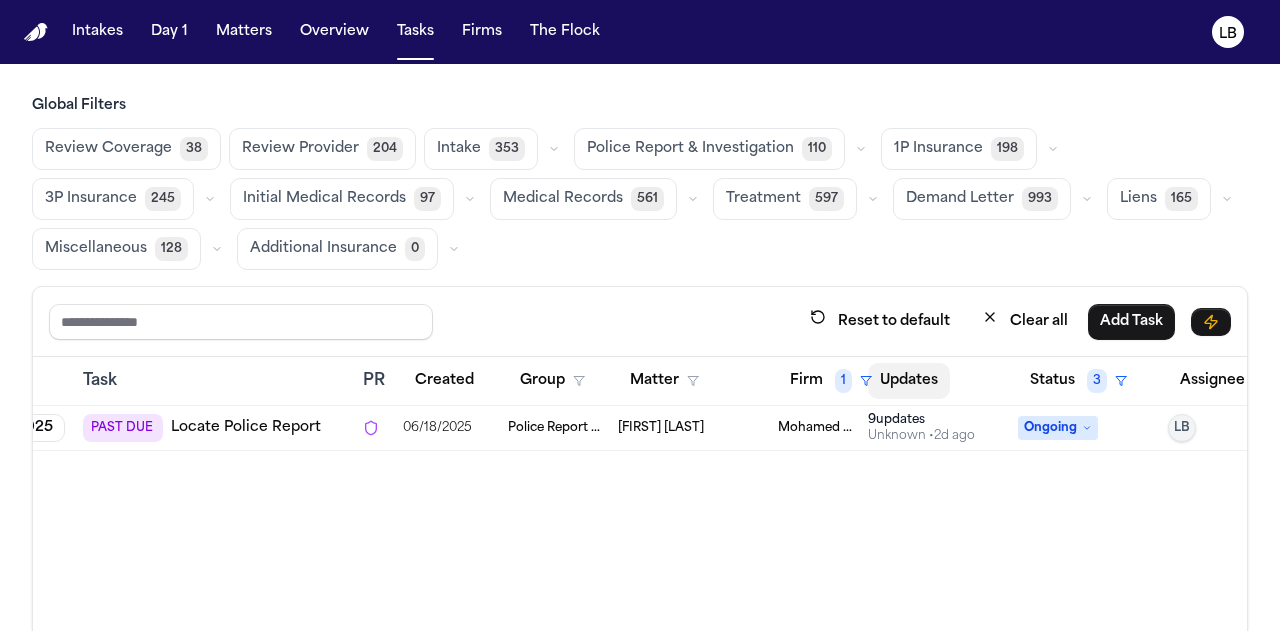 click on "Updates" at bounding box center [909, 381] 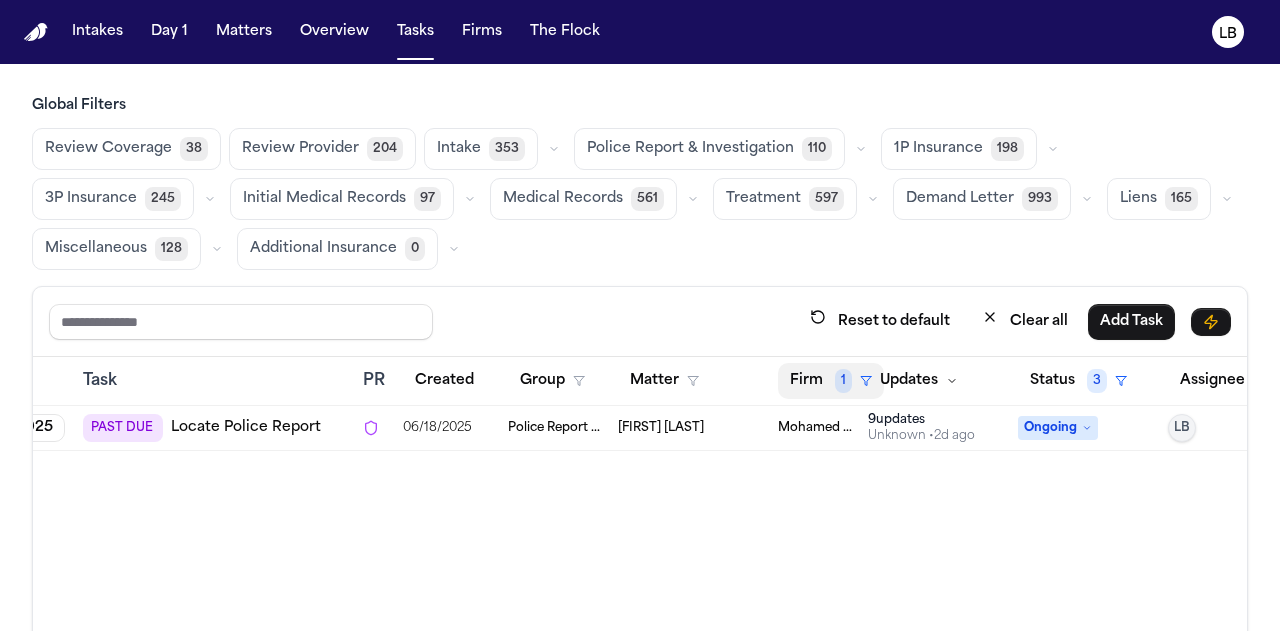 click on "Firm 1" at bounding box center [831, 381] 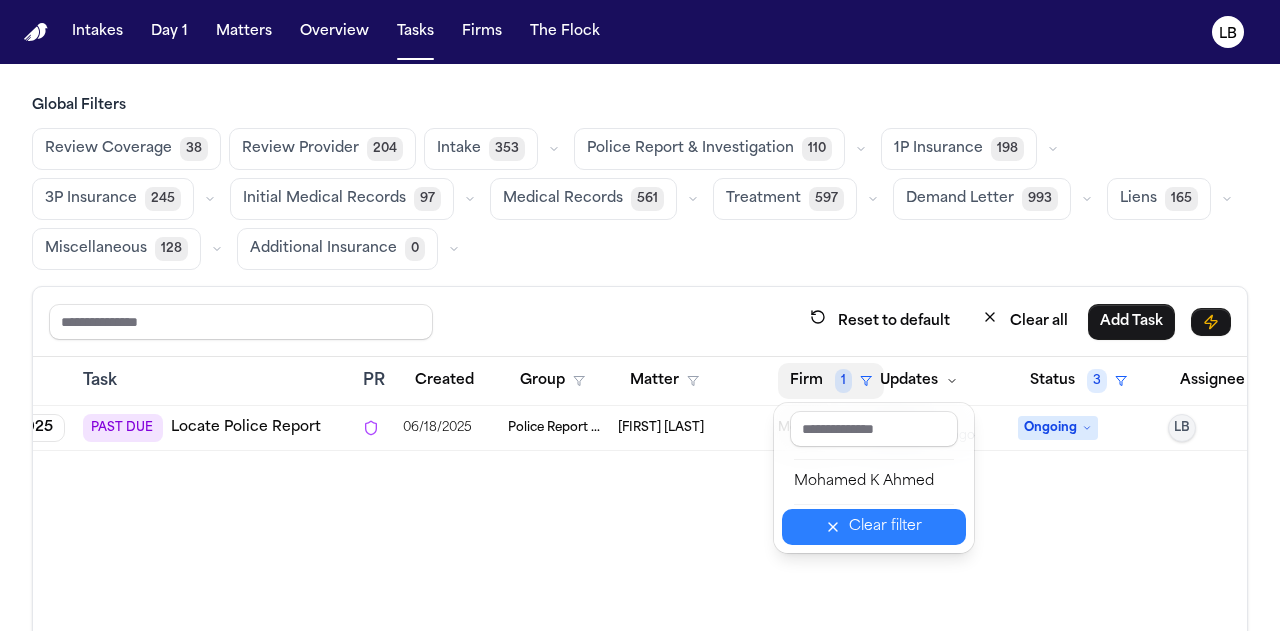 click on "Clear filter" at bounding box center (885, 527) 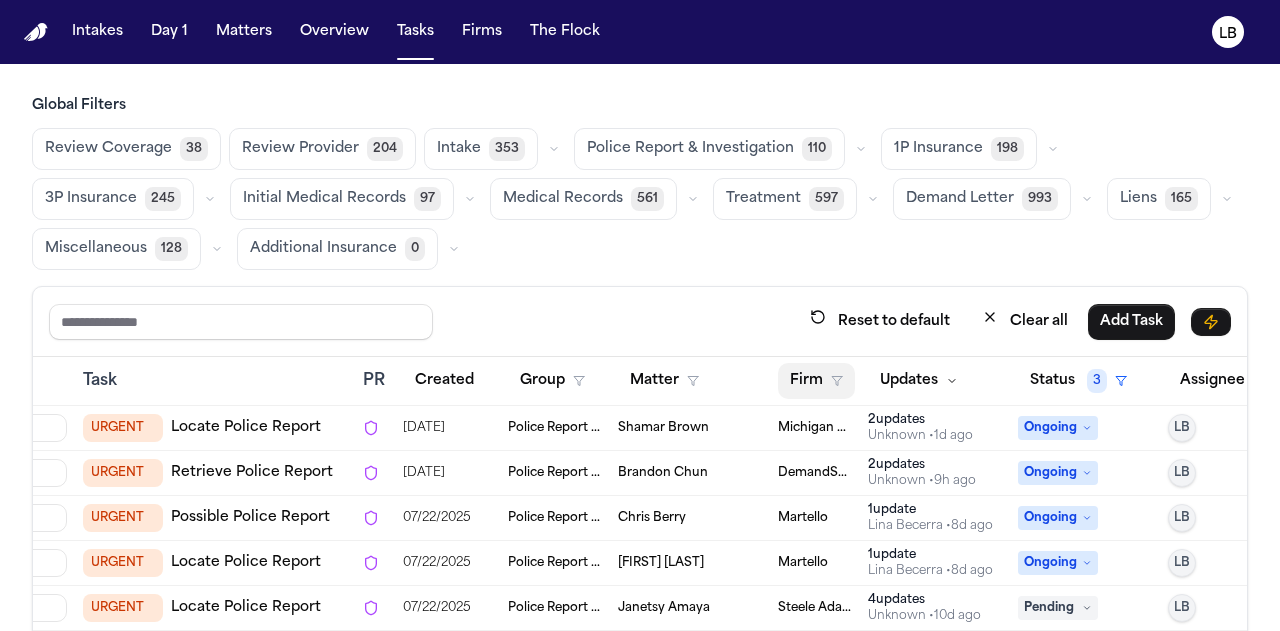 click on "Firm" at bounding box center [816, 381] 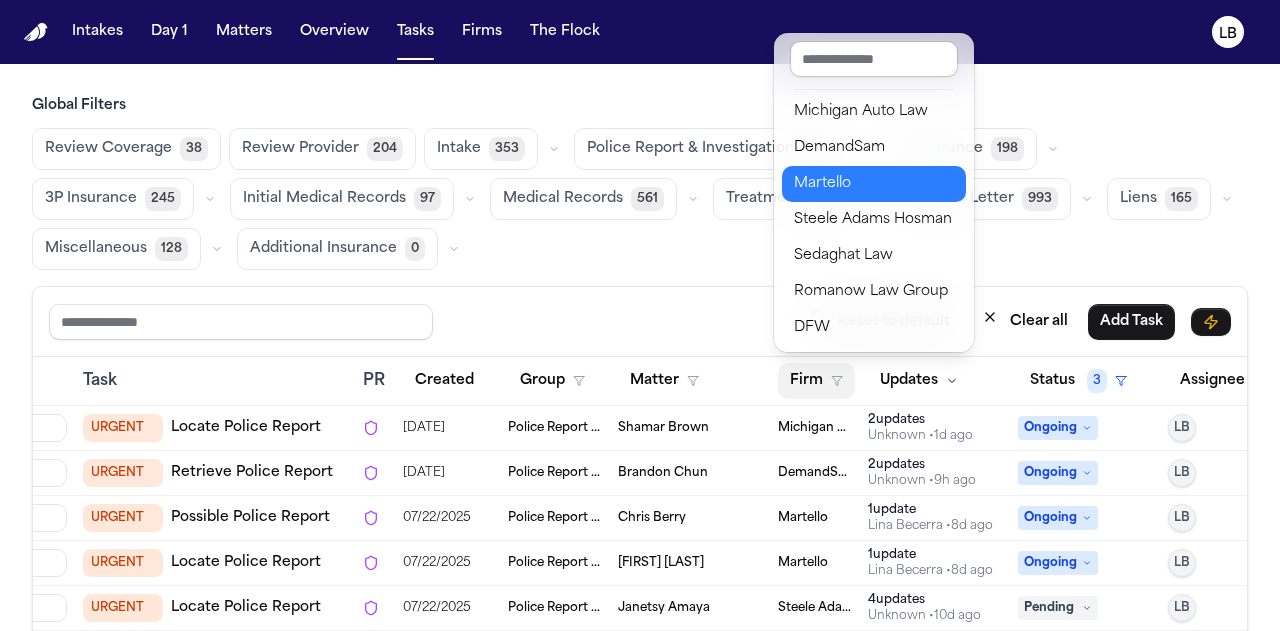 click on "Martello" at bounding box center (874, 184) 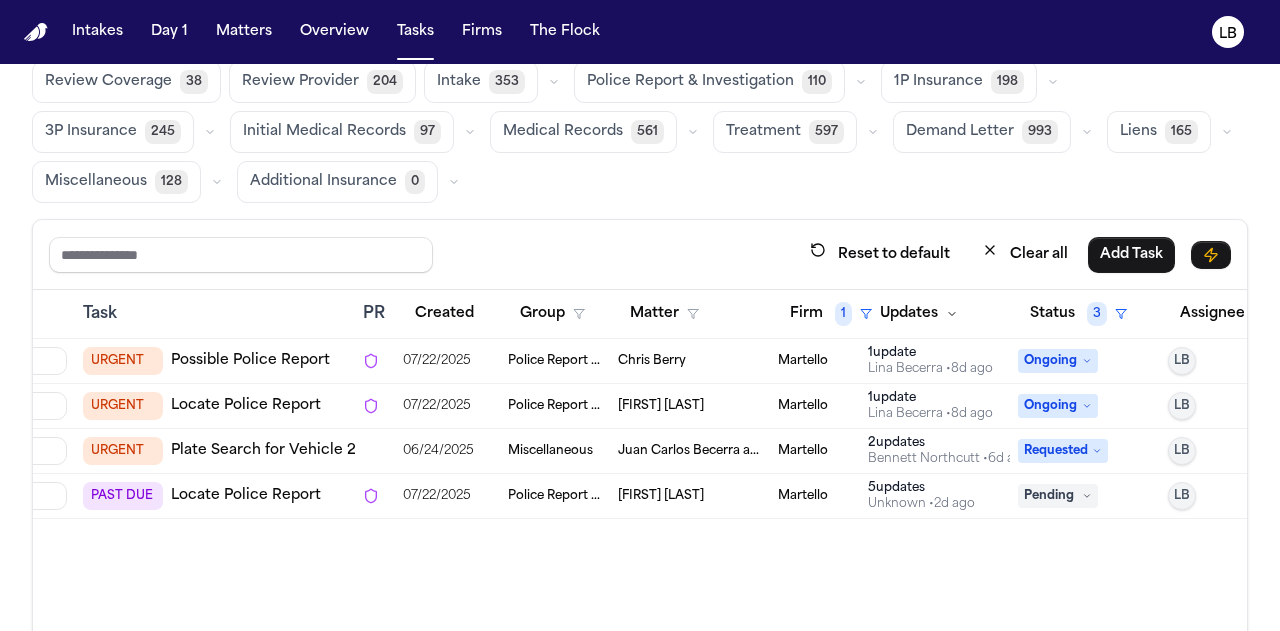 scroll, scrollTop: 68, scrollLeft: 0, axis: vertical 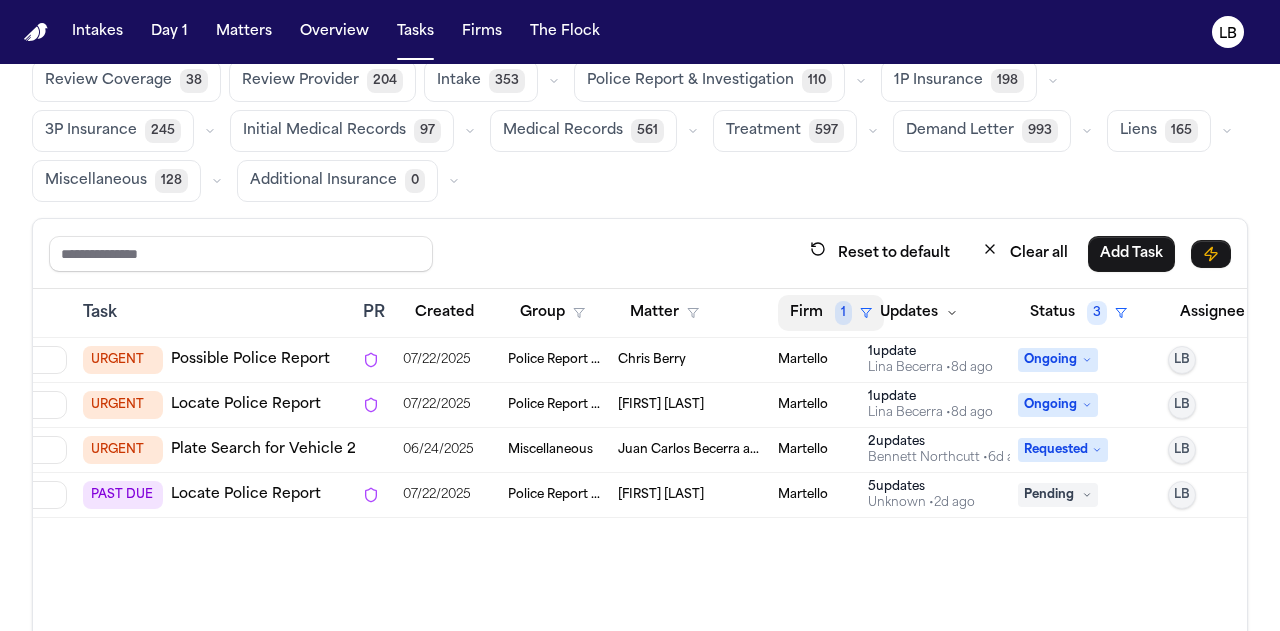 click on "Firm 1" at bounding box center (831, 313) 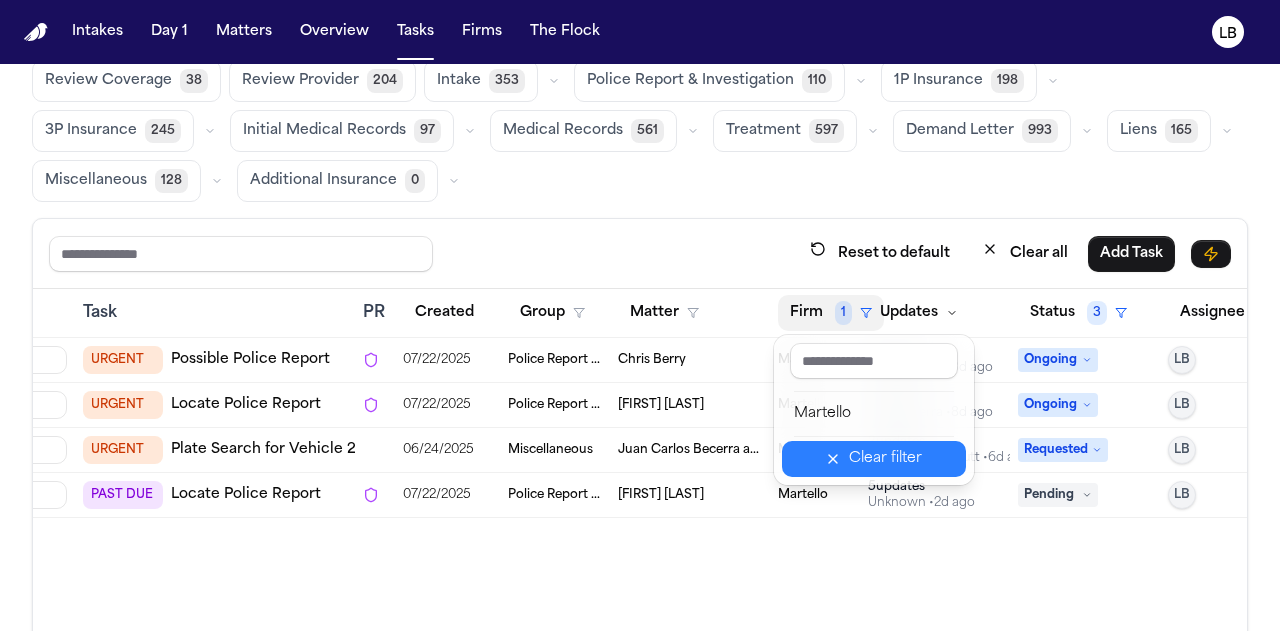 click on "Clear filter" at bounding box center [874, 459] 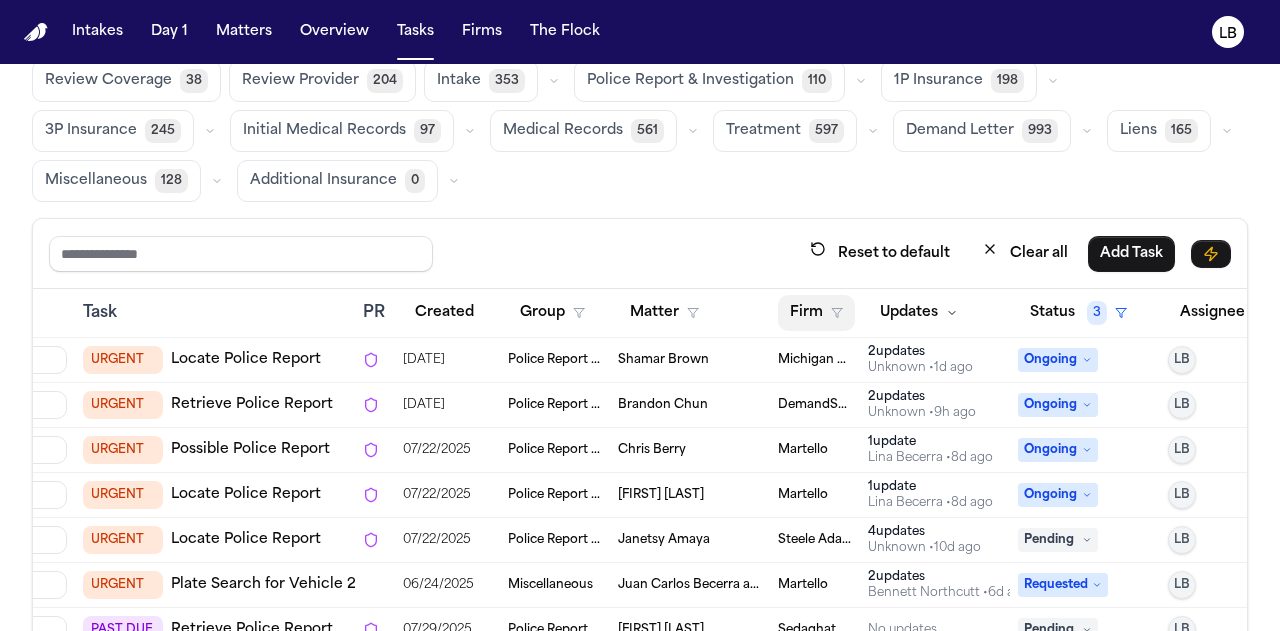 click on "Firm" at bounding box center (816, 313) 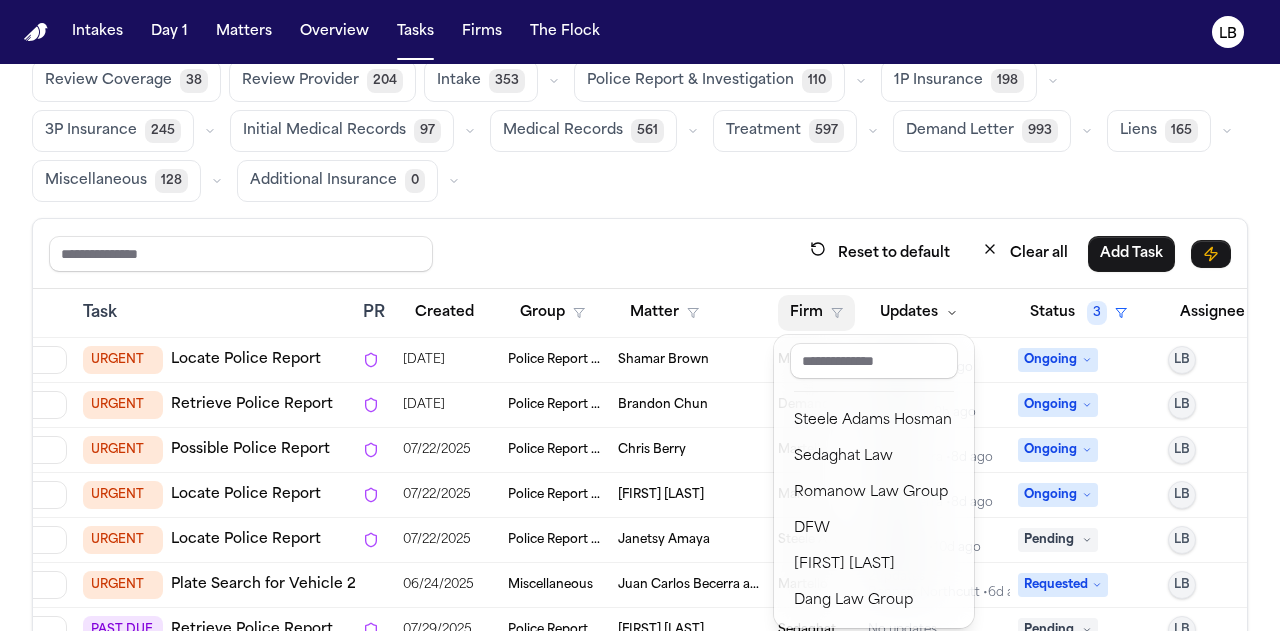 scroll, scrollTop: 116, scrollLeft: 0, axis: vertical 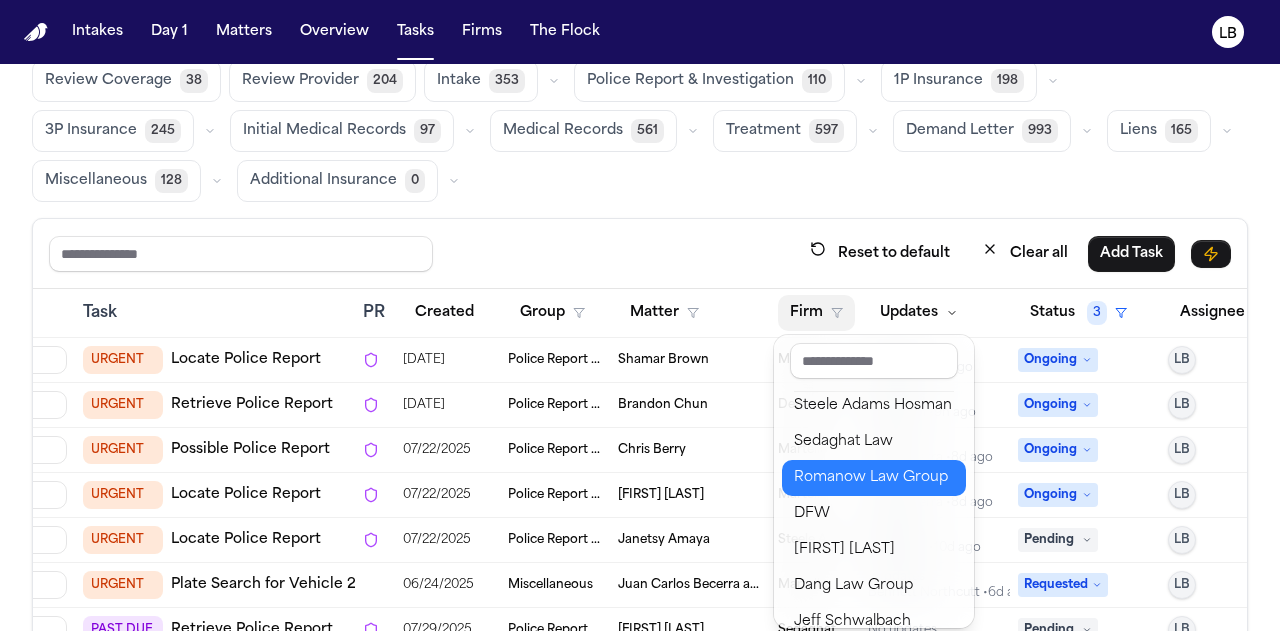 click on "Romanow Law Group" at bounding box center [874, 478] 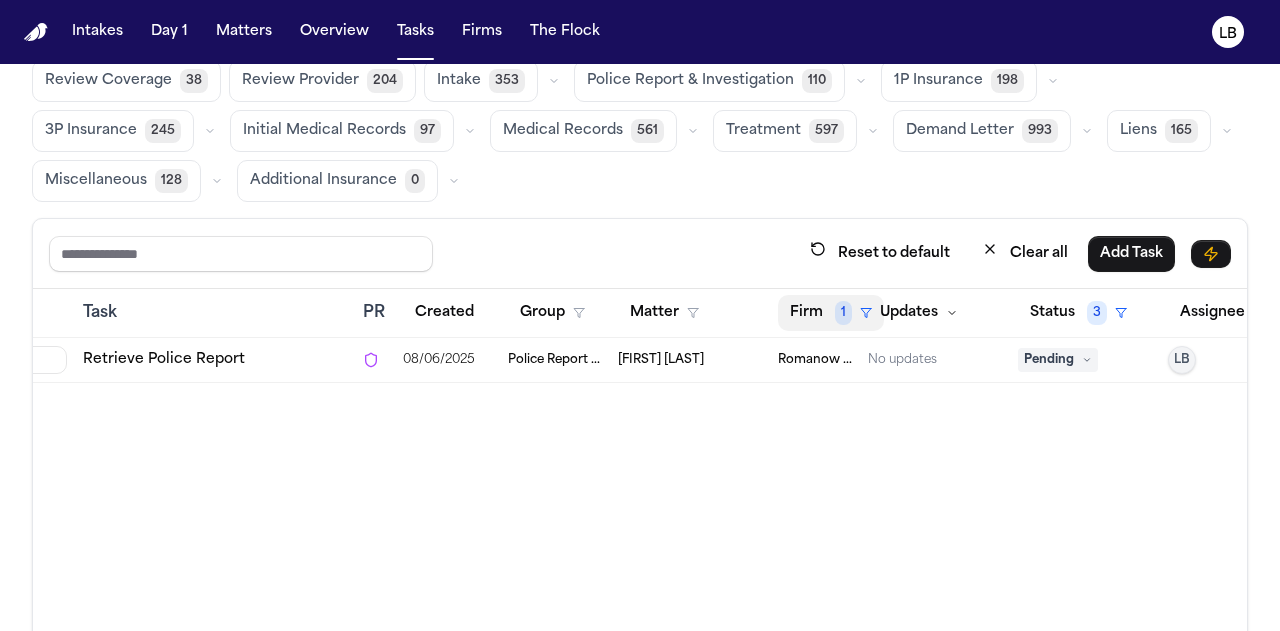 click on "Firm 1" at bounding box center [831, 313] 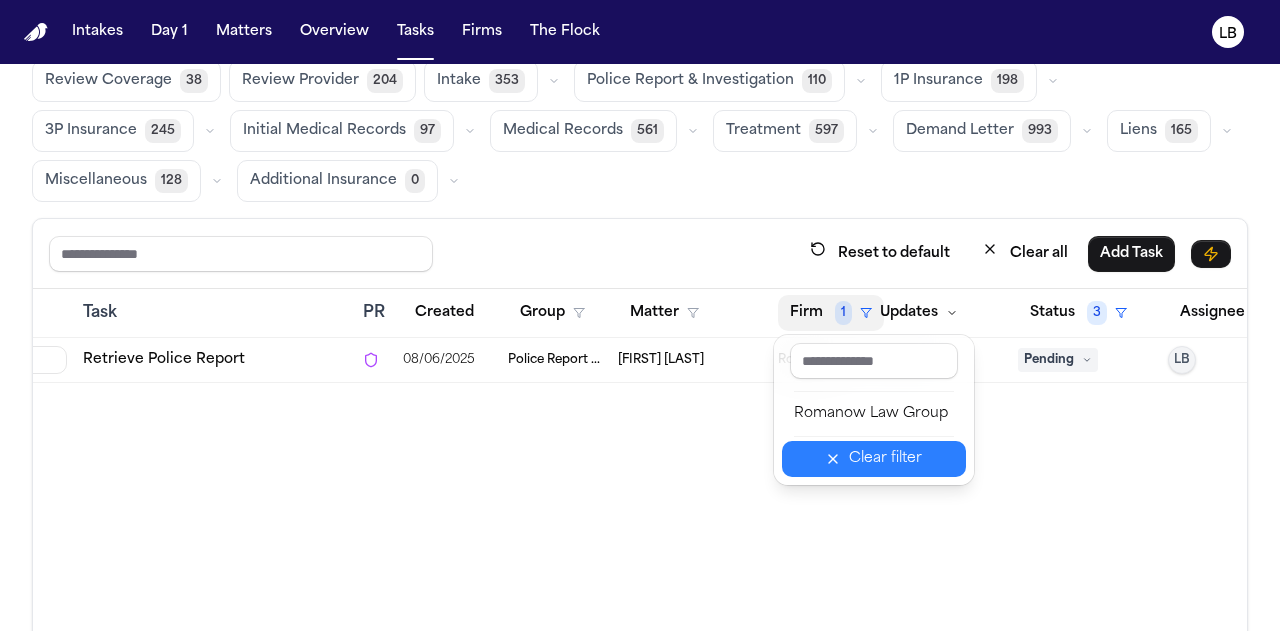 click on "Clear filter" at bounding box center (885, 459) 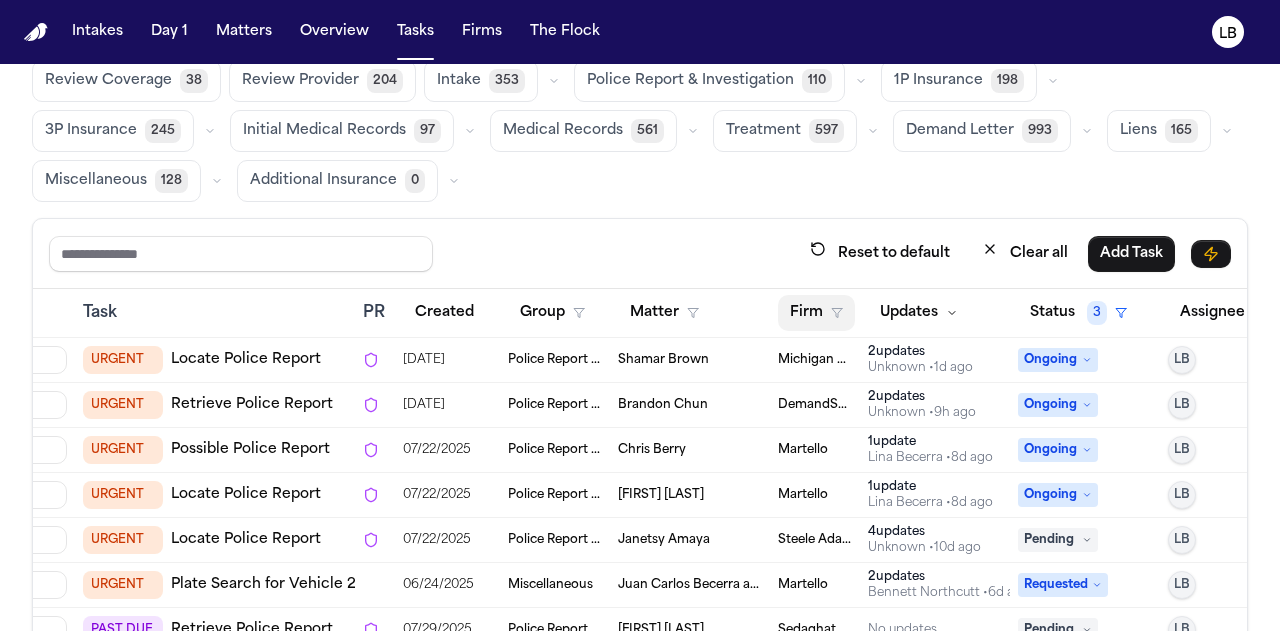 click on "Firm" at bounding box center [816, 313] 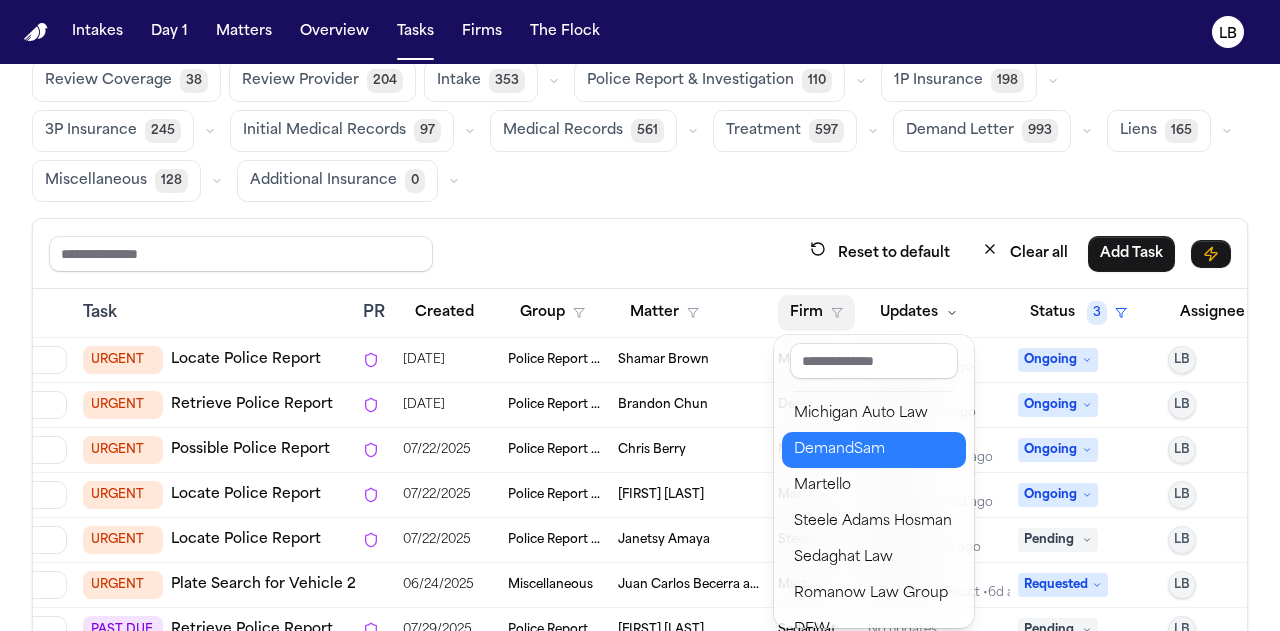 scroll, scrollTop: 14, scrollLeft: 0, axis: vertical 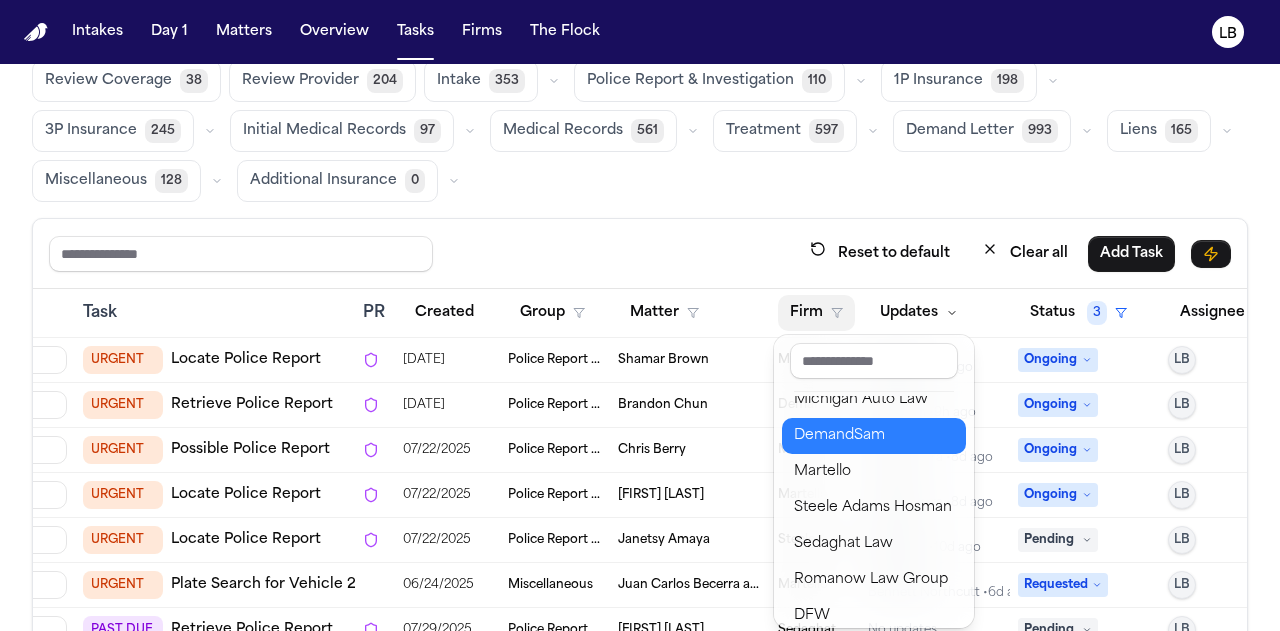 click on "DemandSam" at bounding box center [874, 436] 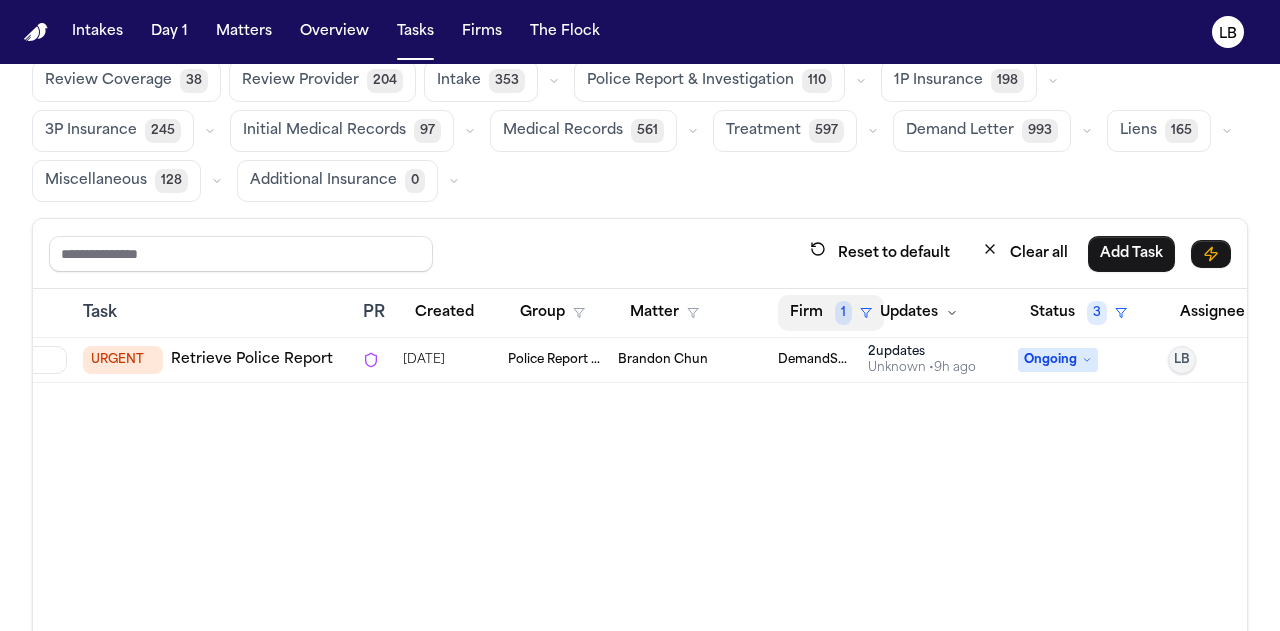 click on "Firm 1" at bounding box center [831, 313] 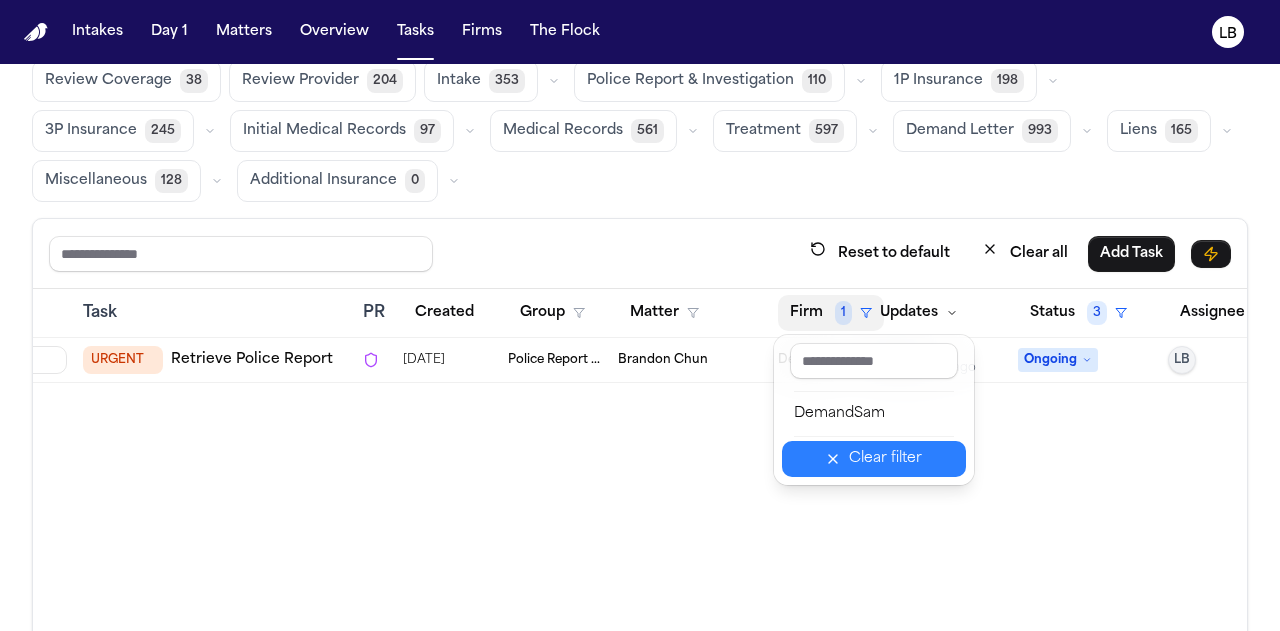 click on "Clear filter" at bounding box center (885, 459) 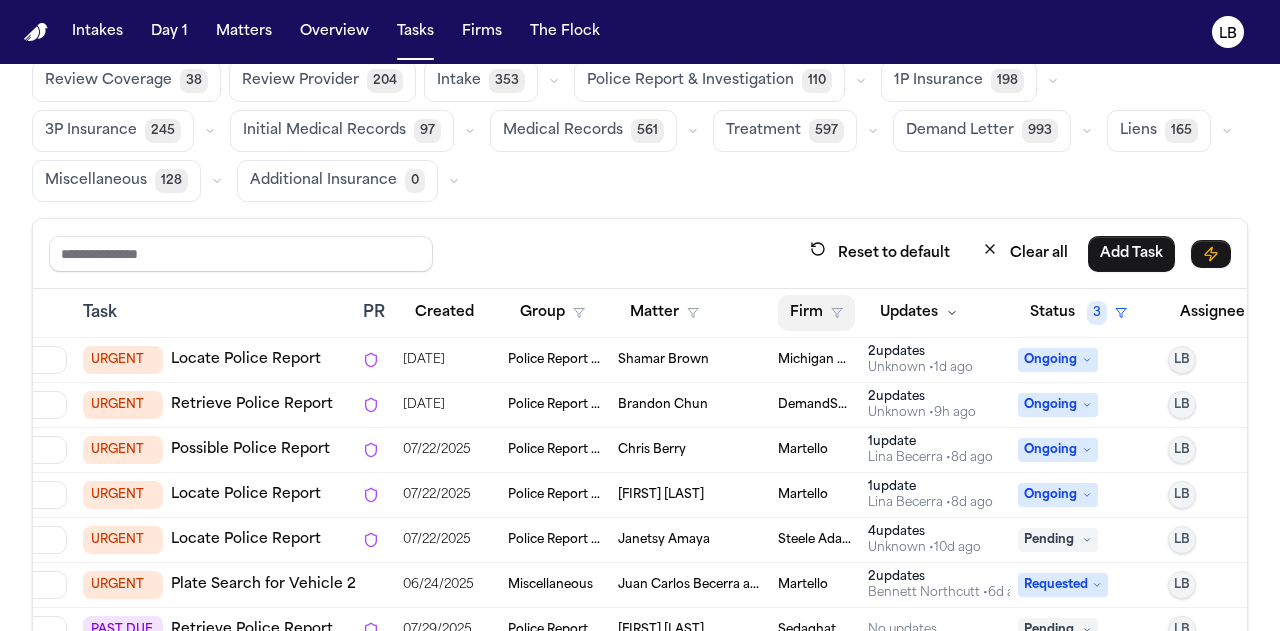 click on "Firm" at bounding box center (816, 313) 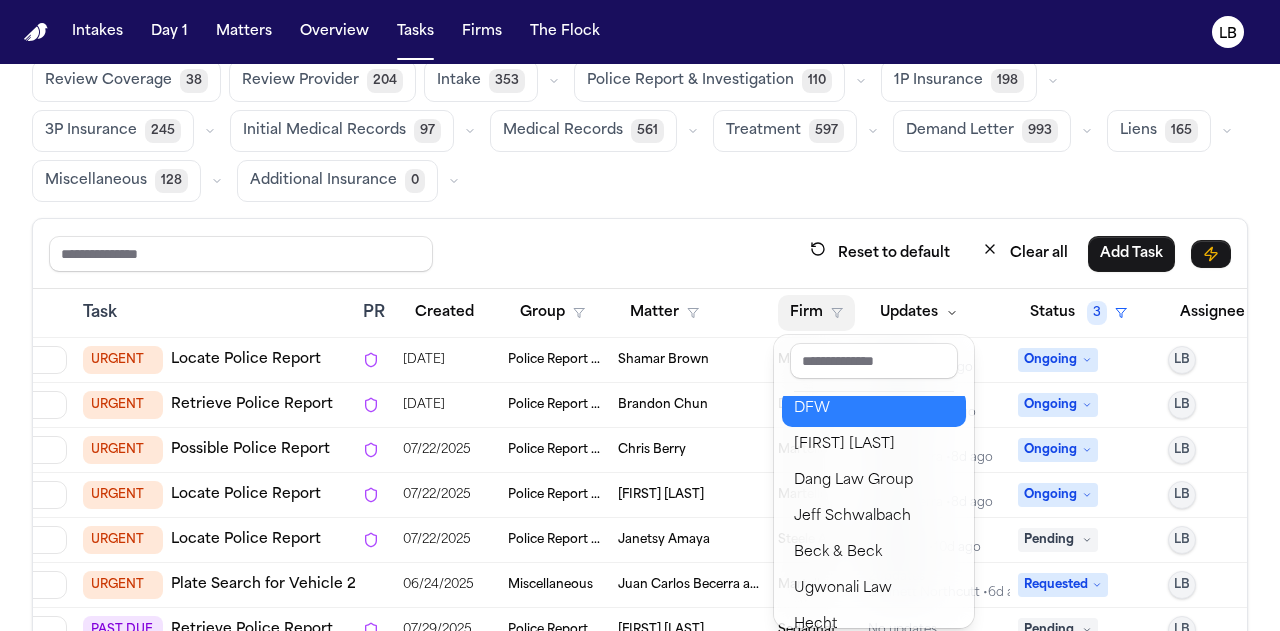 scroll, scrollTop: 223, scrollLeft: 0, axis: vertical 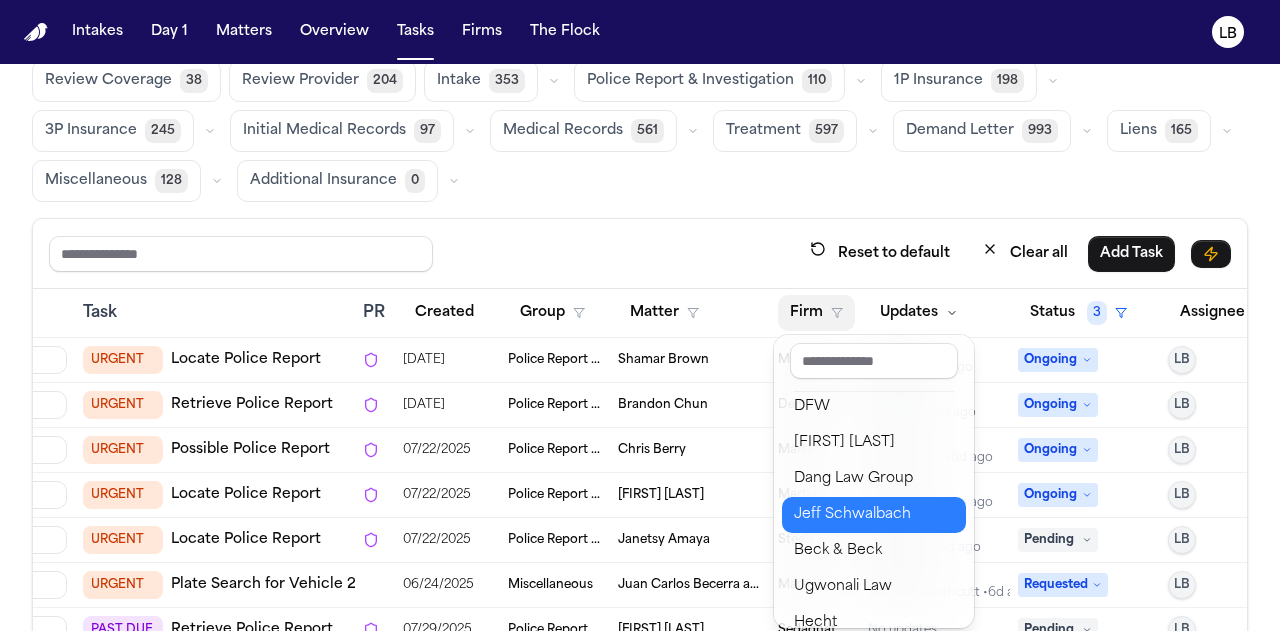 click on "Jeff Schwalbach" at bounding box center (874, 515) 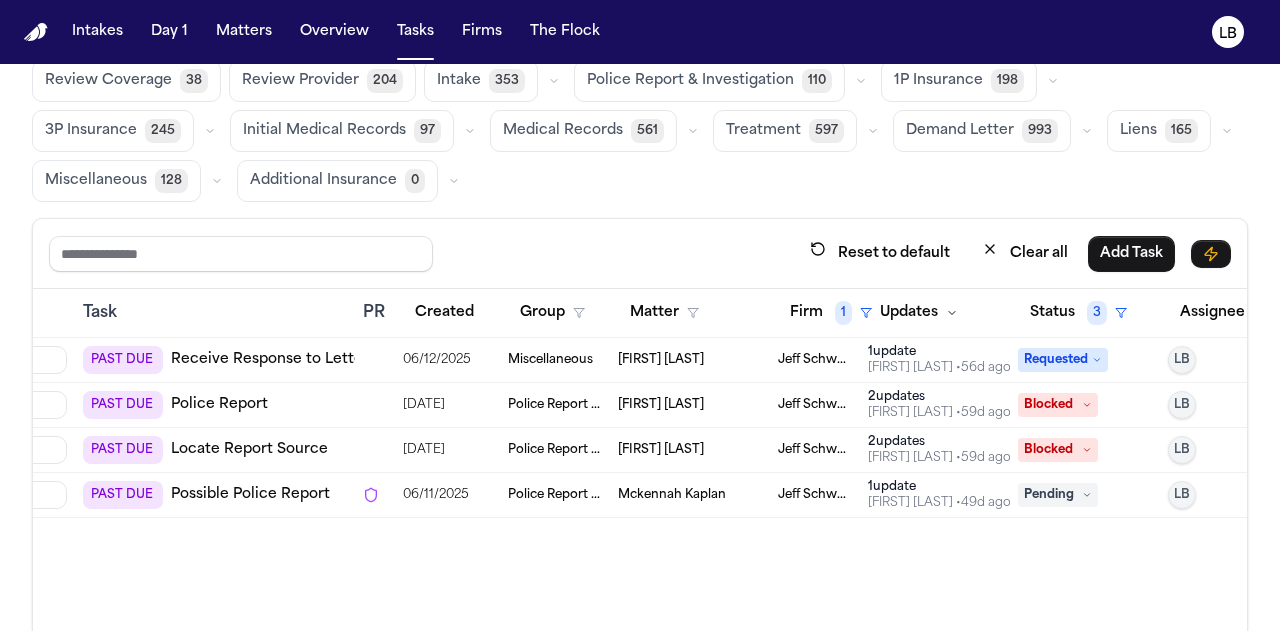 click on "Mckennah Kaplan" at bounding box center (672, 495) 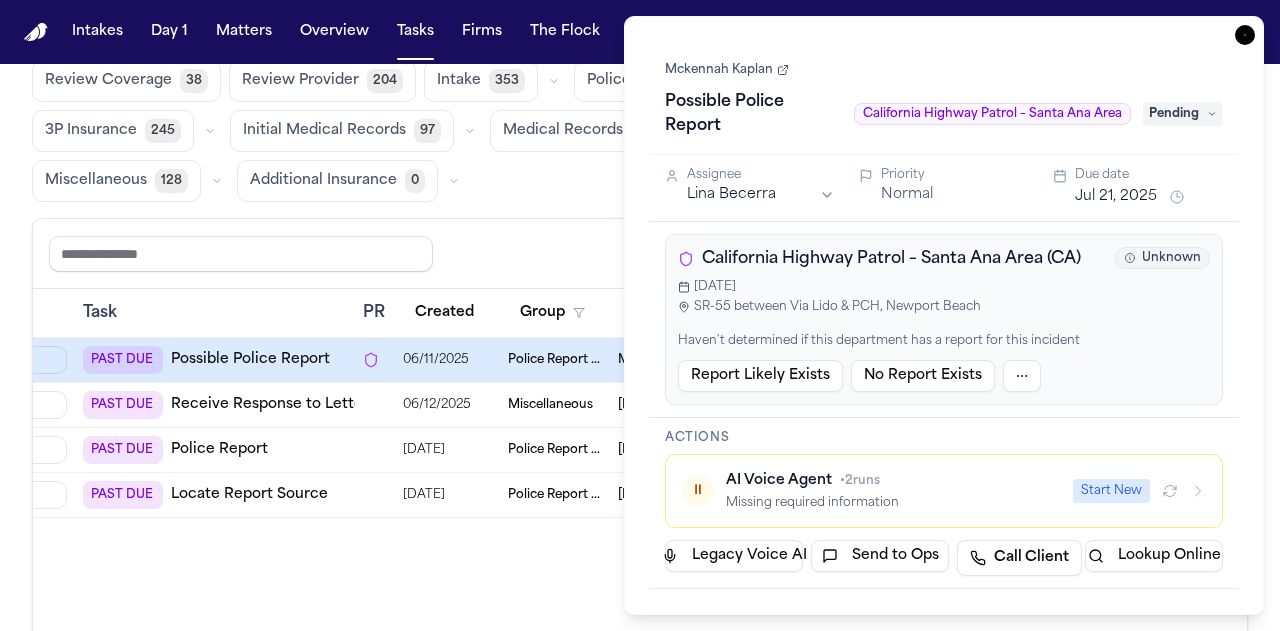 click on "Mckennah Kaplan" at bounding box center (727, 70) 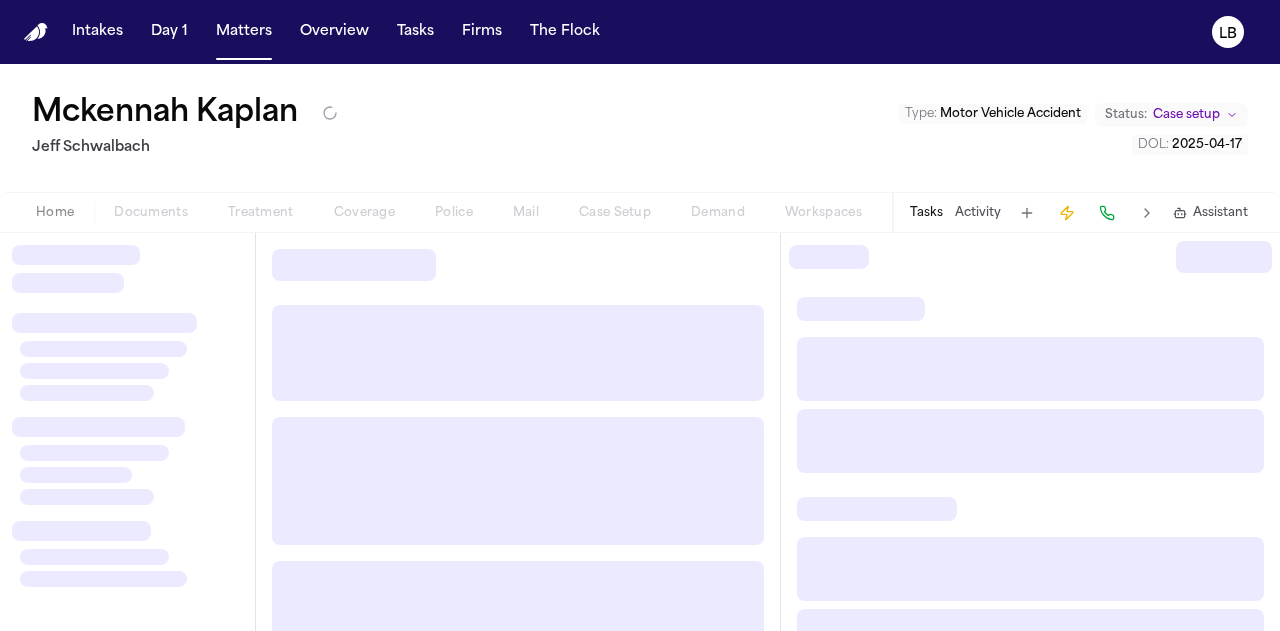 scroll, scrollTop: 0, scrollLeft: 0, axis: both 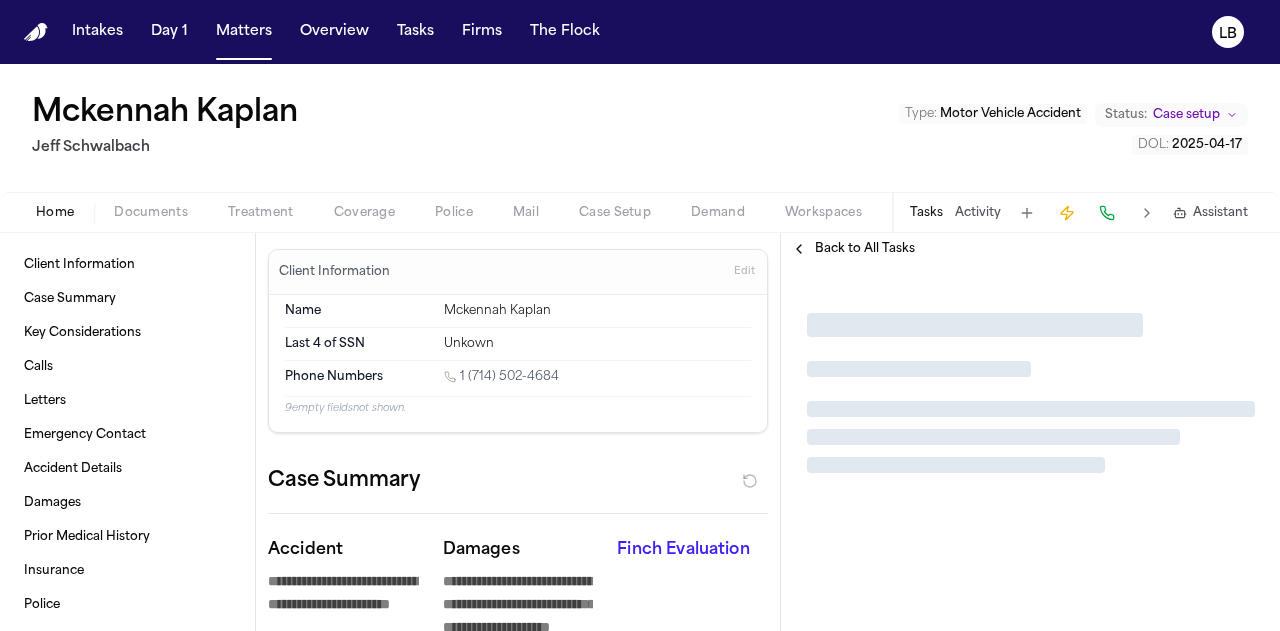 type on "*" 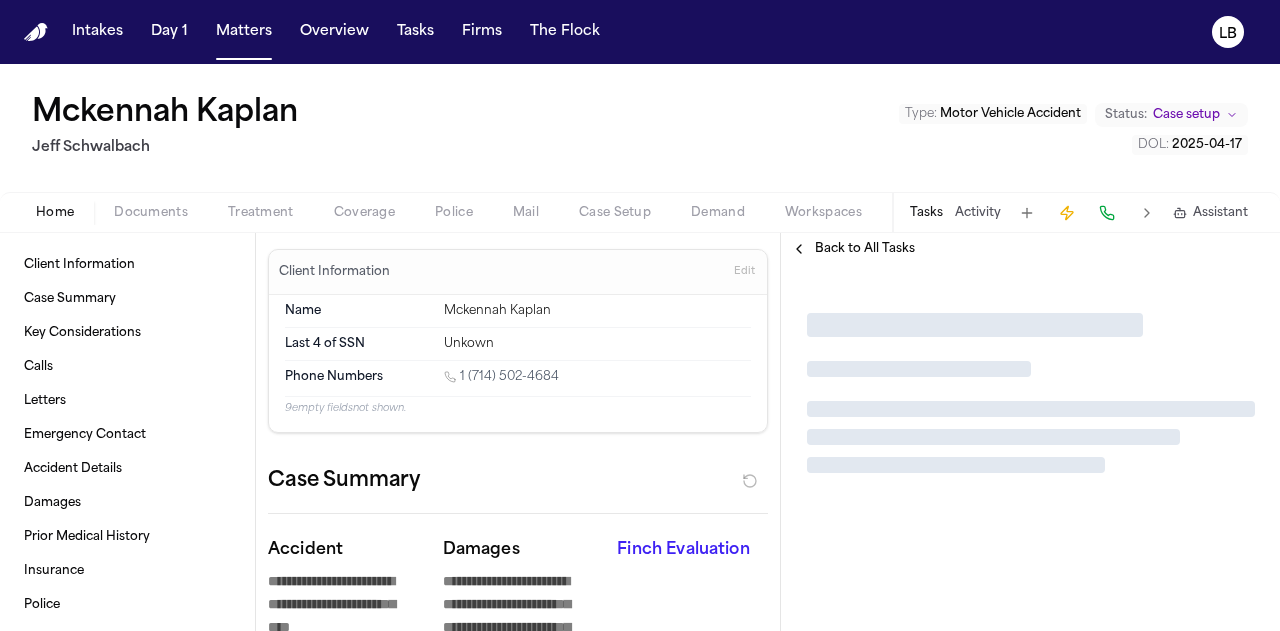 type on "*" 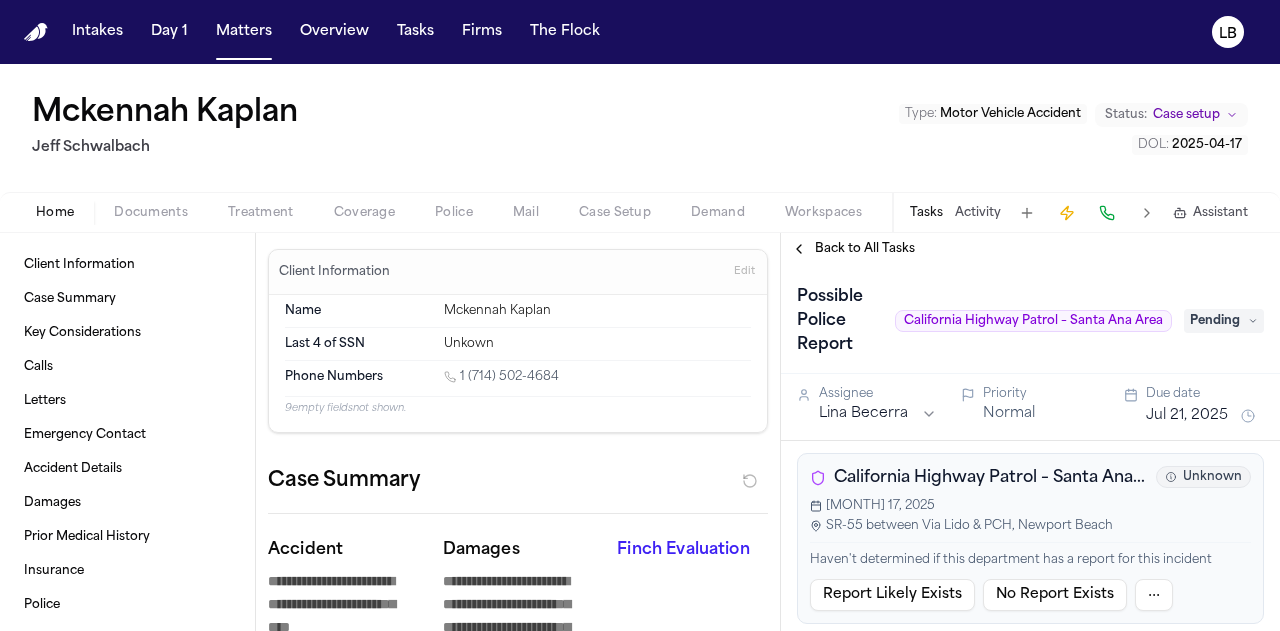 type on "*" 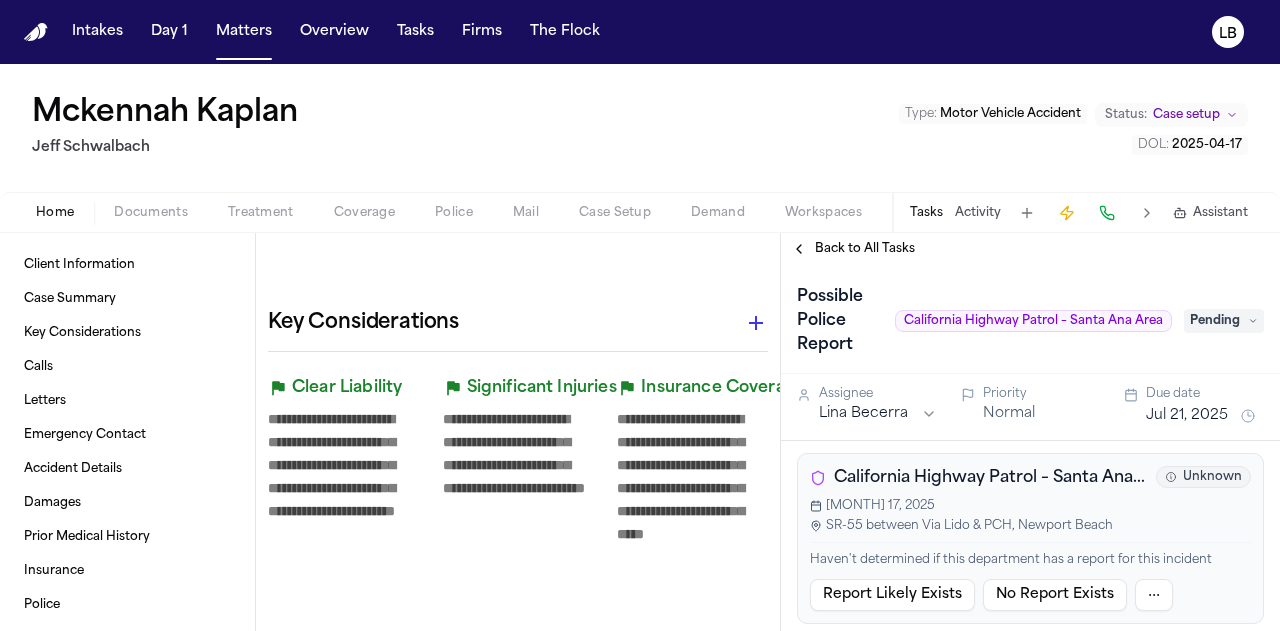 scroll, scrollTop: 444, scrollLeft: 0, axis: vertical 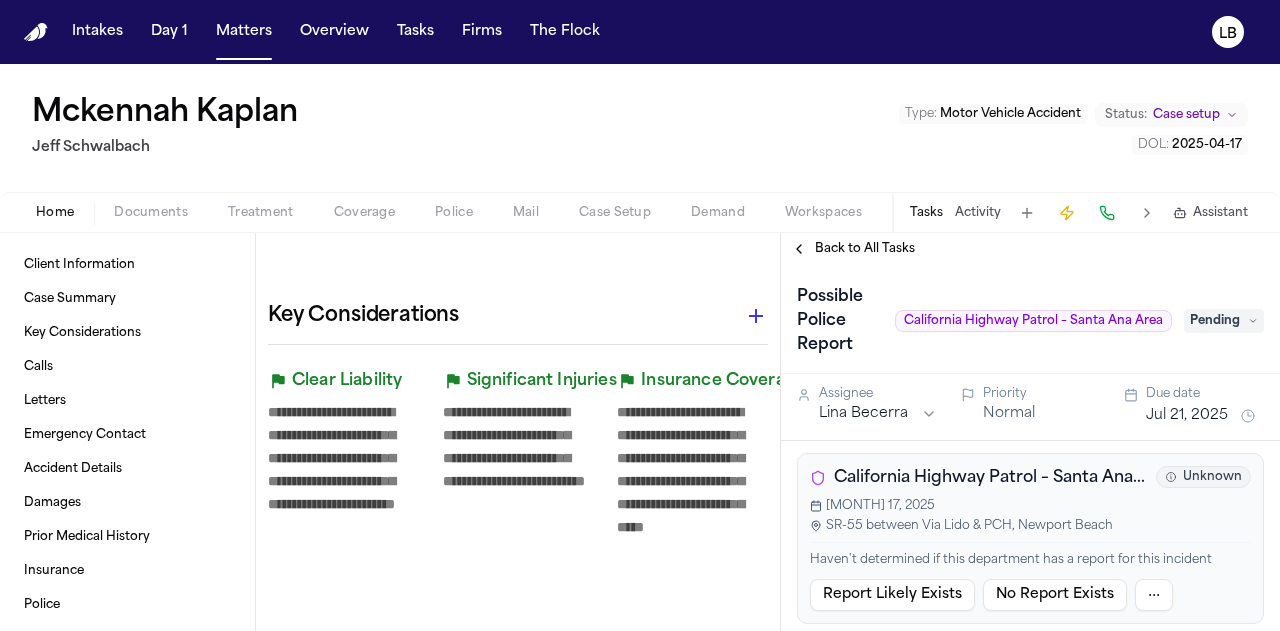 click on "Documents" at bounding box center [151, 213] 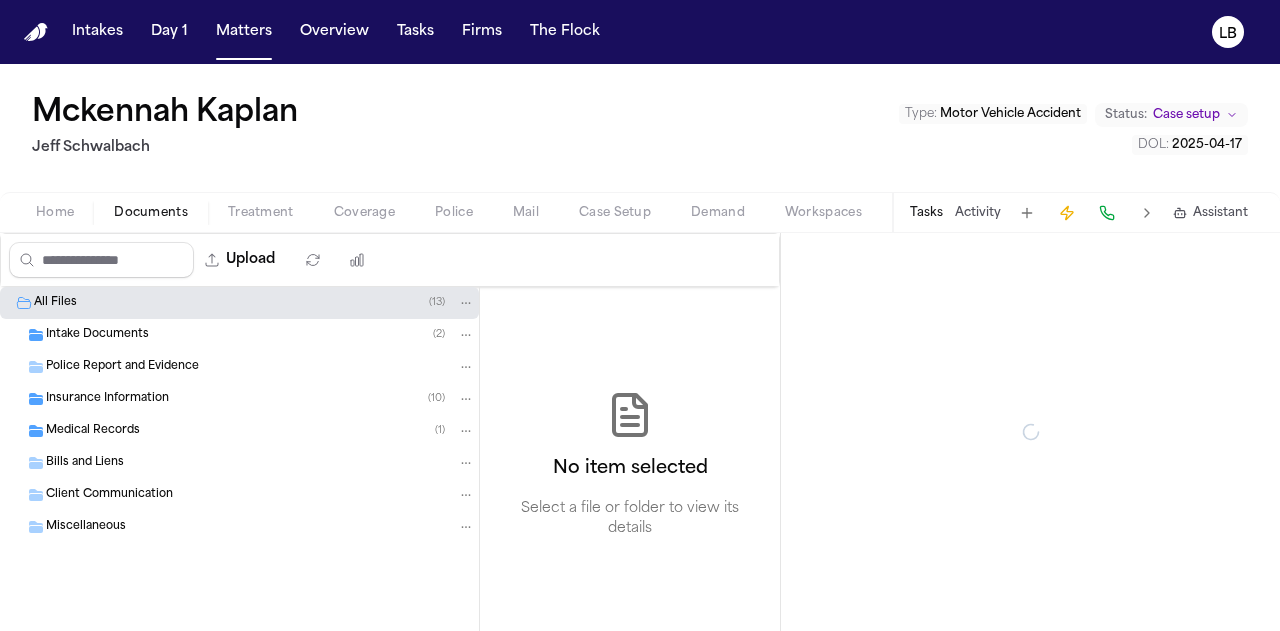 scroll, scrollTop: 0, scrollLeft: 0, axis: both 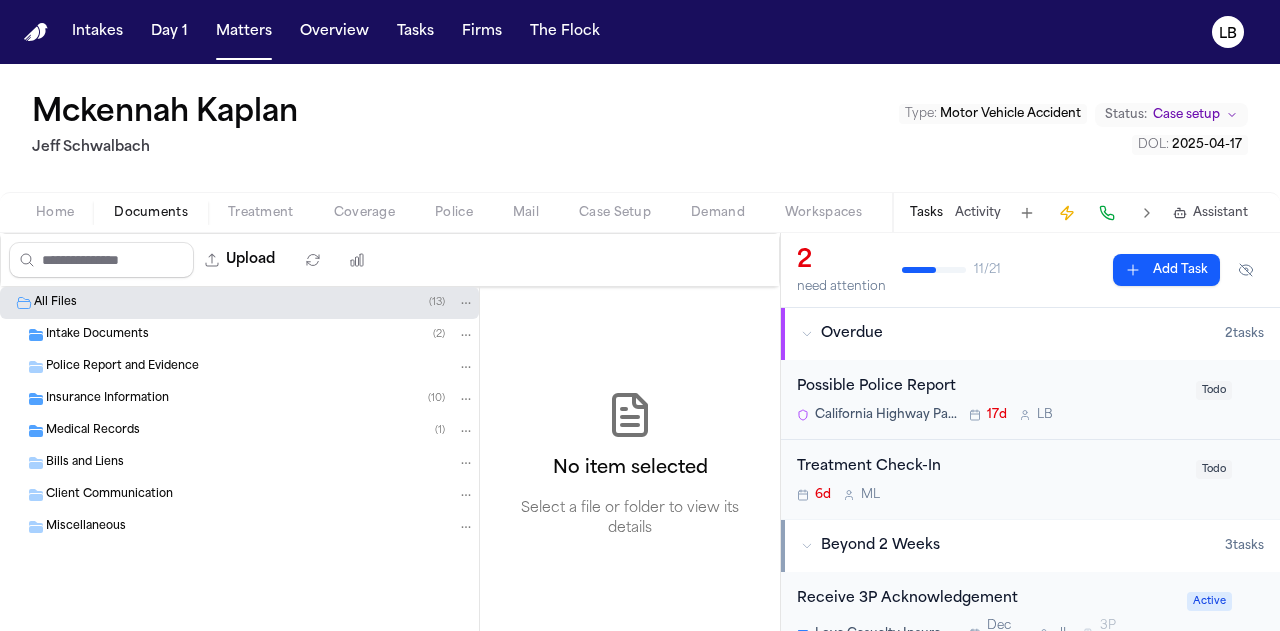 click on "Intake Documents" at bounding box center [97, 335] 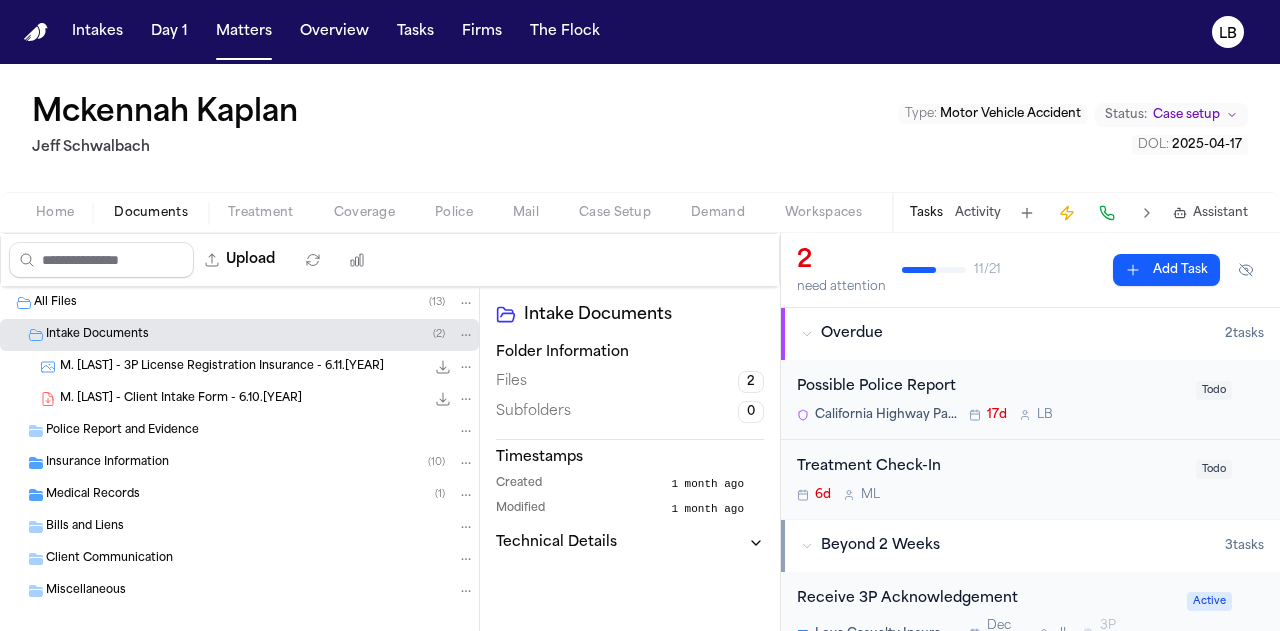 click on "Insurance Information" at bounding box center [107, 463] 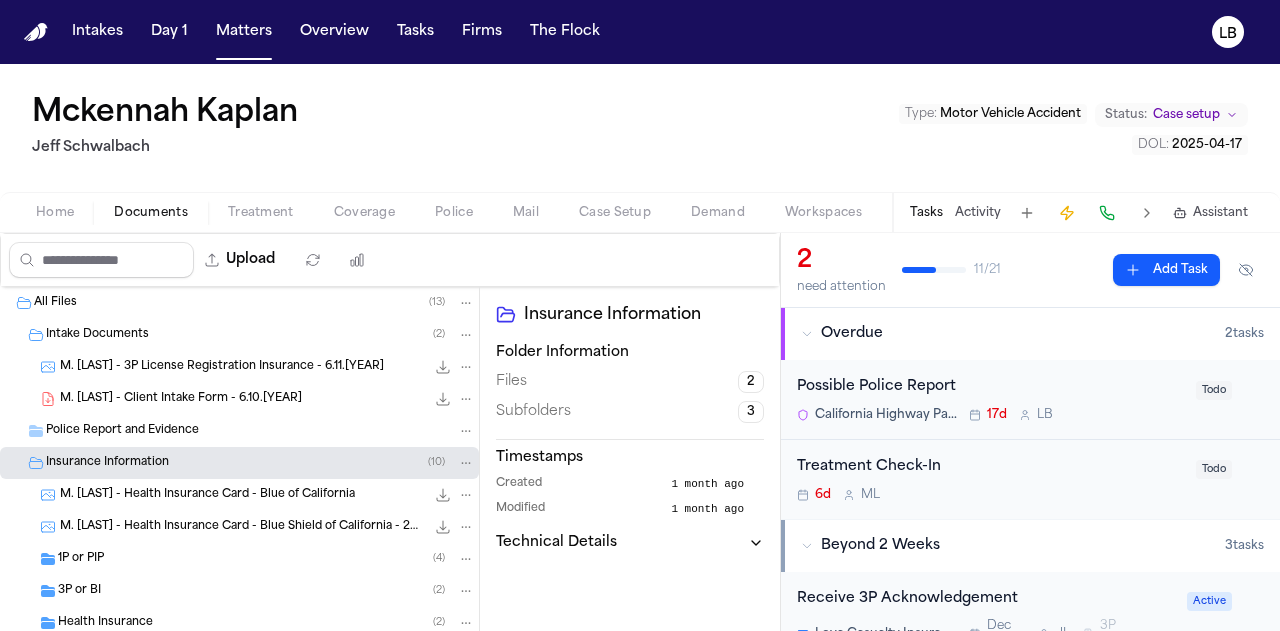 click on "M. Kaplan - Client Intake Form - 6.10.25" at bounding box center [181, 399] 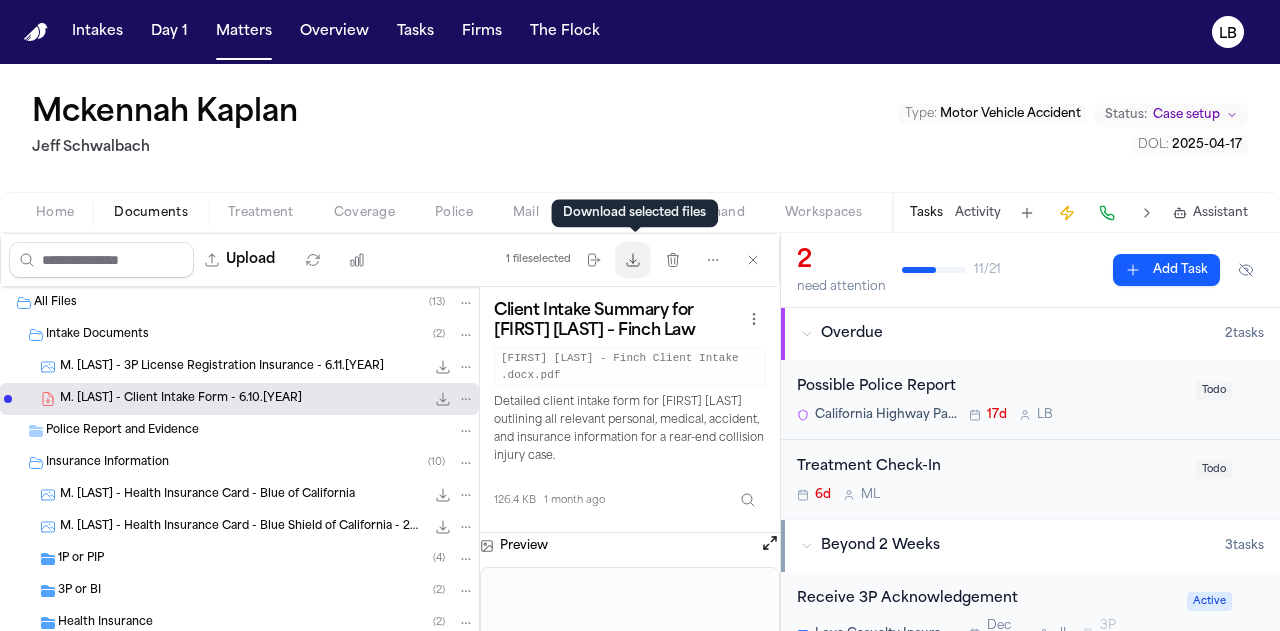 click 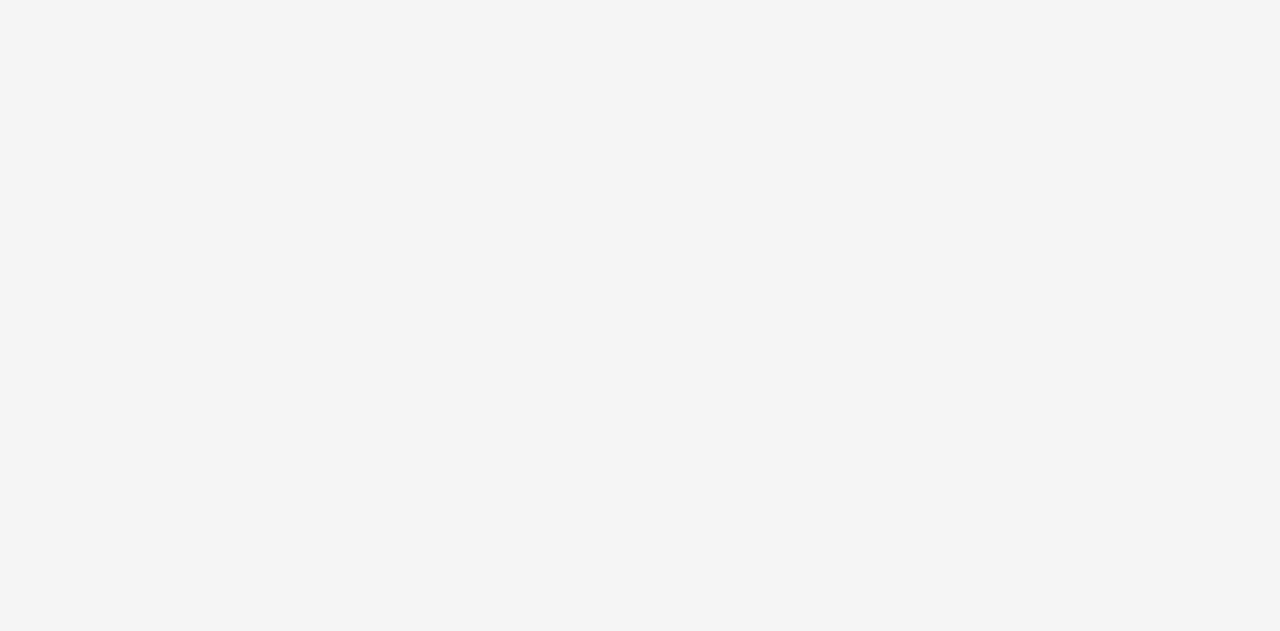 scroll, scrollTop: 0, scrollLeft: 0, axis: both 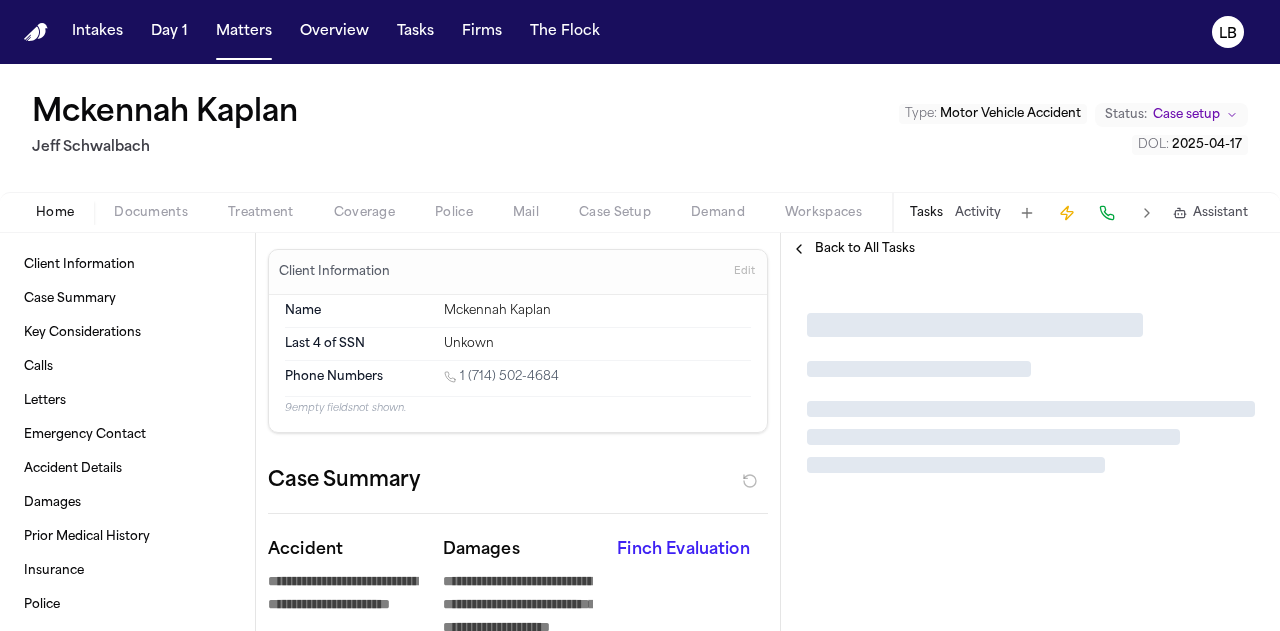 type on "*" 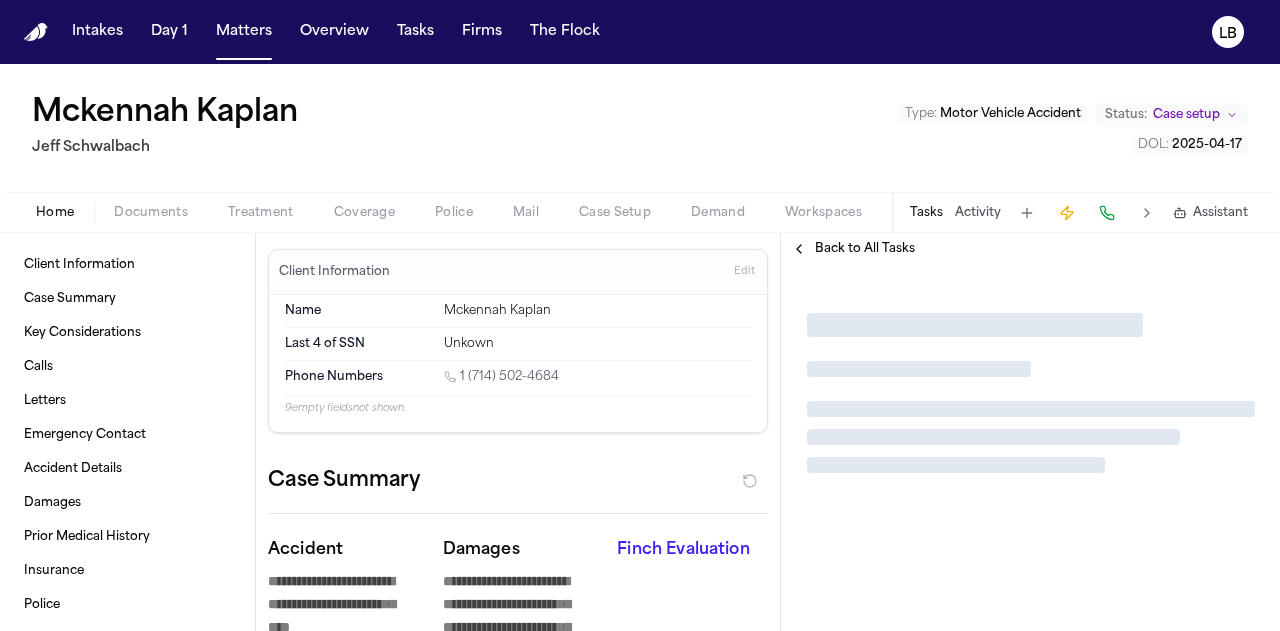 type on "*" 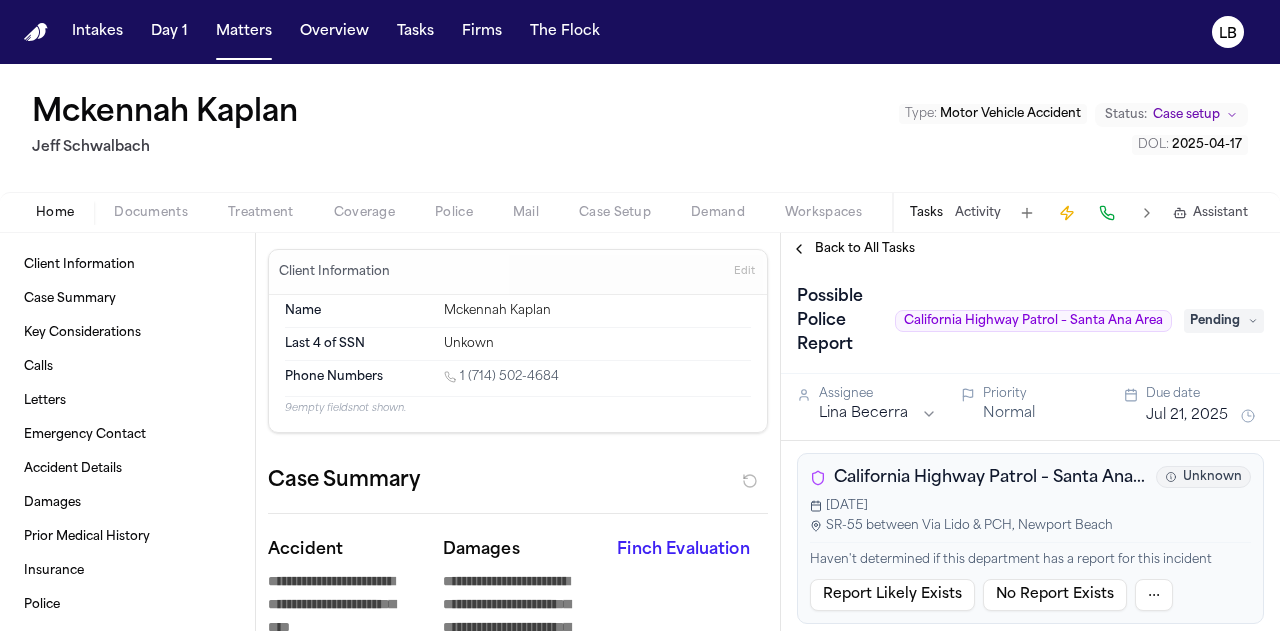 type on "*" 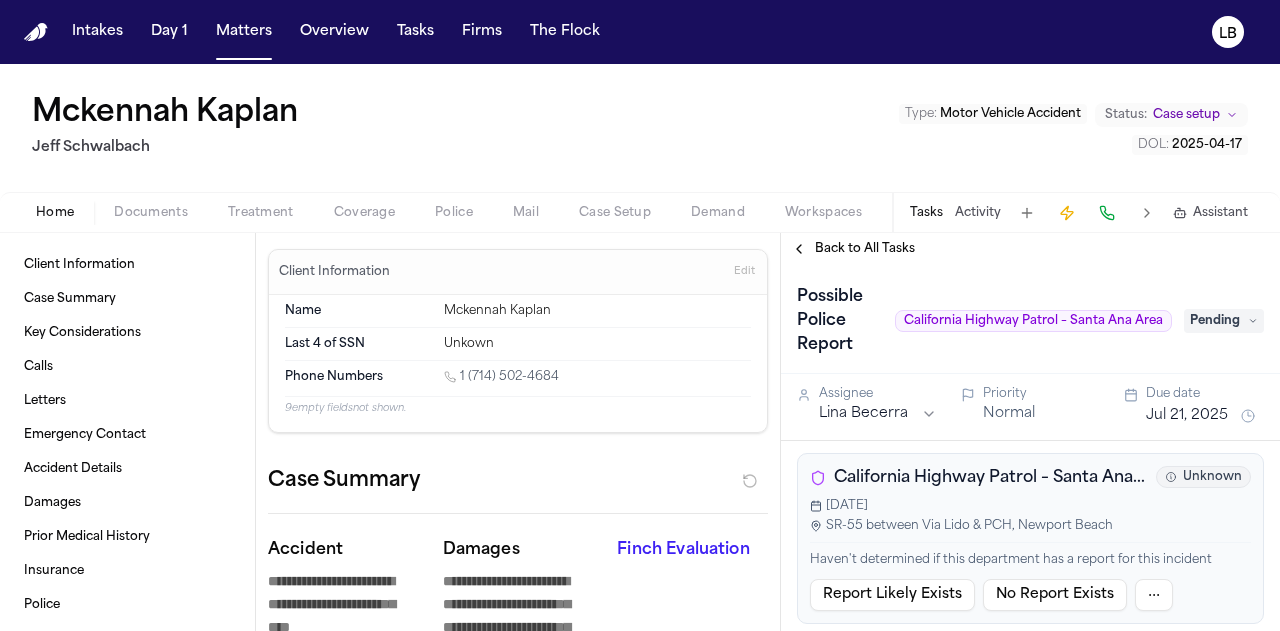 click on "Documents" at bounding box center [151, 213] 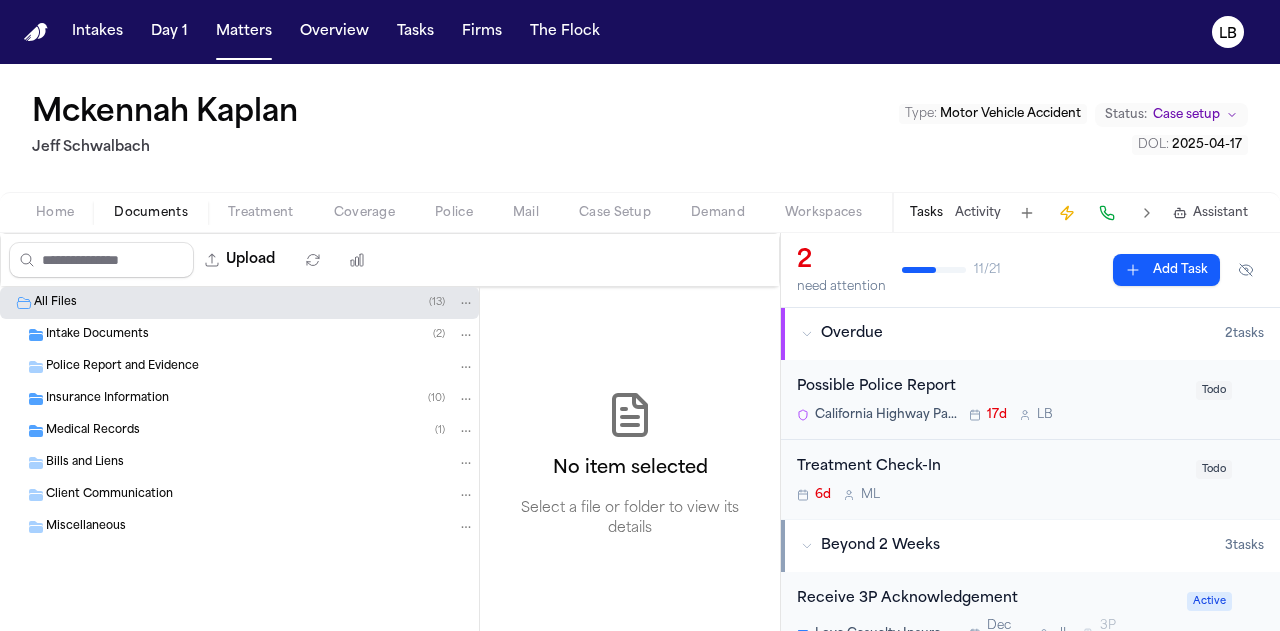 click on "Intake Documents" at bounding box center (97, 335) 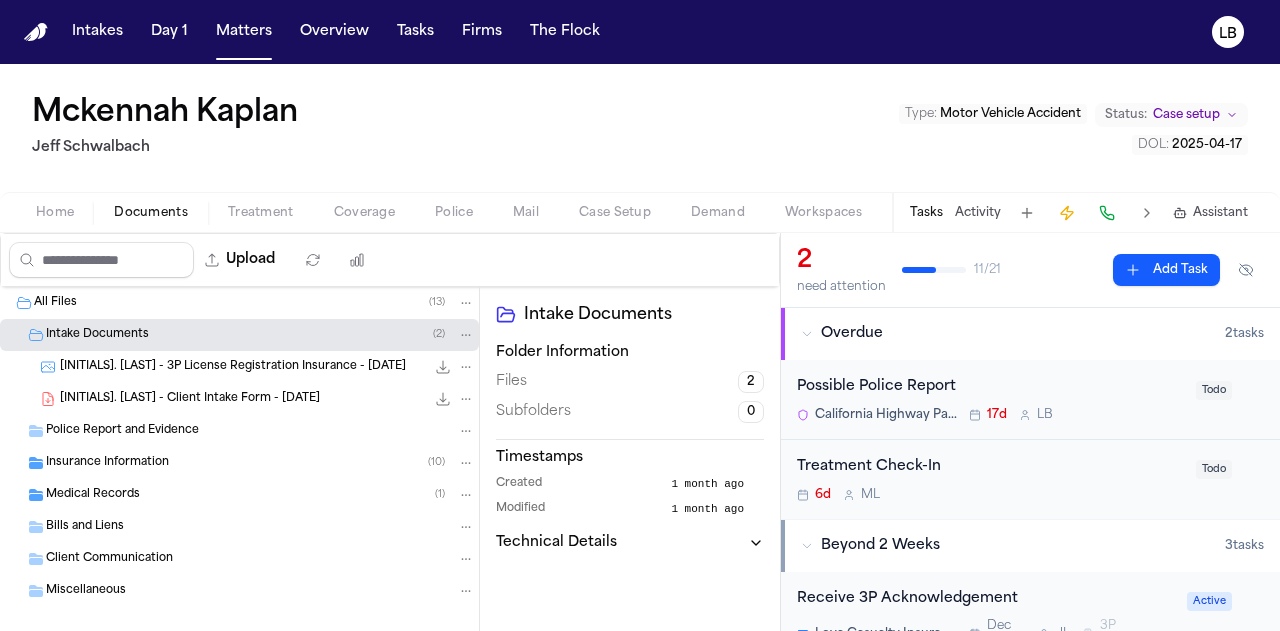 click on "M. Kaplan - Client Intake Form - 6.10.25 126.4 KB  • PDF" at bounding box center [267, 399] 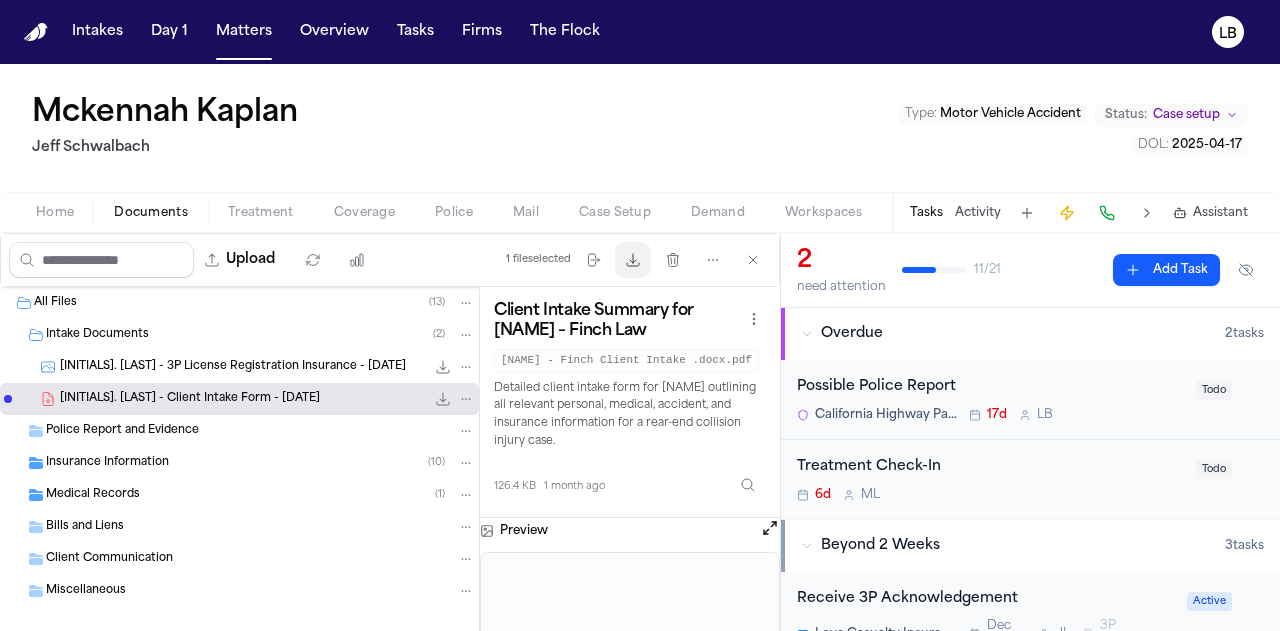 click on "Download files" at bounding box center [633, 260] 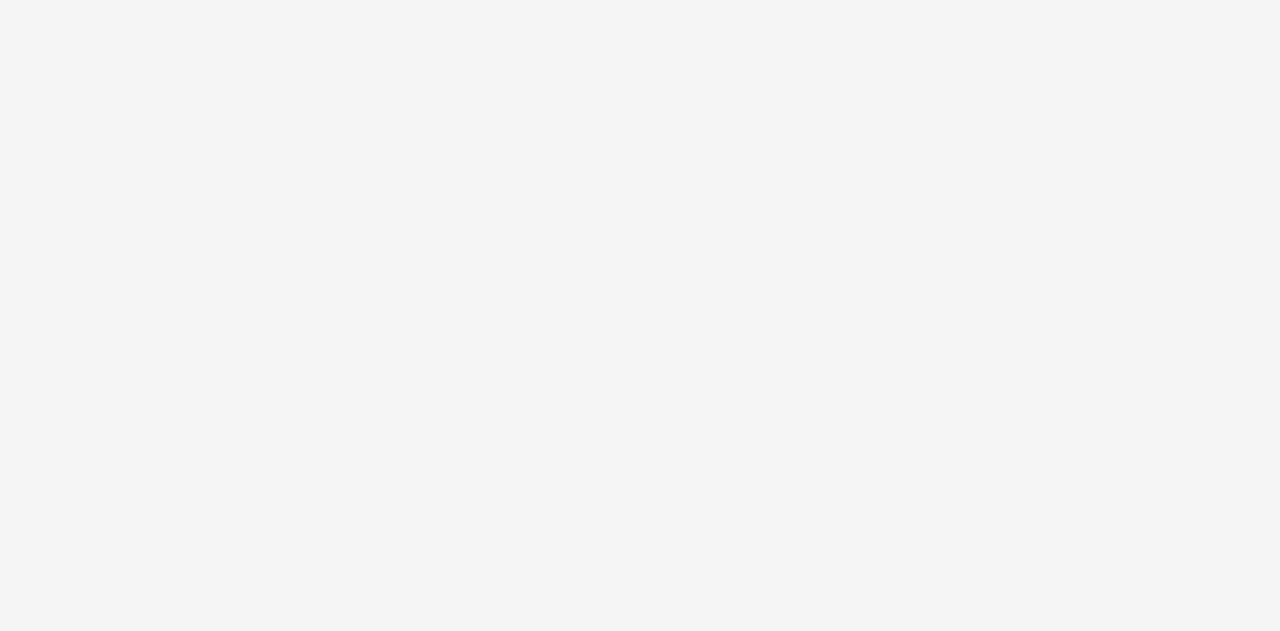 scroll, scrollTop: 0, scrollLeft: 0, axis: both 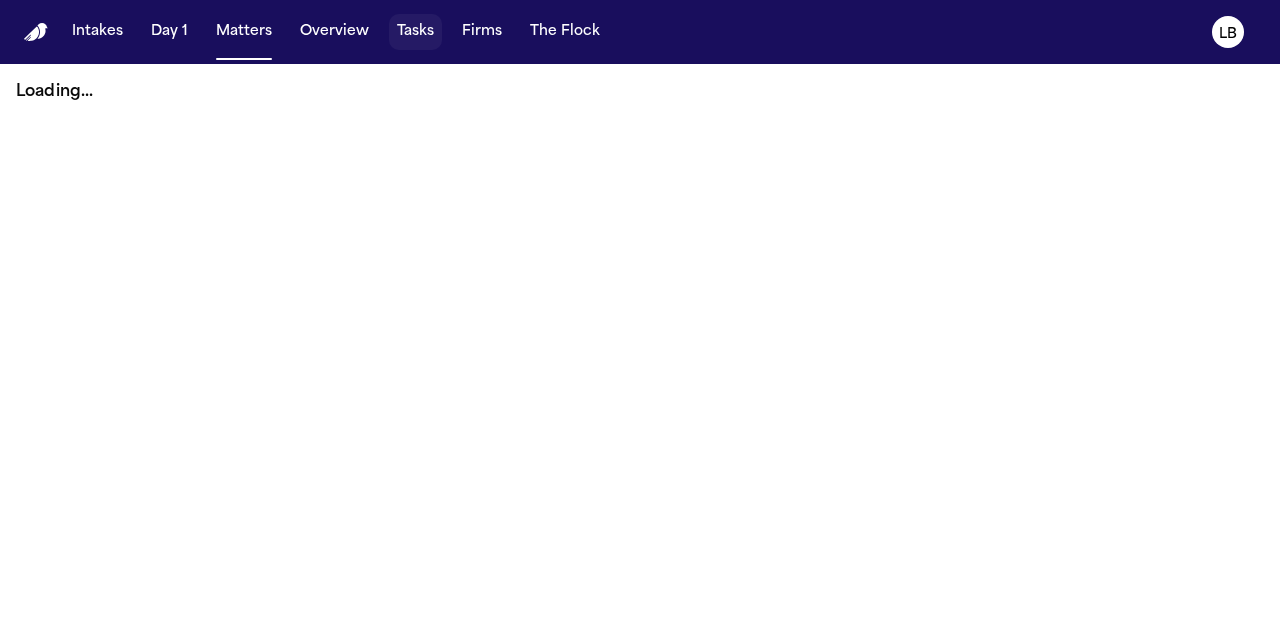 click on "Tasks" at bounding box center [415, 32] 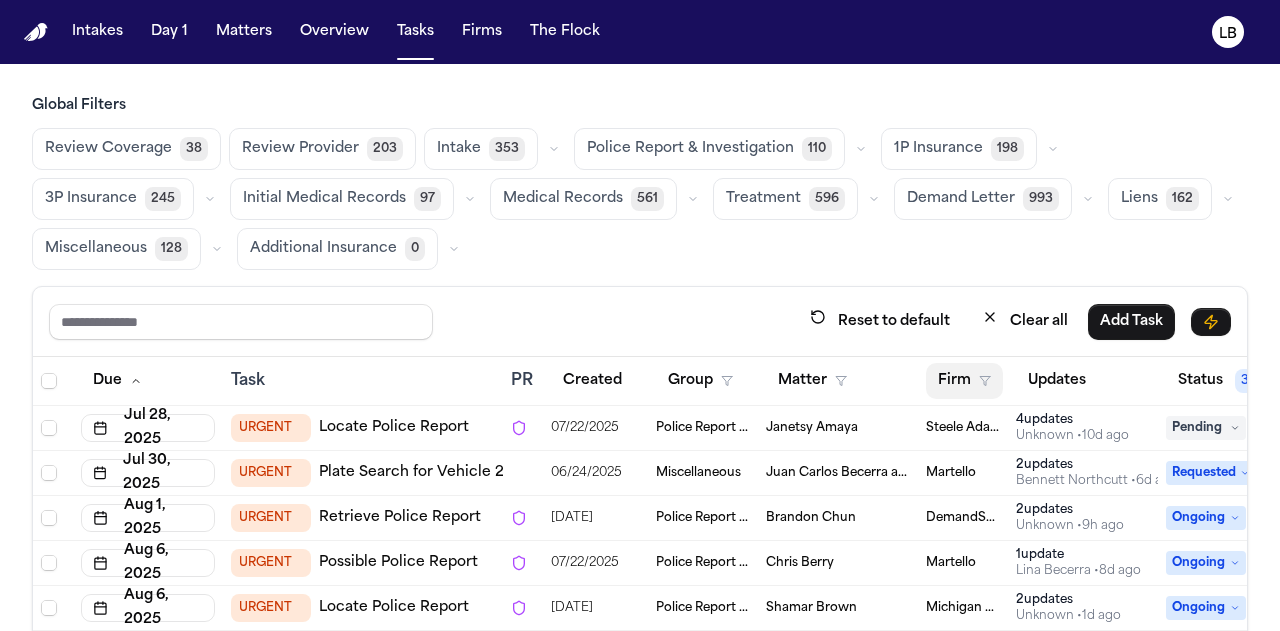 click on "Firm" at bounding box center (964, 381) 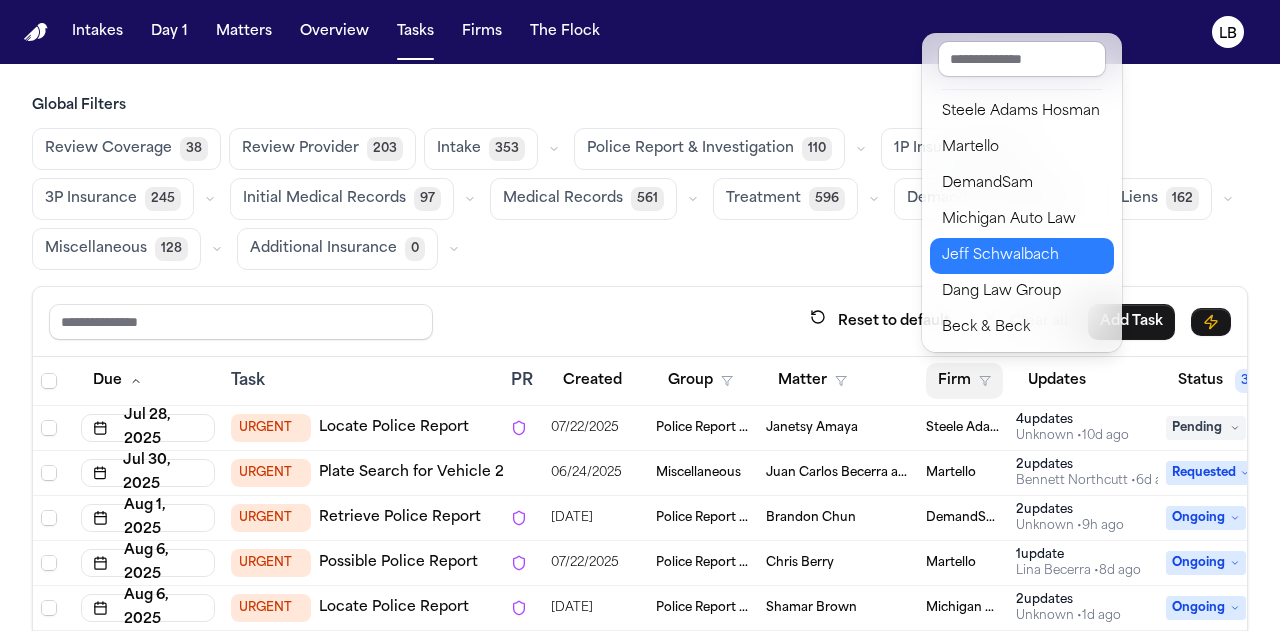click on "Jeff Schwalbach" at bounding box center [1022, 256] 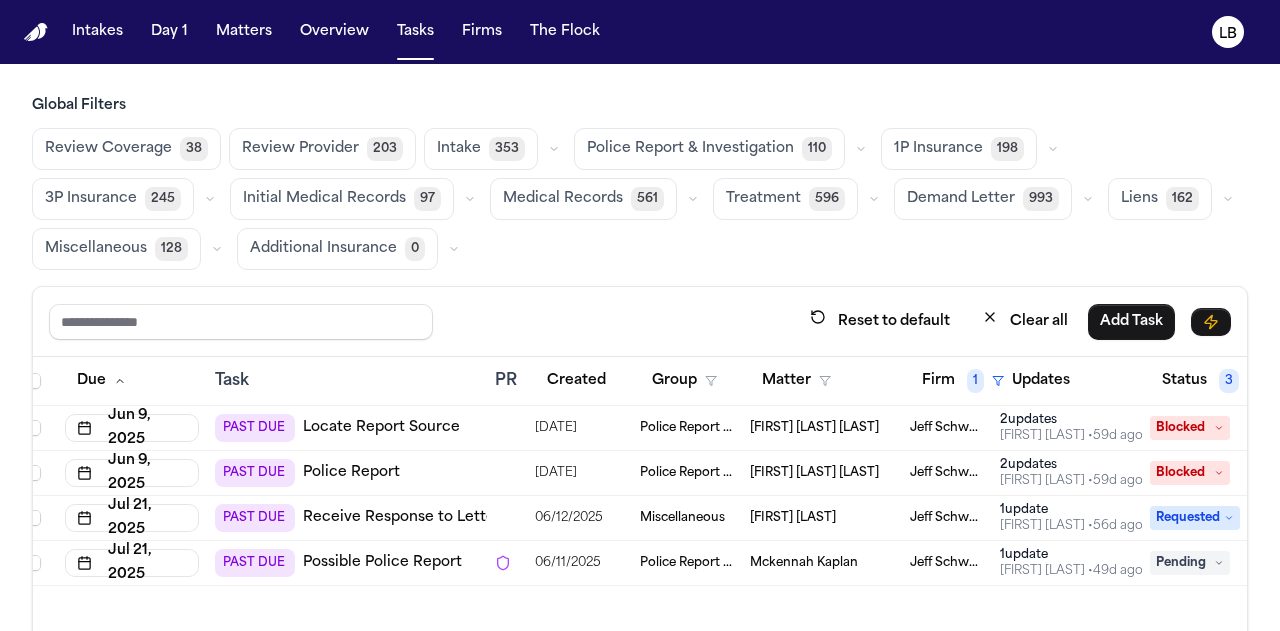 scroll, scrollTop: 0, scrollLeft: 17, axis: horizontal 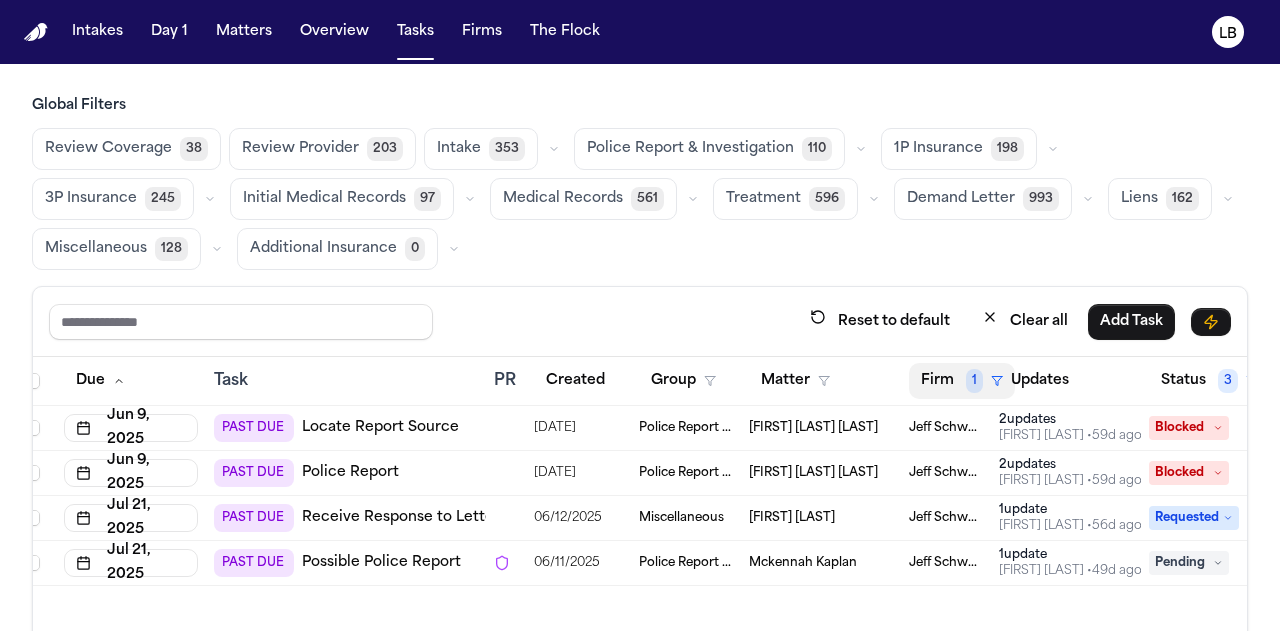 click on "Firm 1" at bounding box center (962, 381) 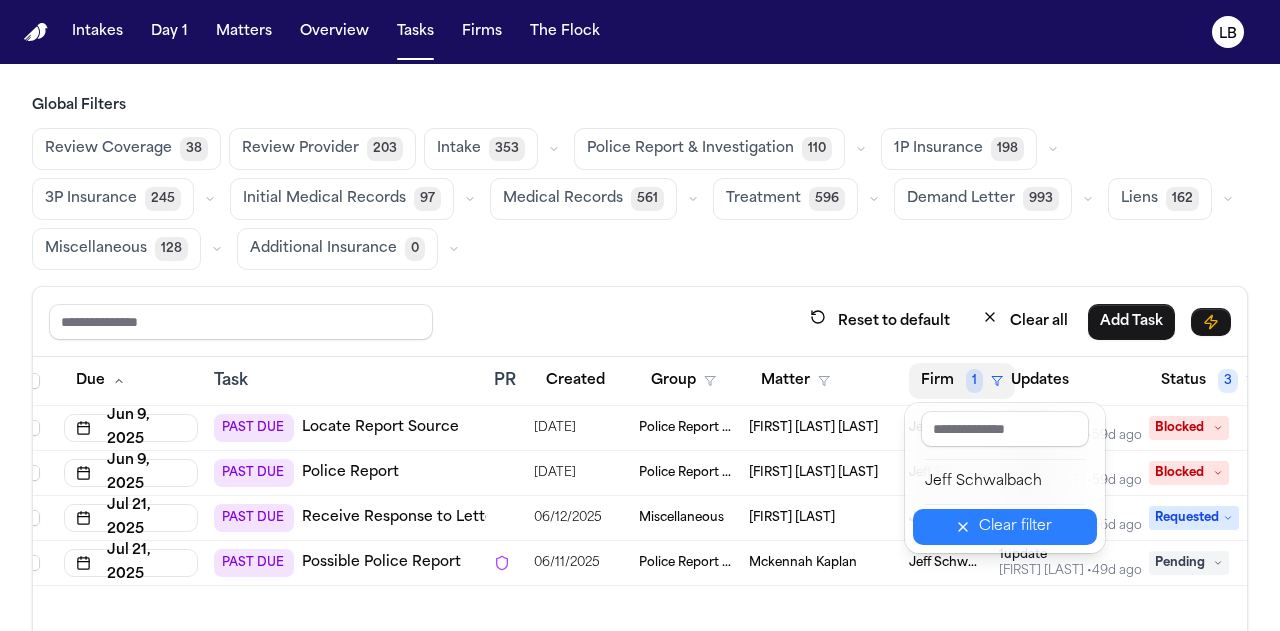 click on "Clear filter" at bounding box center [1015, 527] 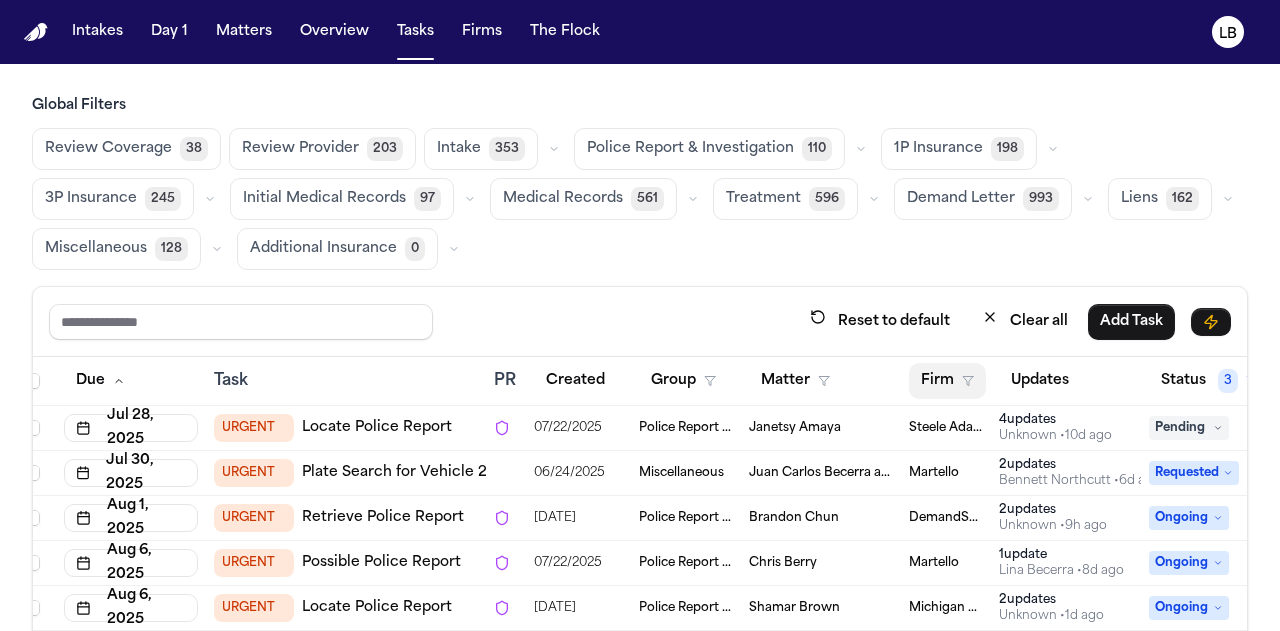 click on "Firm" at bounding box center (947, 381) 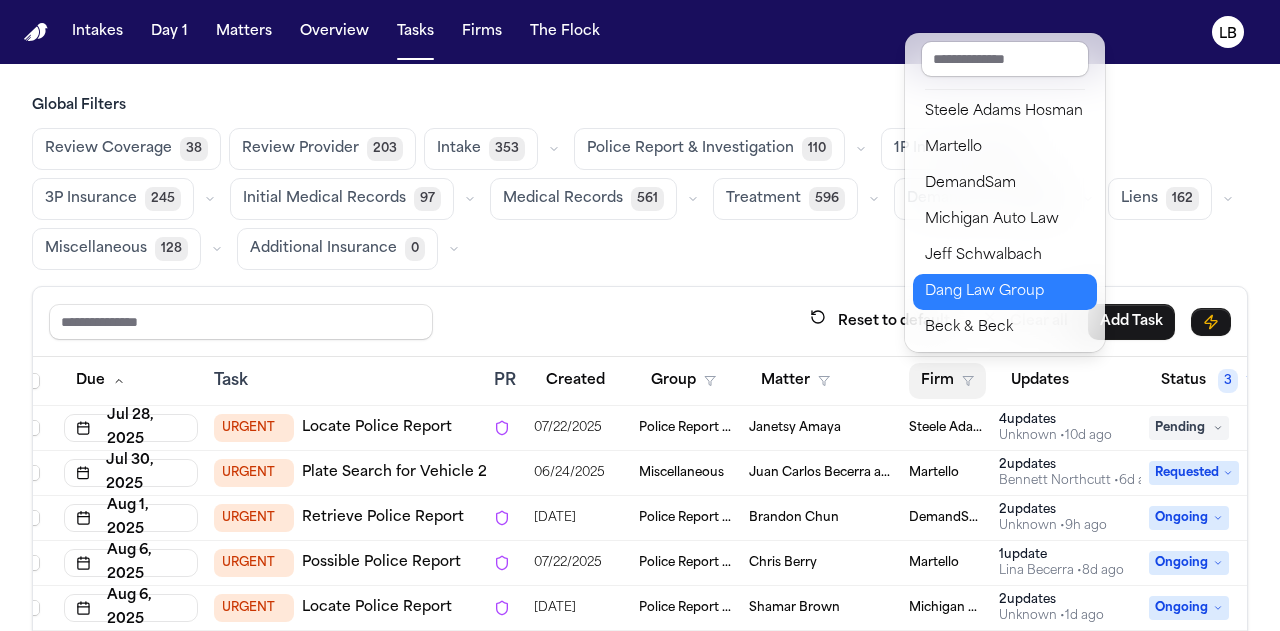 click on "Dang Law Group" at bounding box center [1005, 292] 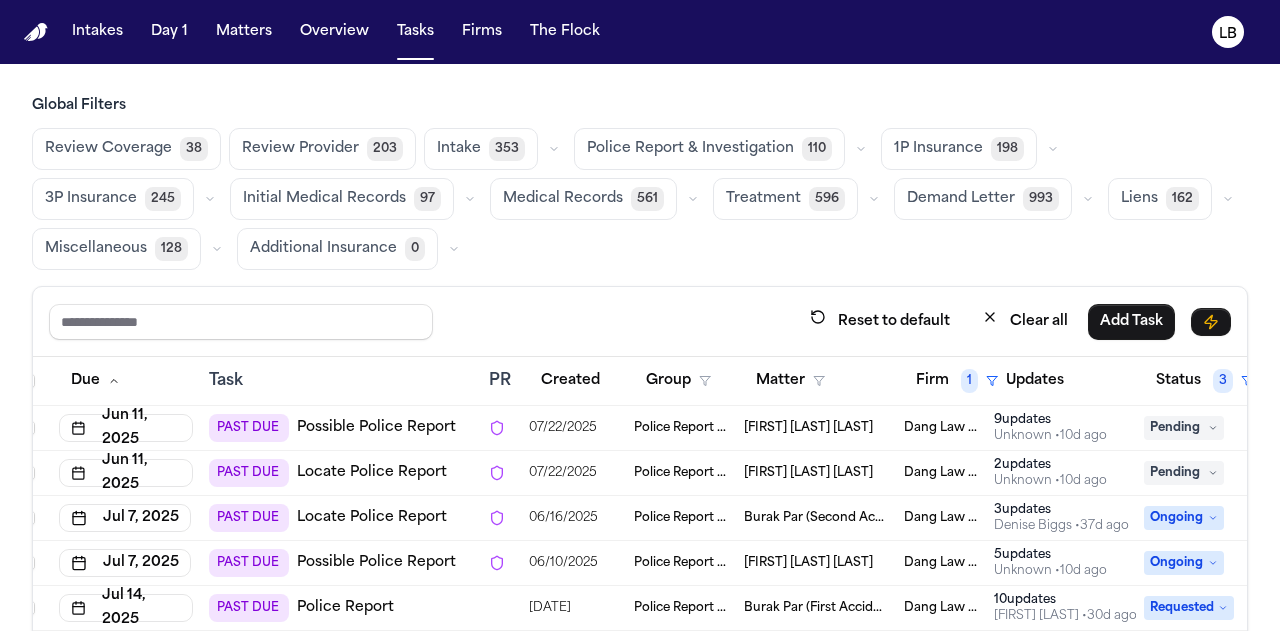 scroll, scrollTop: 12, scrollLeft: 24, axis: both 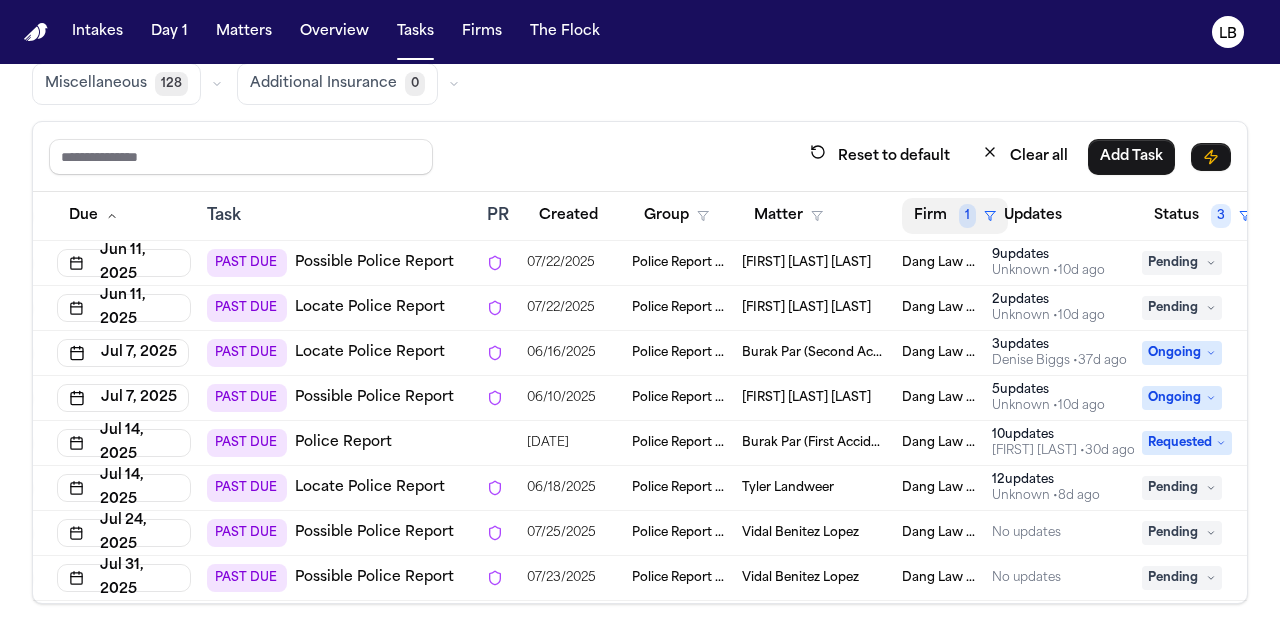 click on "Firm 1" at bounding box center [955, 216] 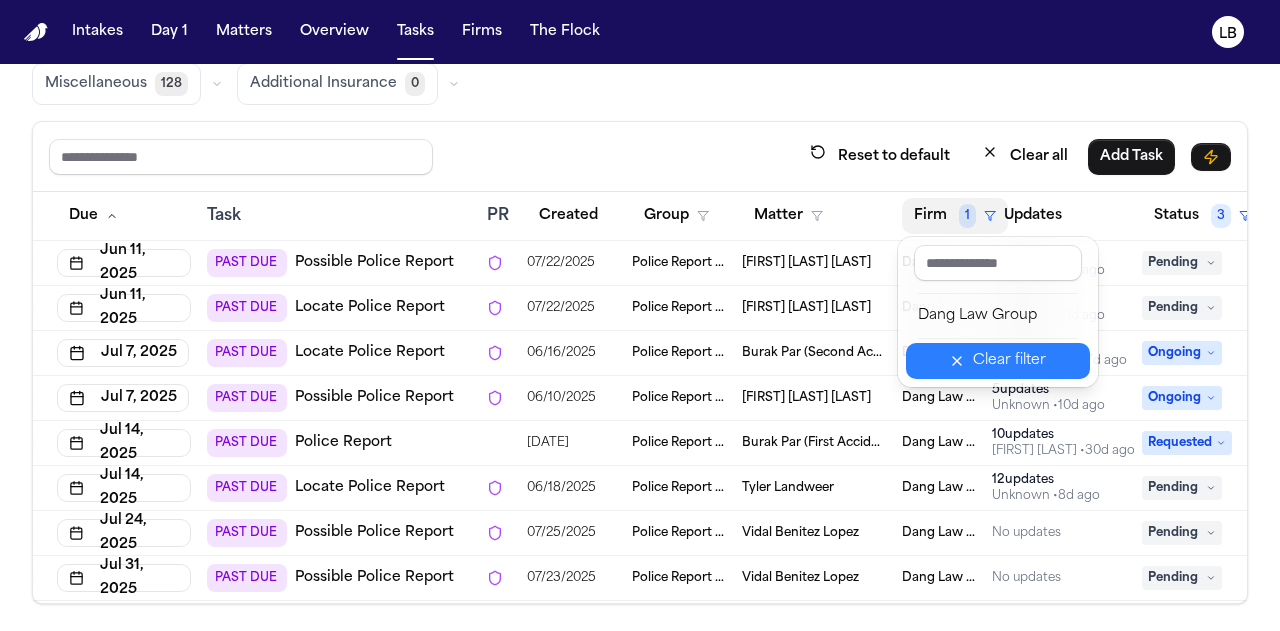 click 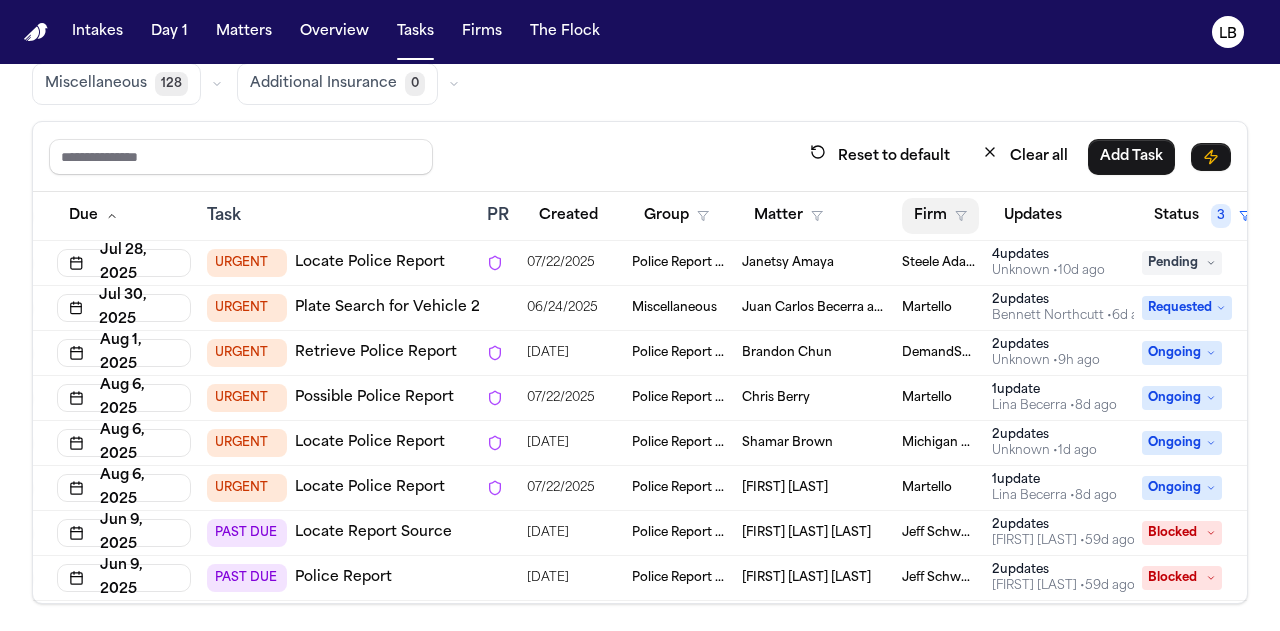 click on "Firm" at bounding box center (940, 216) 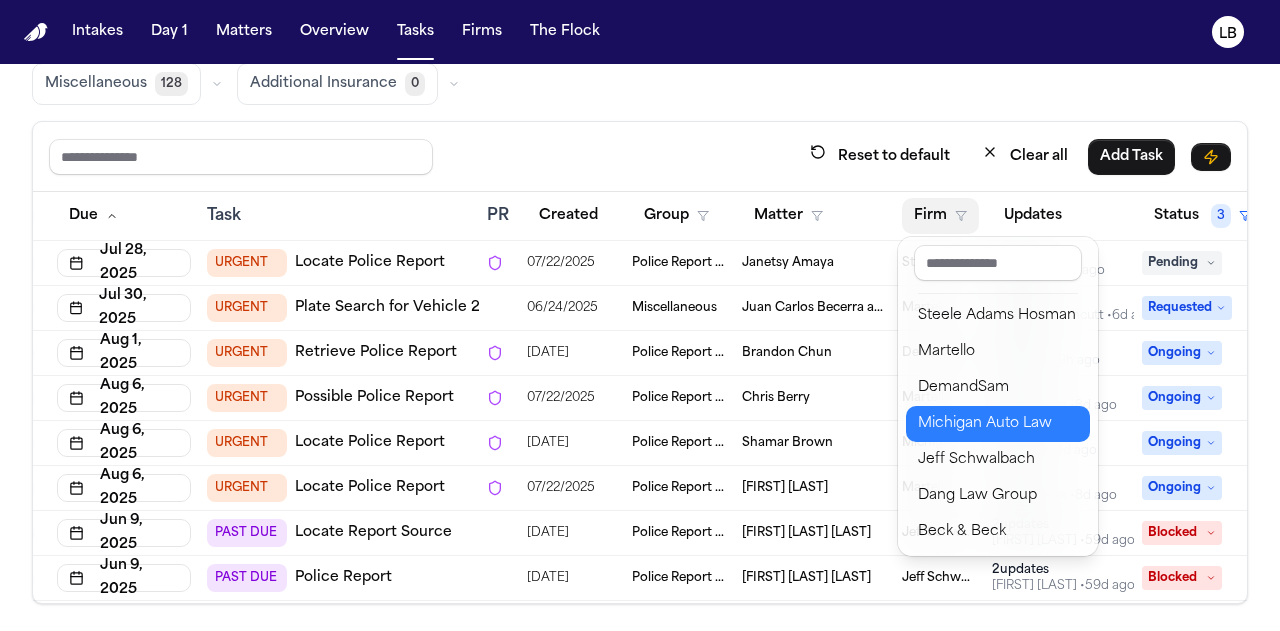 click on "Michigan Auto Law" at bounding box center (998, 424) 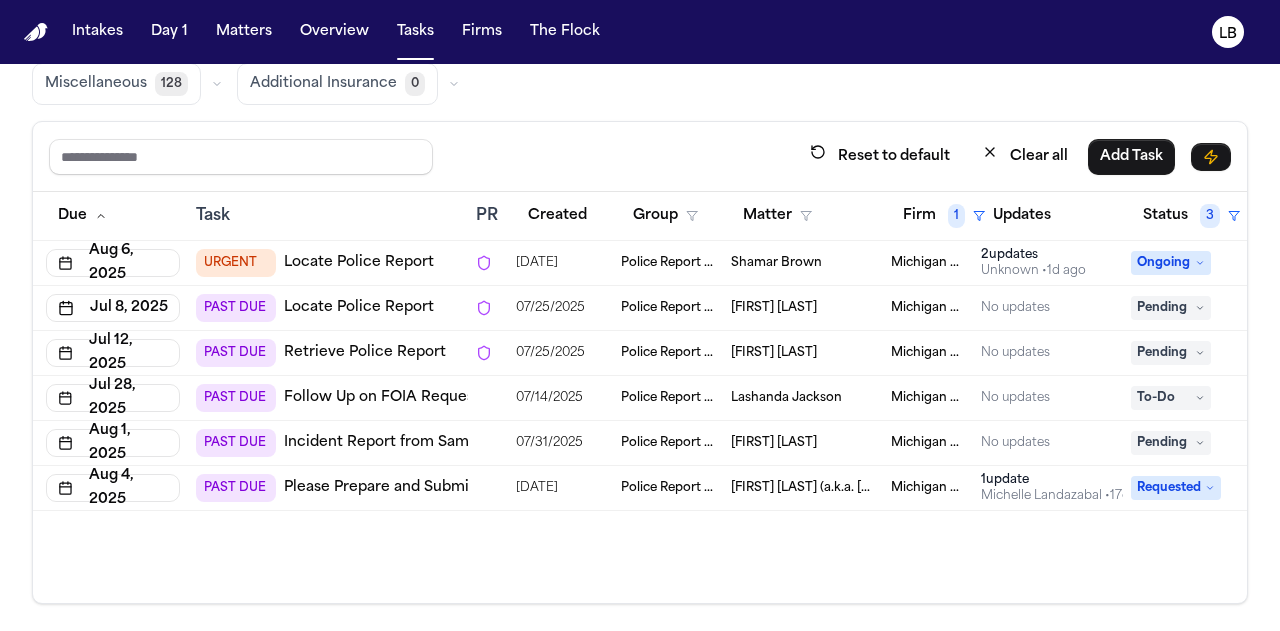 scroll, scrollTop: 0, scrollLeft: 46, axis: horizontal 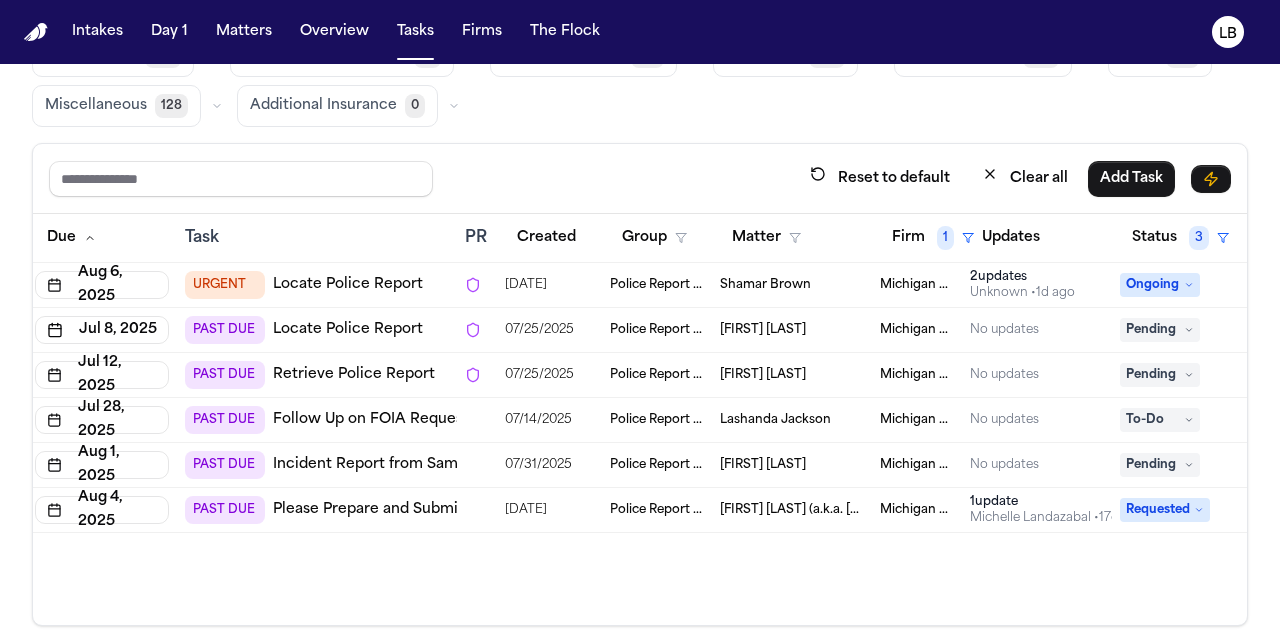 click on "Marlon Westbrook" at bounding box center [763, 375] 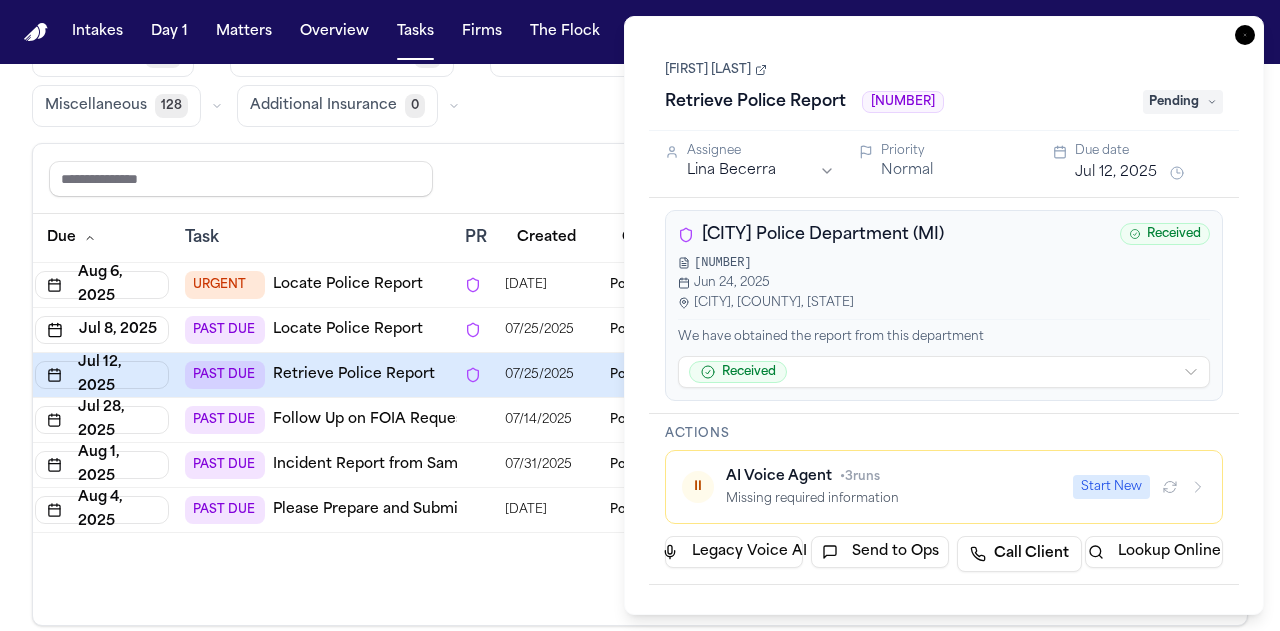 drag, startPoint x: 770, startPoint y: 266, endPoint x: 691, endPoint y: 252, distance: 80.23092 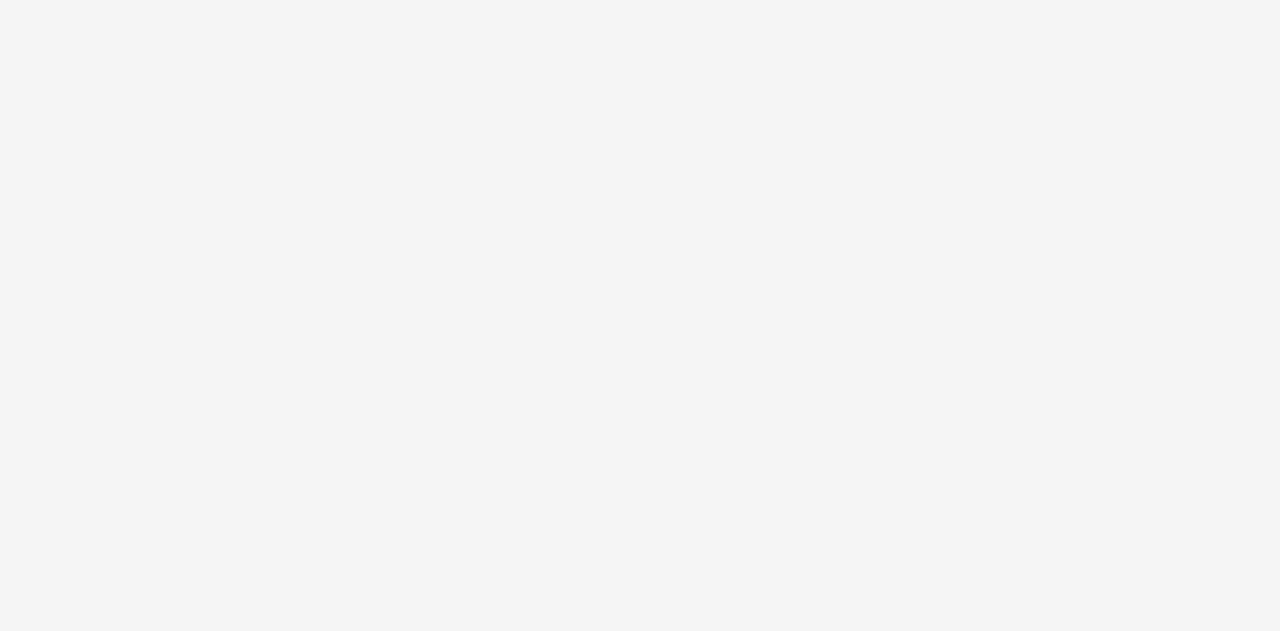 scroll, scrollTop: 0, scrollLeft: 0, axis: both 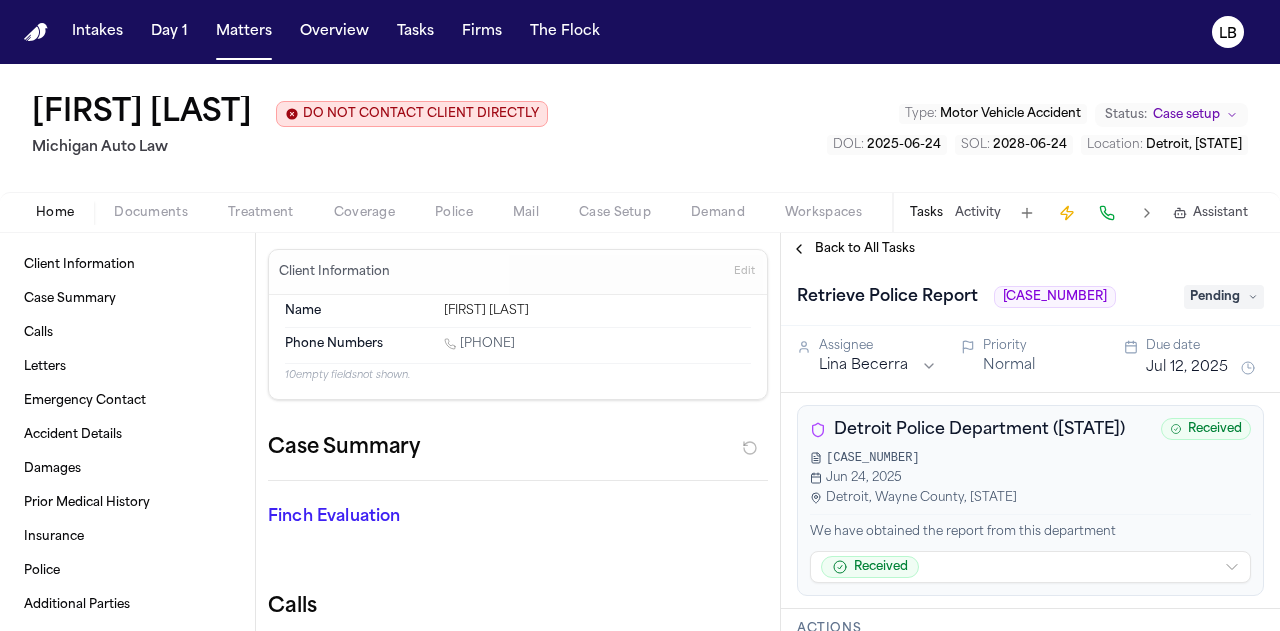 drag, startPoint x: 980, startPoint y: 152, endPoint x: 884, endPoint y: 161, distance: 96.42095 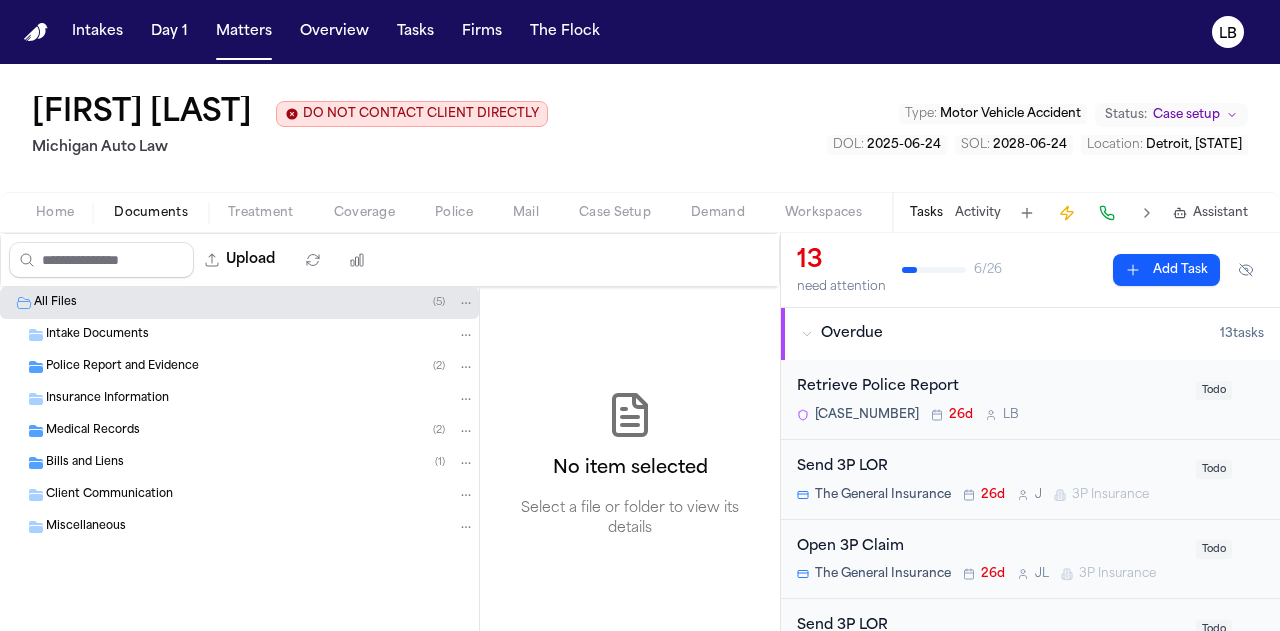 click on "Police Report and Evidence" at bounding box center (122, 367) 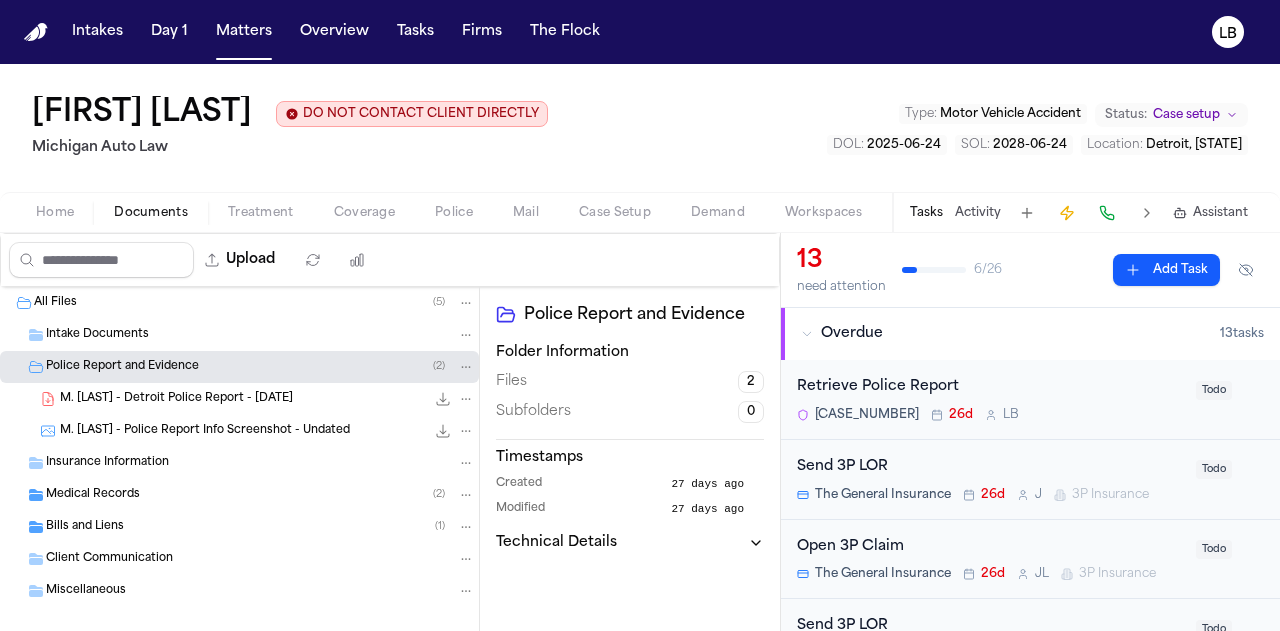 click on "Tasks" at bounding box center [926, 213] 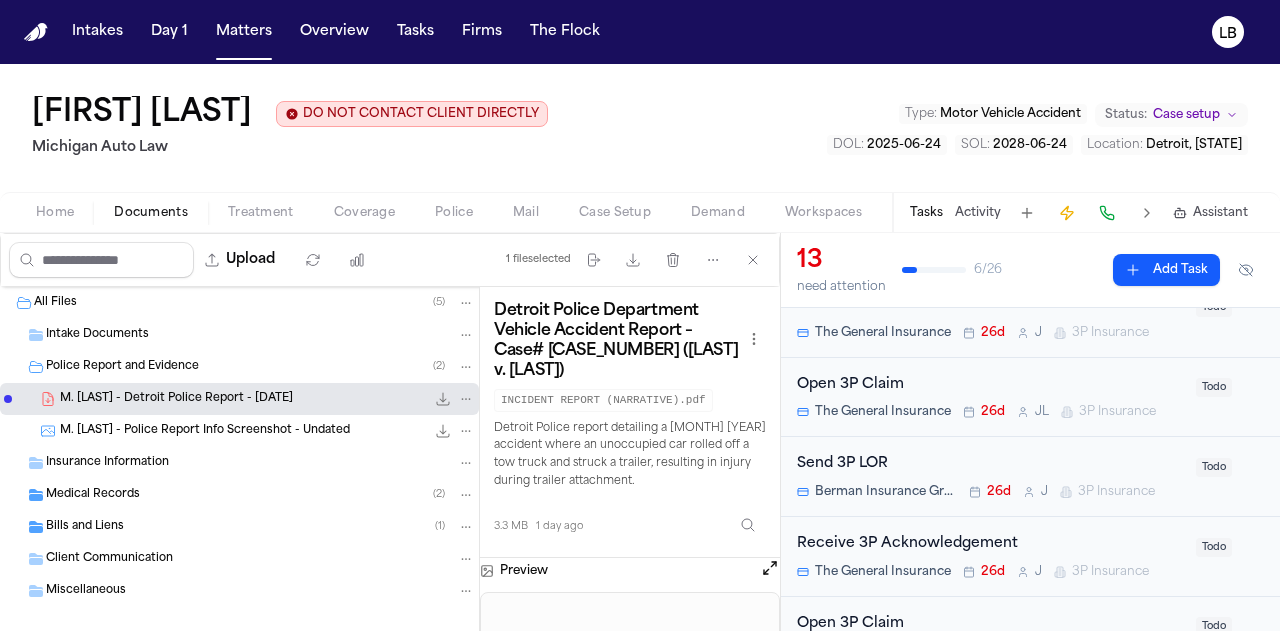 scroll, scrollTop: 164, scrollLeft: 0, axis: vertical 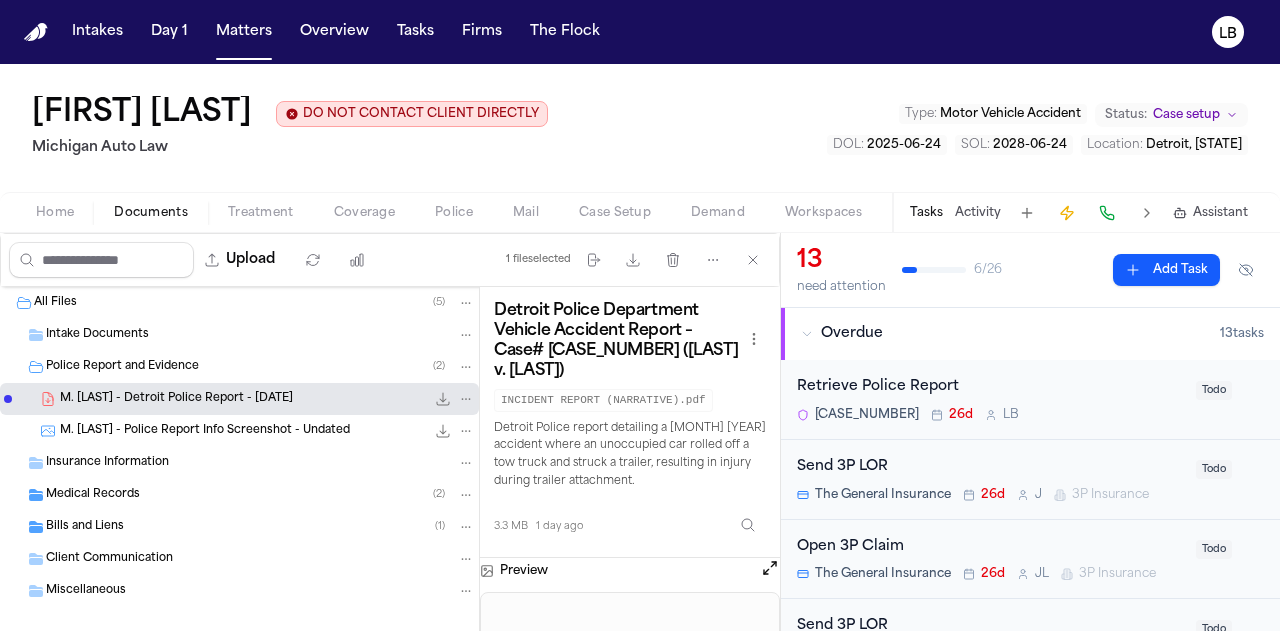 click on "Retrieve Police Report [CASE_NUMBER] [DAYS] L B Todo" at bounding box center [1030, 399] 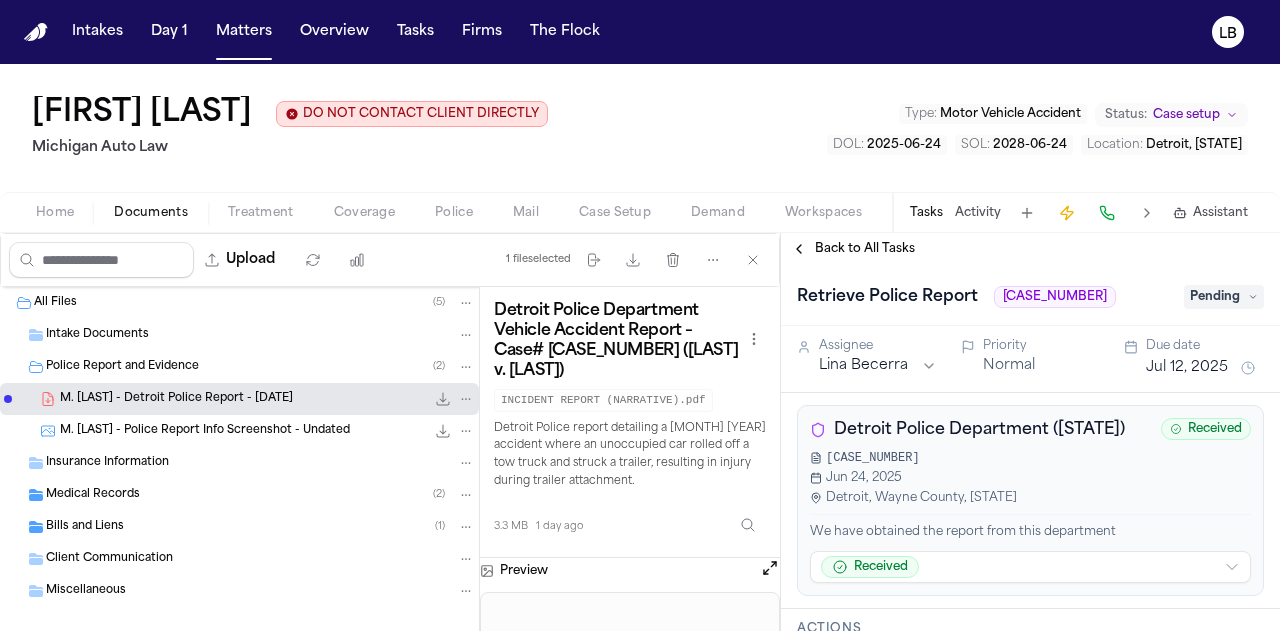click on "Pending" at bounding box center [1224, 297] 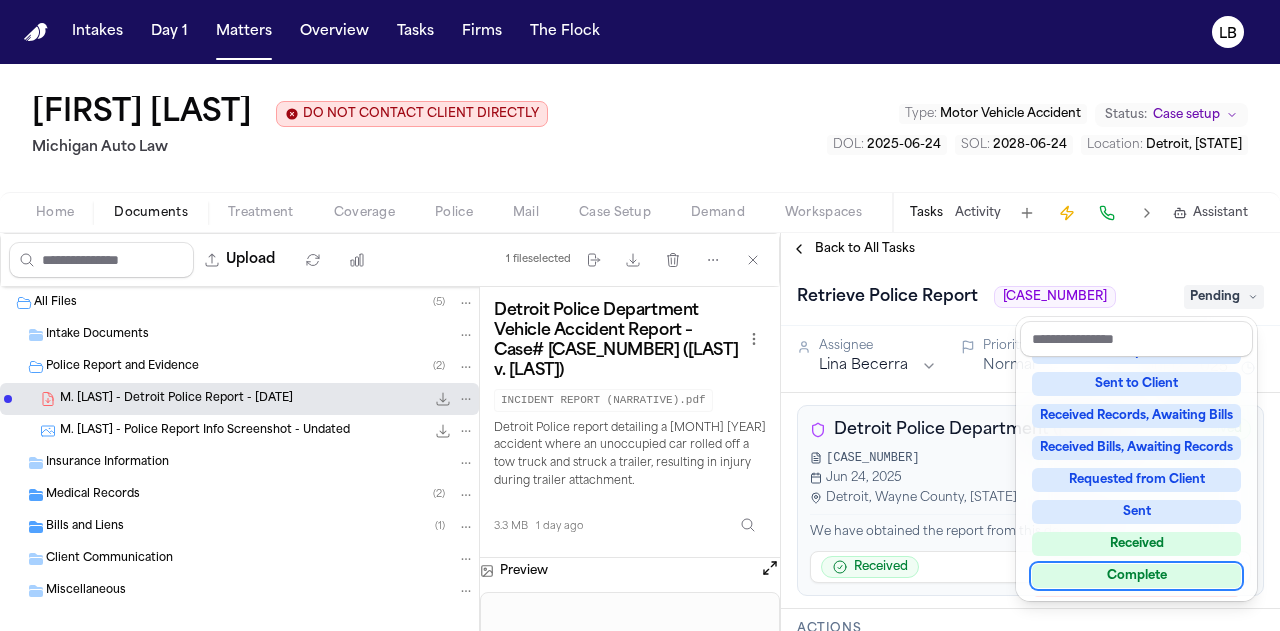 click on "Complete" at bounding box center (1136, 576) 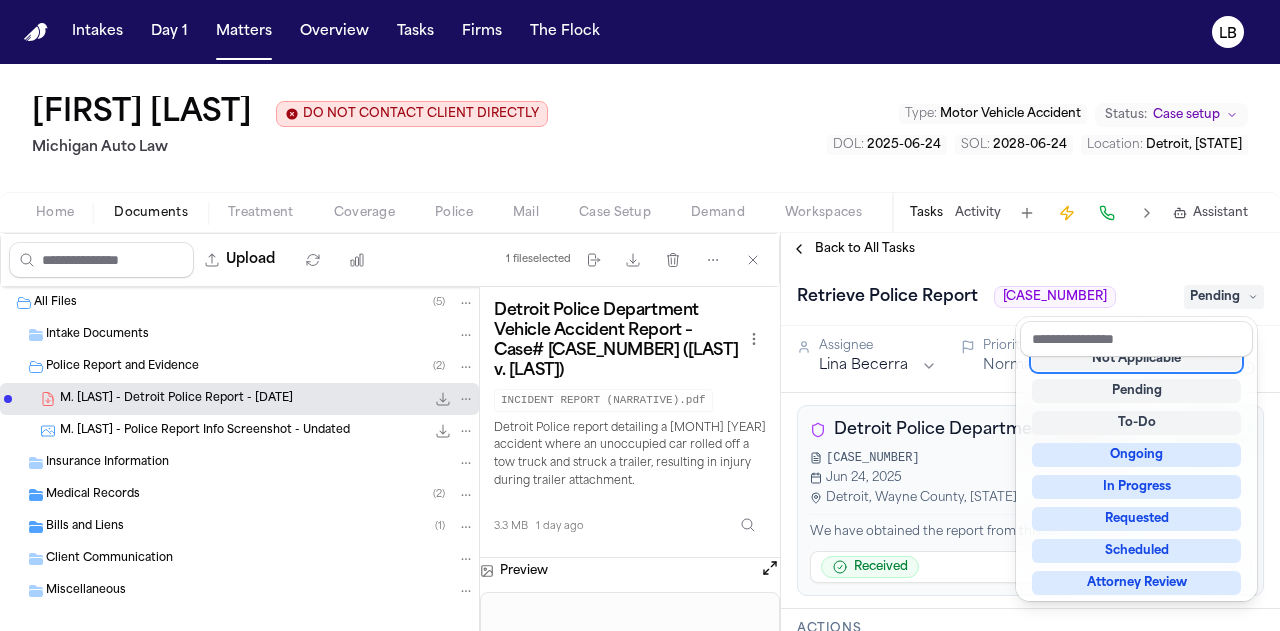 scroll, scrollTop: 8, scrollLeft: 0, axis: vertical 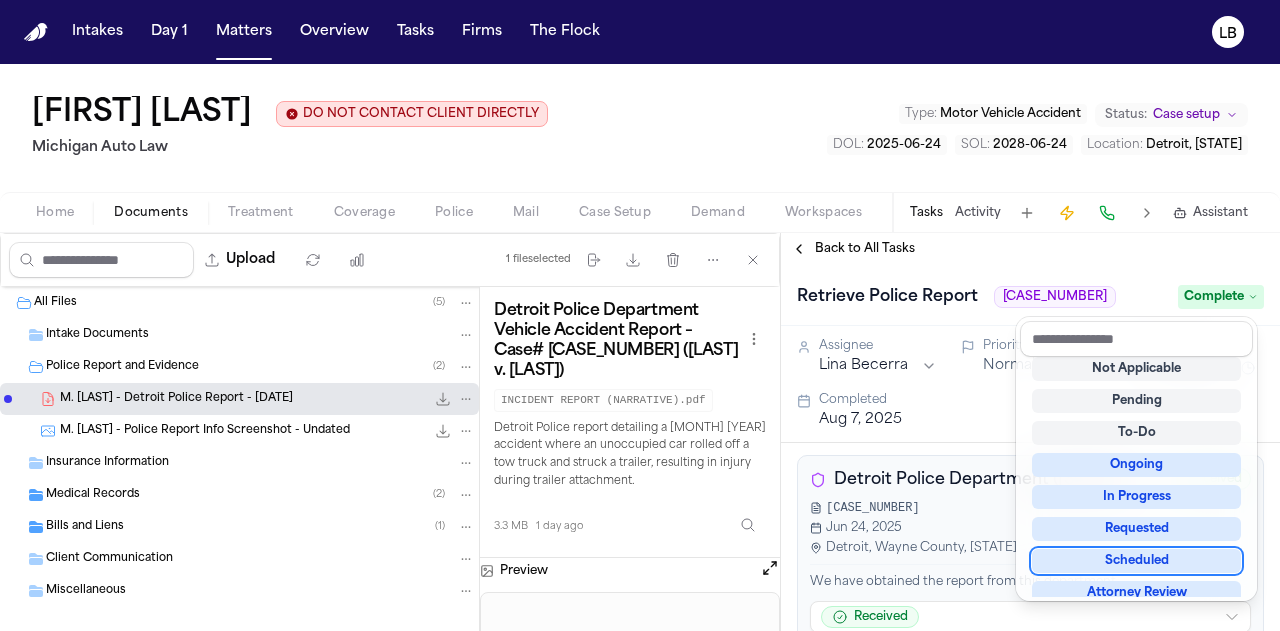 click on "Intakes Day 1 Matters Overview Tasks Firms The Flock LB [FIRST] [LAST] DO NOT CONTACT CLIENT DIRECTLY DO NOT CONTACT Michigan Auto Law Type :   Motor Vehicle Accident Status: Case setup DOL :   [DATE] SOL :   [DATE] Location :   Detroit, [STATE] Home Documents Treatment Coverage Police Mail Case Setup Demand Workspaces Artifacts Tasks Activity Assistant Upload 1   file  selected Move files Download files Delete files More actions Clear selection All Files ( 5 ) Intake Documents Police Report and Evidence ( 2 ) M. [LAST] - Detroit Police Report - [DATE] 3.3 MB  • PDF M. [LAST] - Police Report Info Screenshot - Undated 187.0 KB  • PNG Insurance Information Medical Records ( 2 ) Bills and Liens ( 1 ) Client Communication Miscellaneous Detroit Police Department Vehicle Accident Report – Case# [CASE_NUMBER] ([LAST] v. [LAST]) INCIDENT REPORT (NARRATIVE).pdf 3.3 MB 1 day ago Preview Back to All Tasks Retrieve Police Report [CASE_NUMBER] Complete Assignee [FIRST] [LAST] Priority Normal Due date Received" at bounding box center [640, 315] 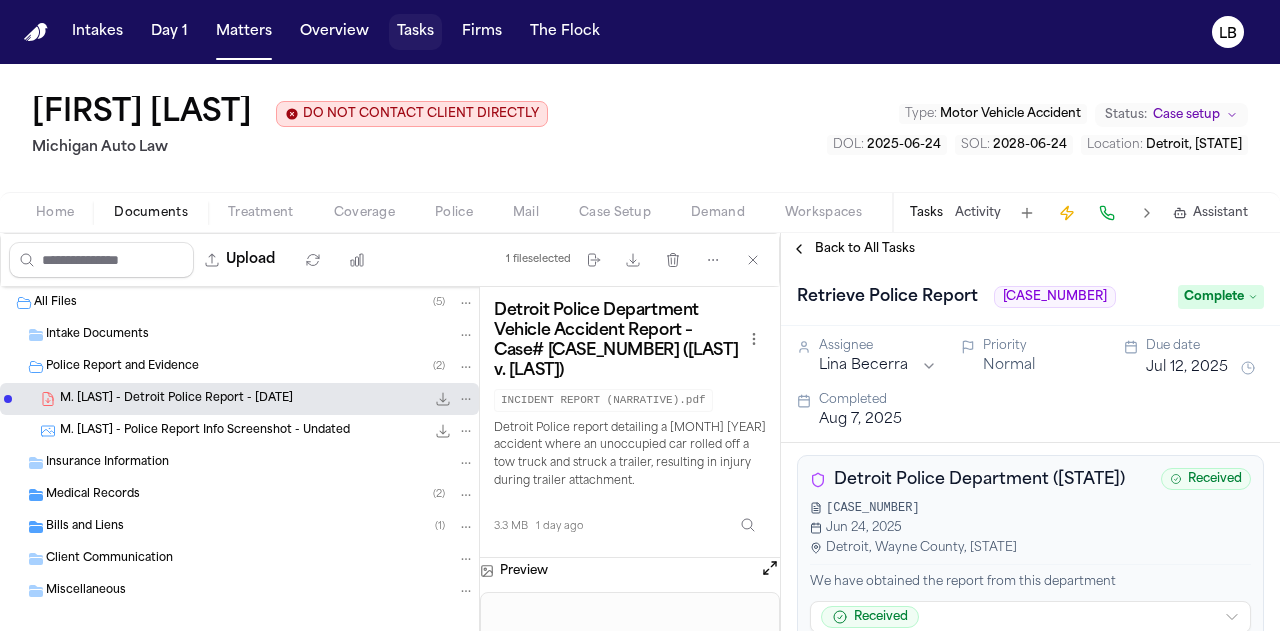 click on "Tasks" at bounding box center (415, 32) 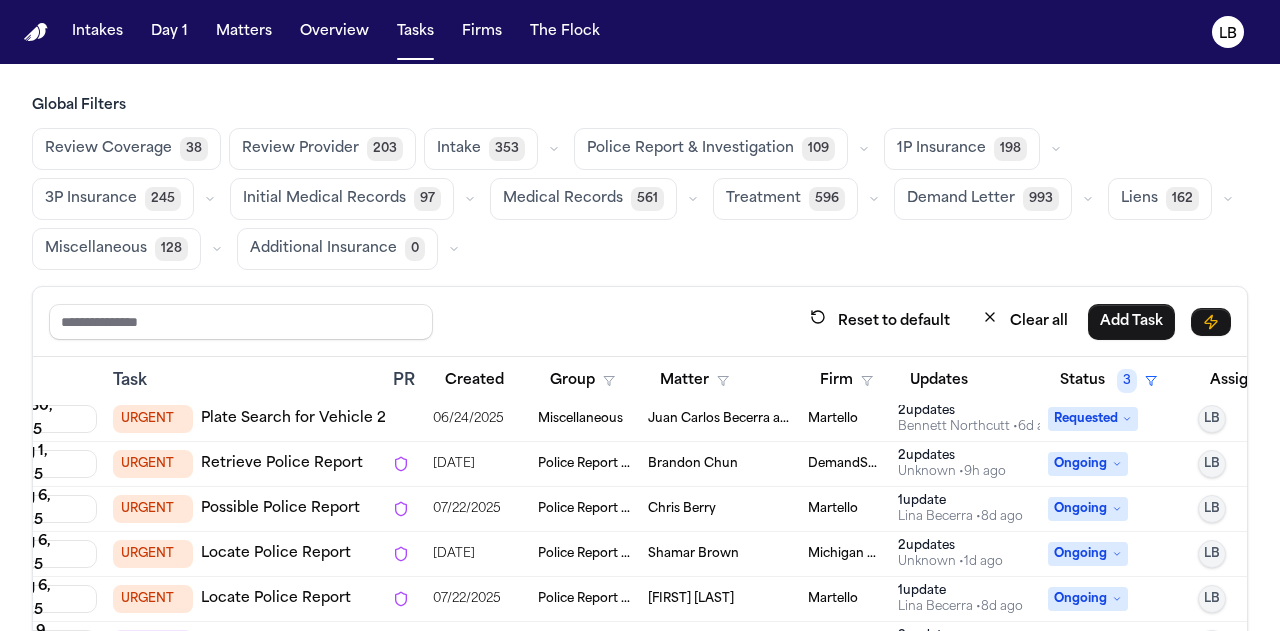 scroll, scrollTop: 0, scrollLeft: 118, axis: horizontal 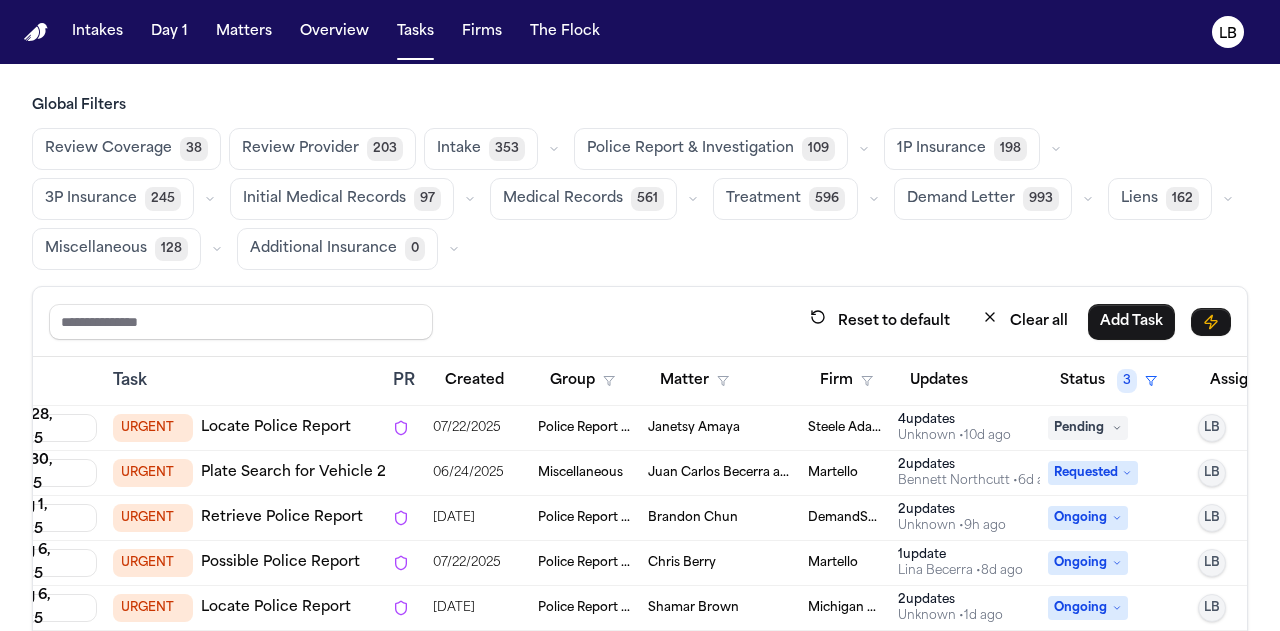 click on "Janetsy Amaya" at bounding box center [720, 428] 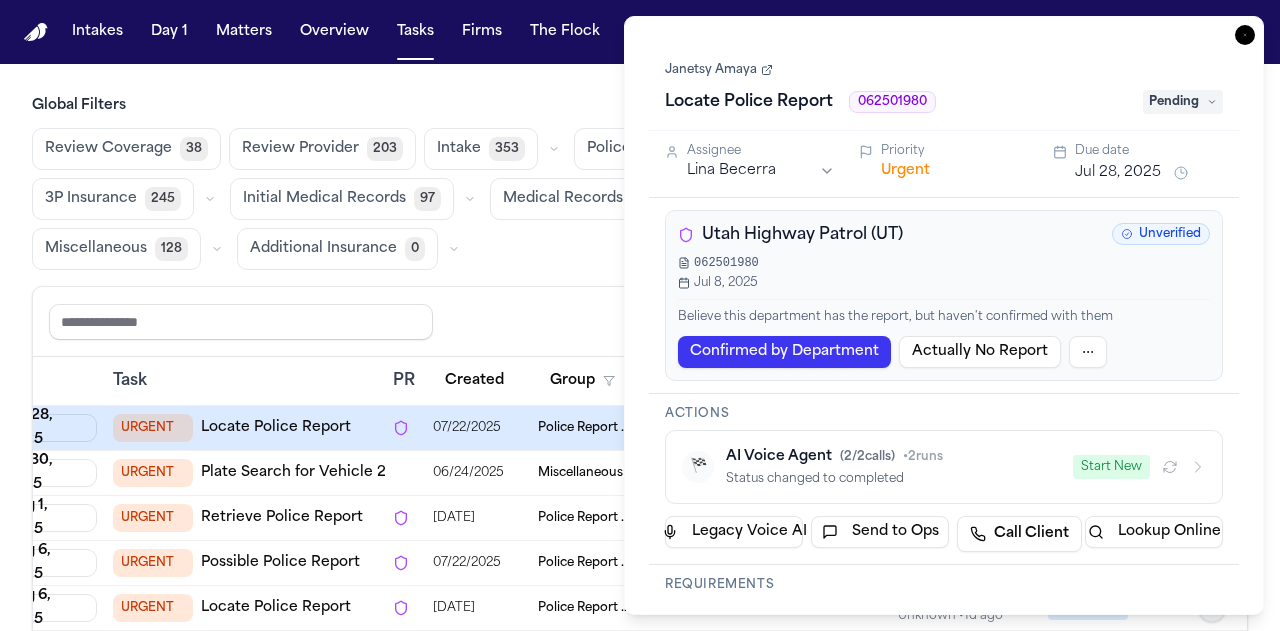 click on "Janetsy Amaya" at bounding box center [719, 70] 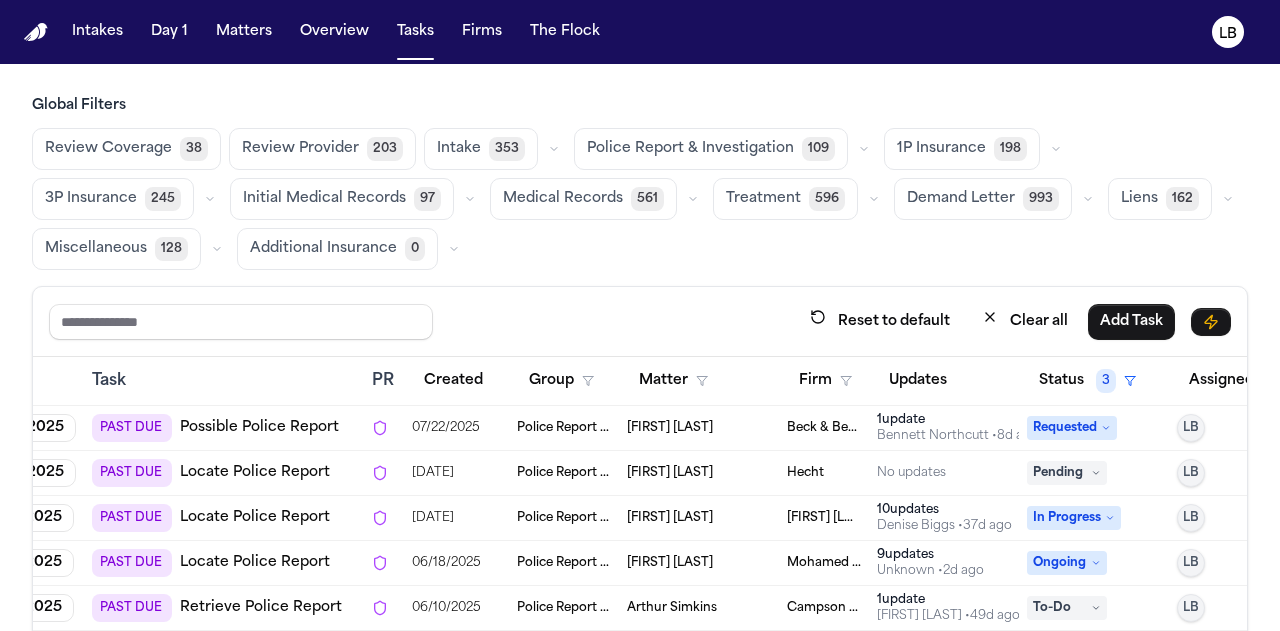 scroll, scrollTop: 766, scrollLeft: 139, axis: both 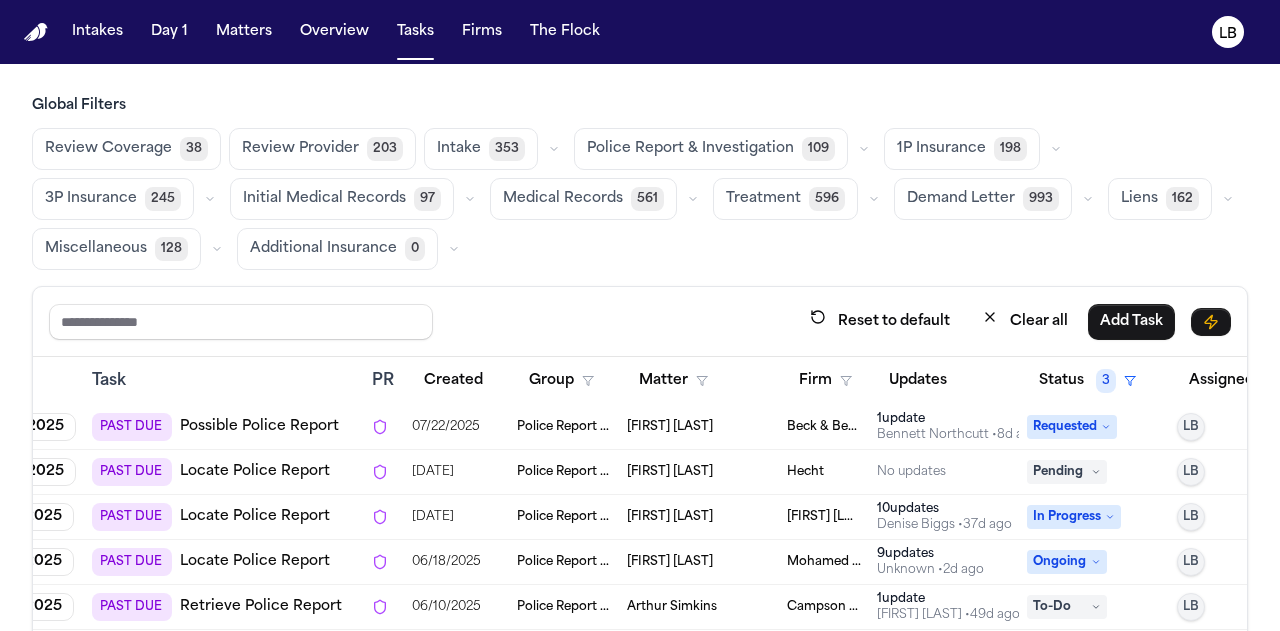 click on "Locate Police Report" at bounding box center (255, 472) 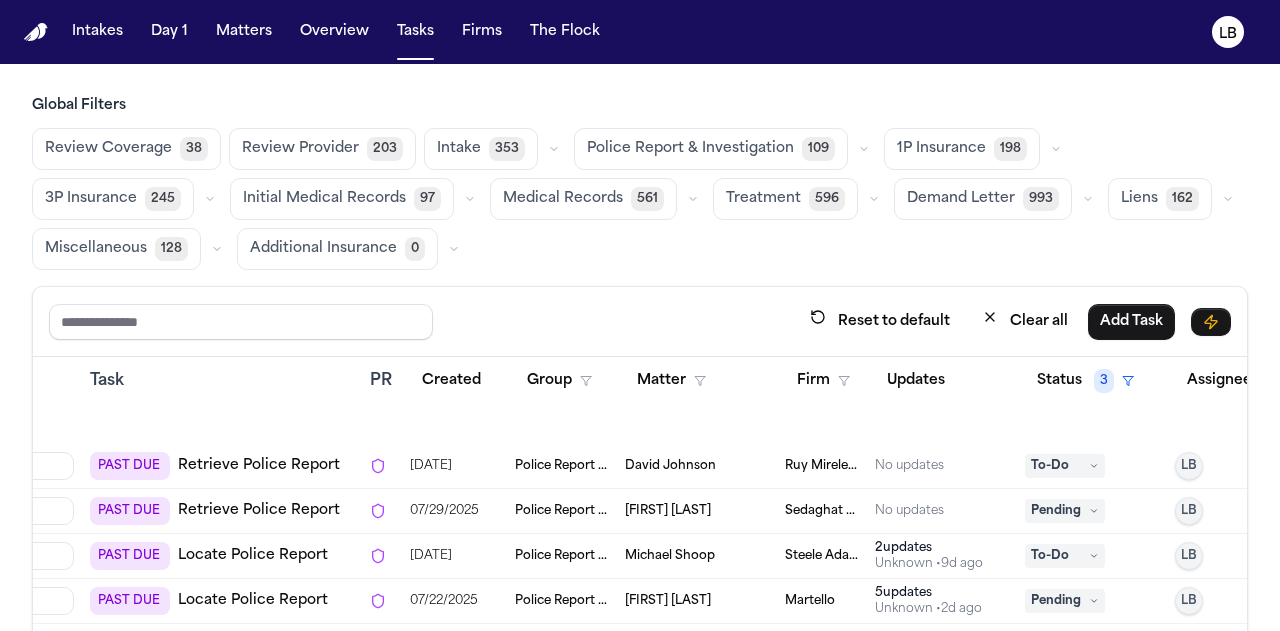 scroll, scrollTop: 4872, scrollLeft: 141, axis: both 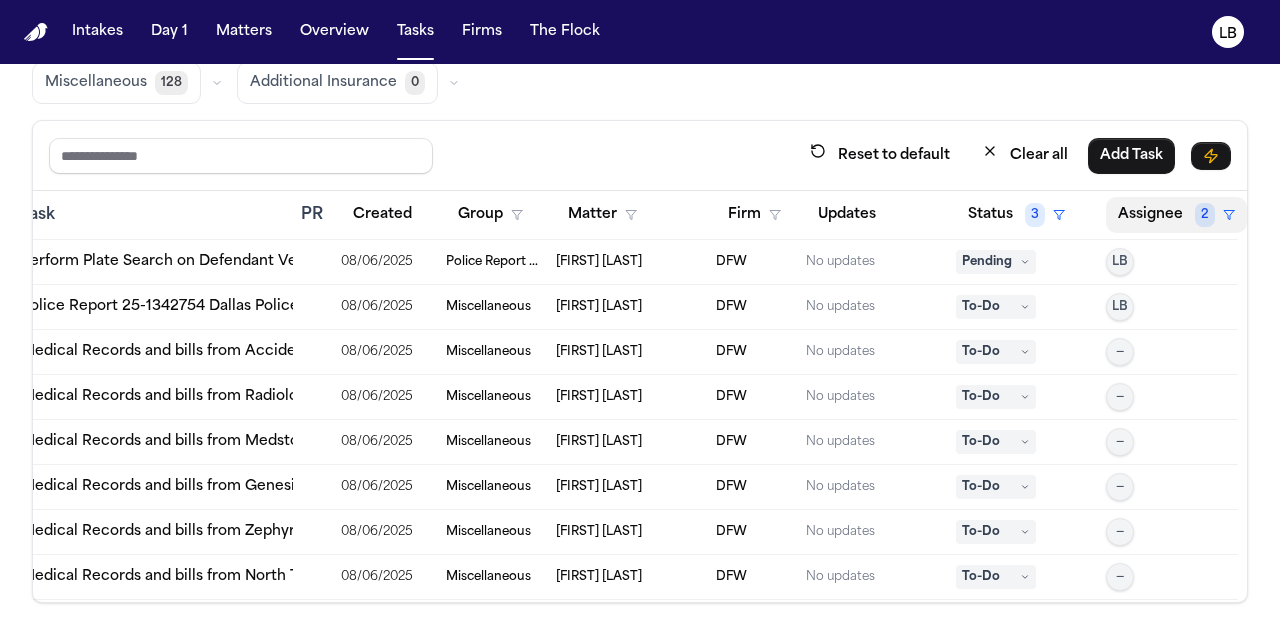 click on "Assignee 2" at bounding box center [1176, 215] 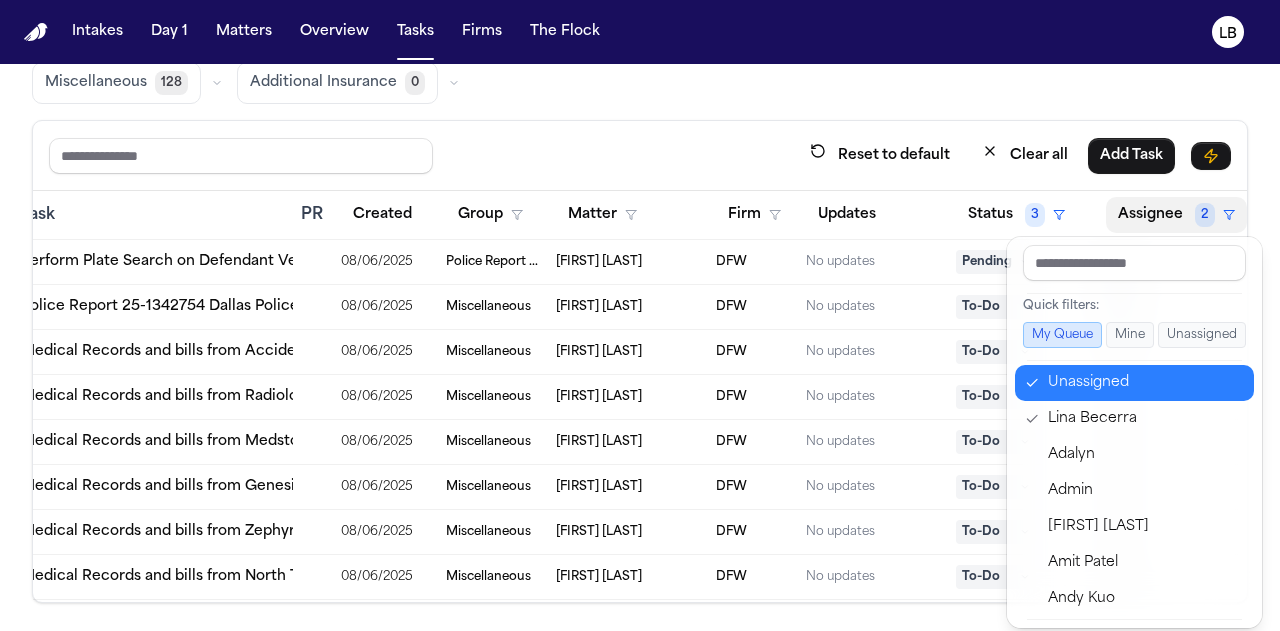 click on "Unassigned" at bounding box center (1145, 383) 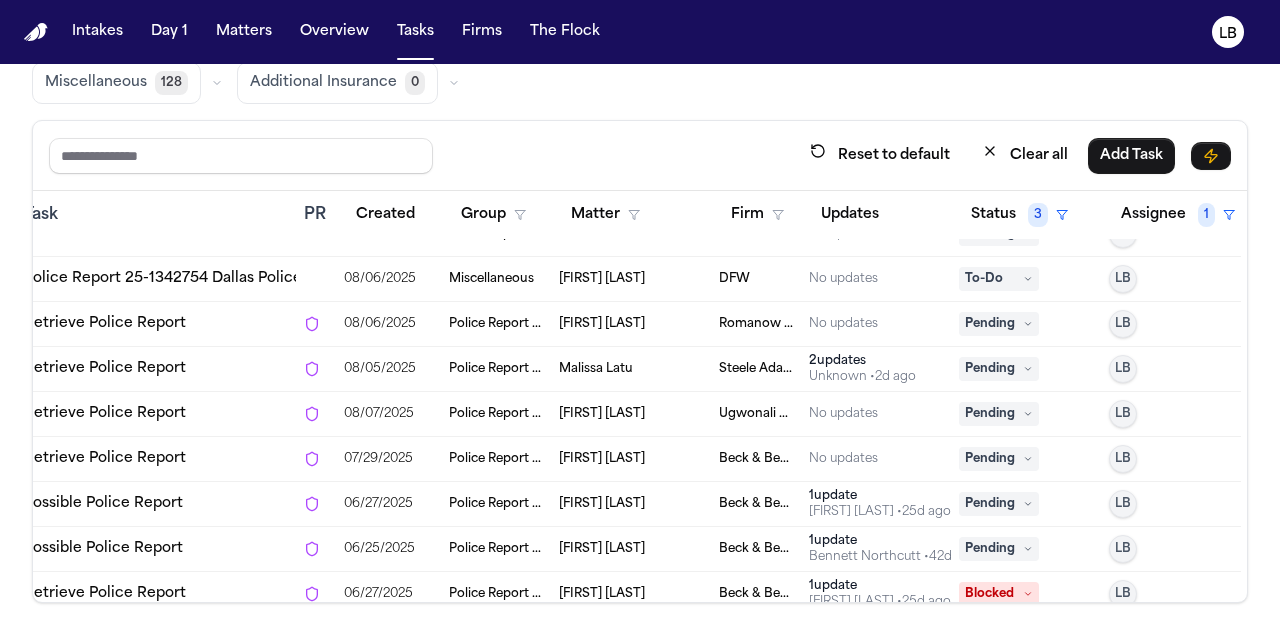 scroll, scrollTop: 4098, scrollLeft: 235, axis: both 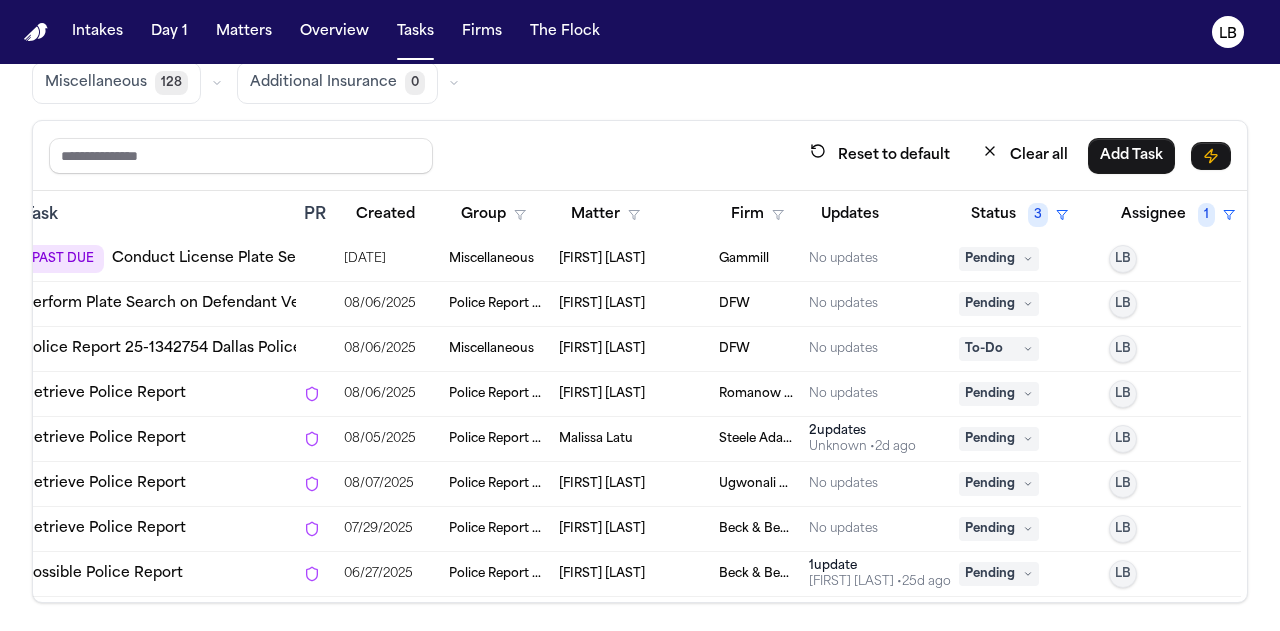 click on "[FIRST] [LAST]" at bounding box center [602, 304] 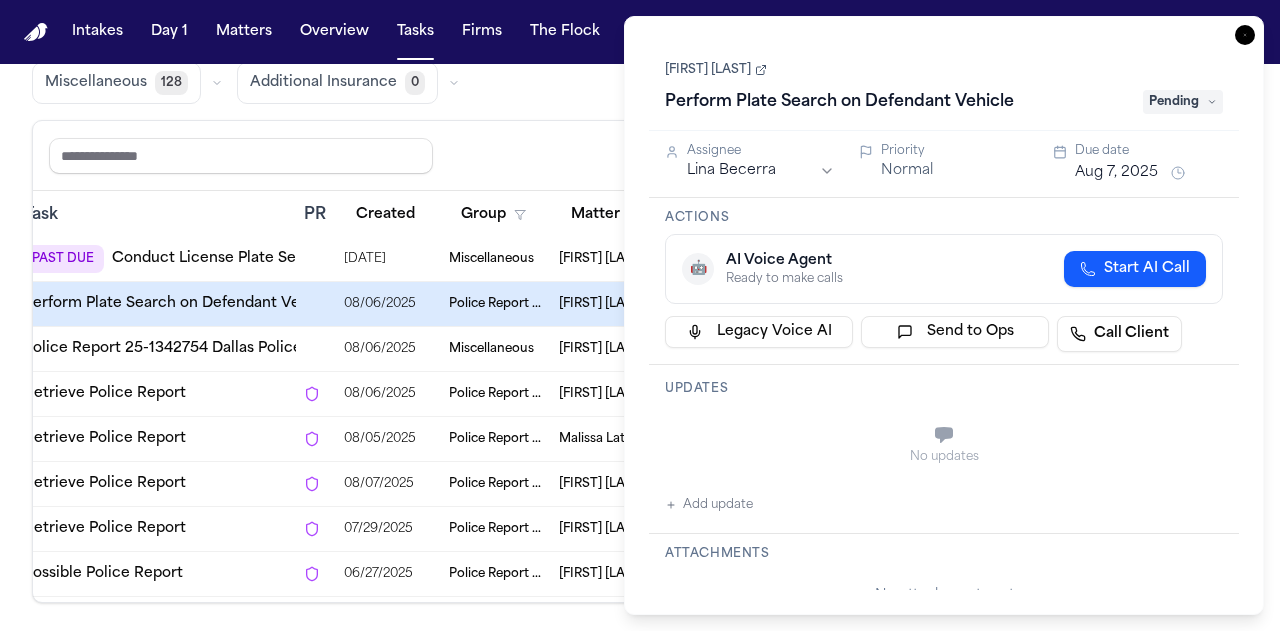 click on "Reset to default Clear all Add Task" at bounding box center [640, 156] 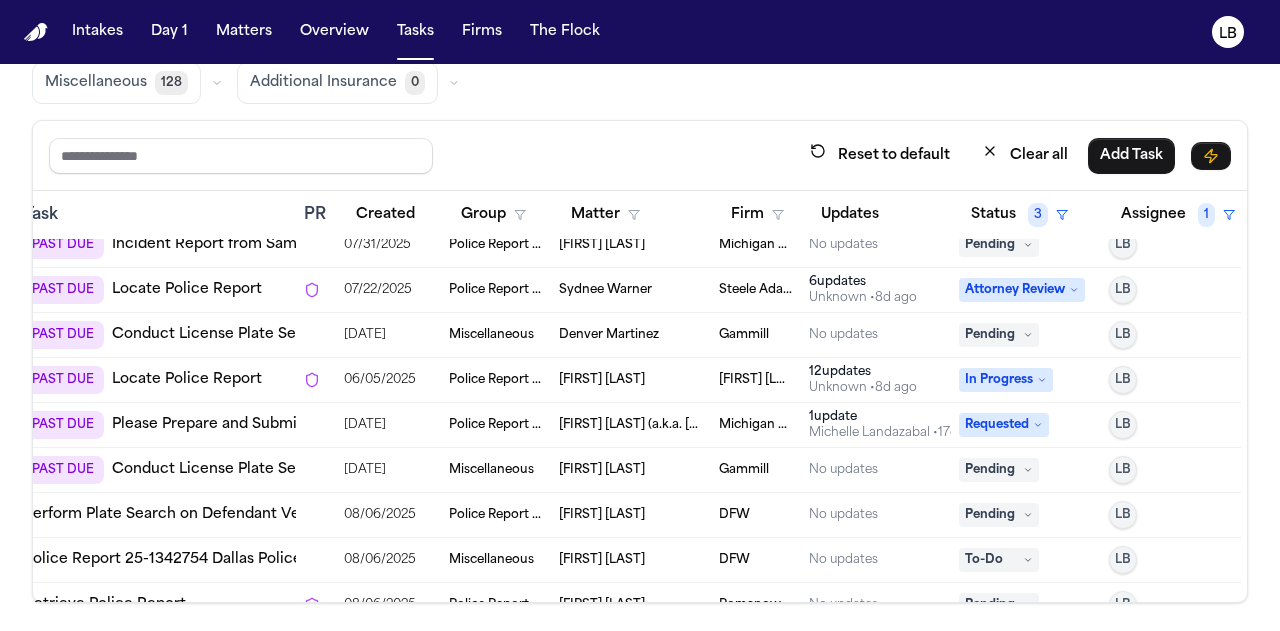 scroll, scrollTop: 3879, scrollLeft: 235, axis: both 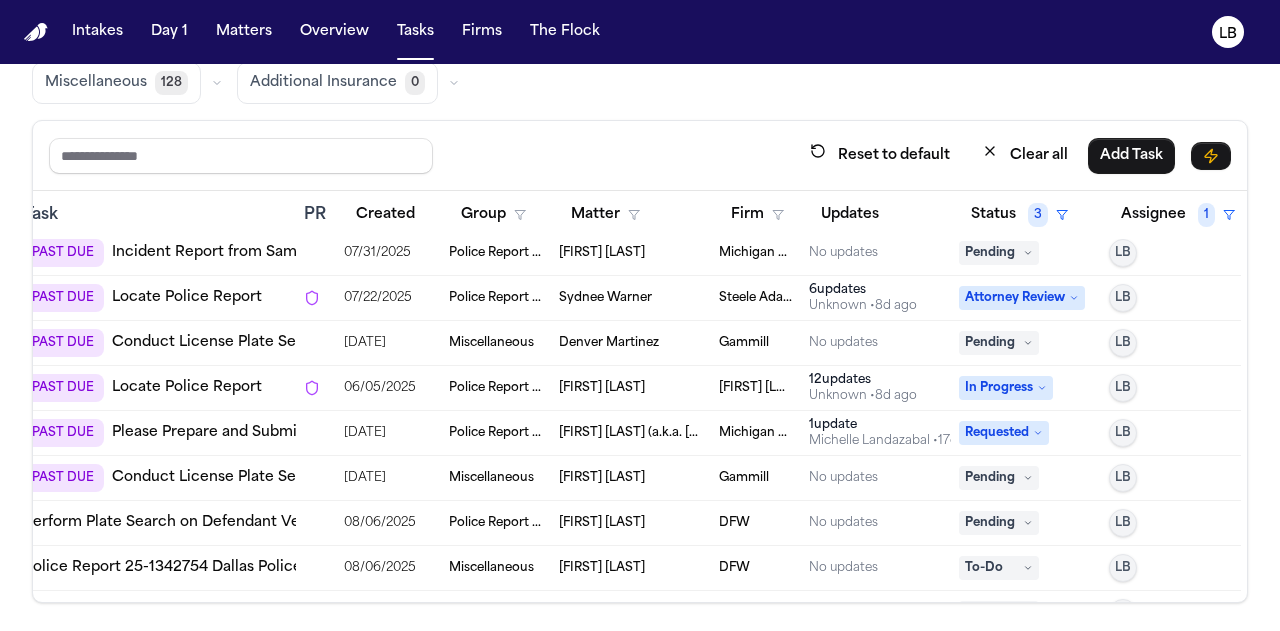 click on "Denver Martinez" at bounding box center (609, 343) 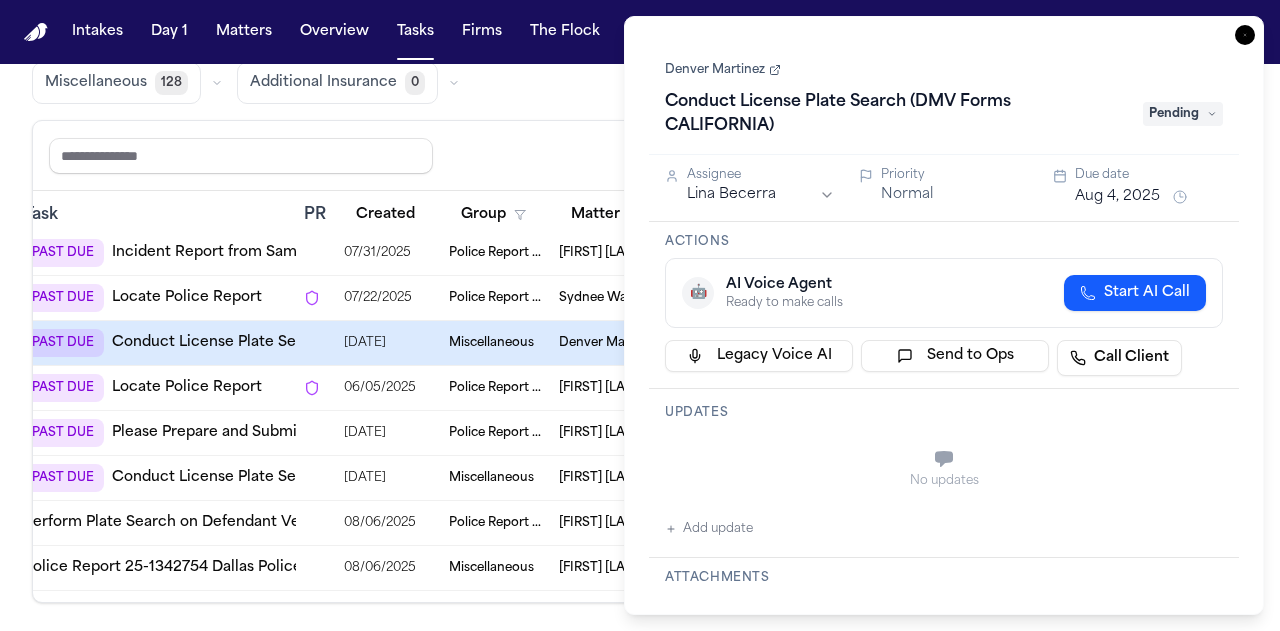 click on "Reset to default Clear all Add Task" at bounding box center (640, 155) 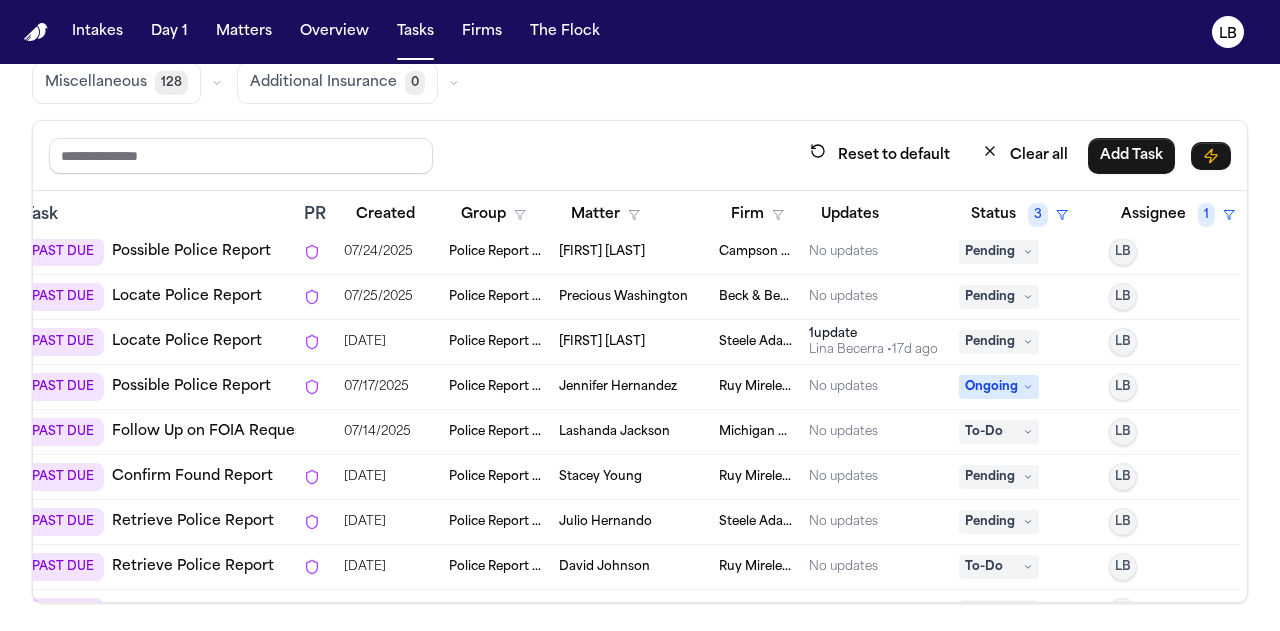 scroll, scrollTop: 3249, scrollLeft: 235, axis: both 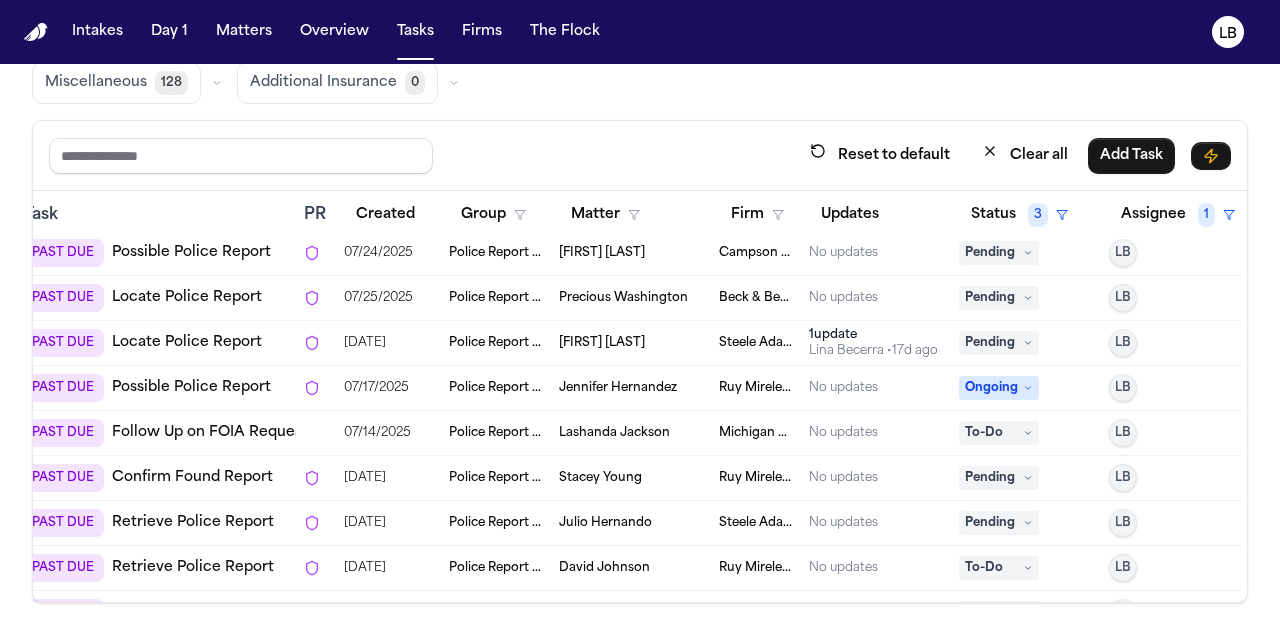 click on "[FIRST] [LAST]" at bounding box center [631, 343] 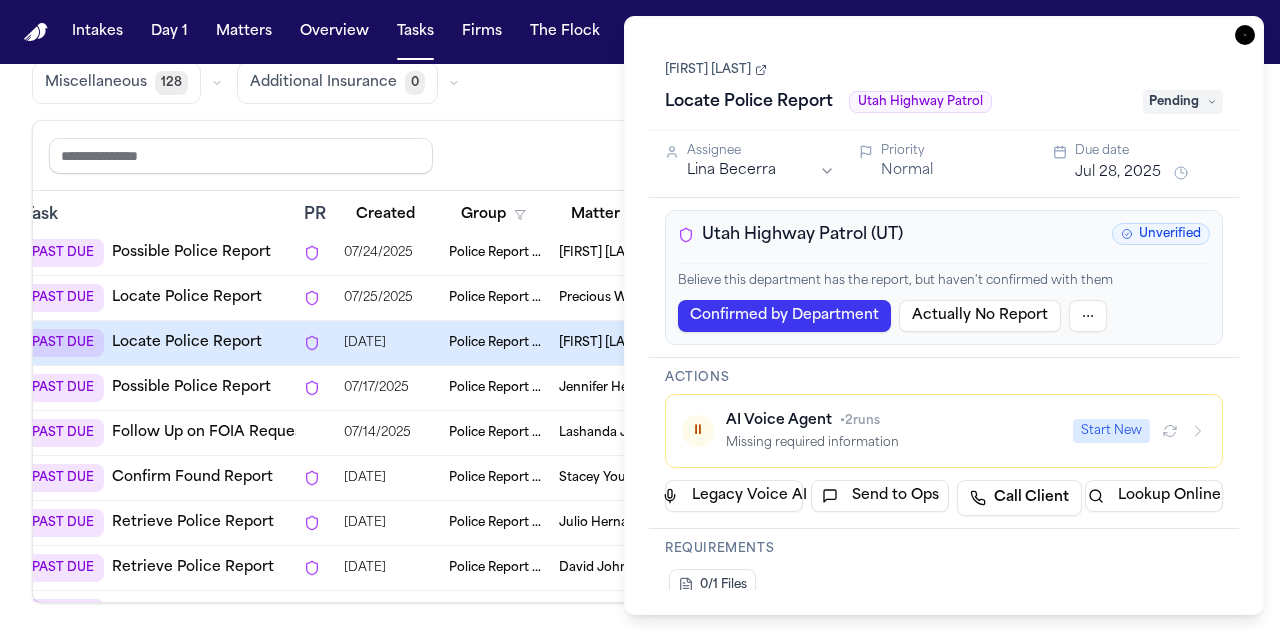 click on "[FIRST] [LAST]" at bounding box center (716, 70) 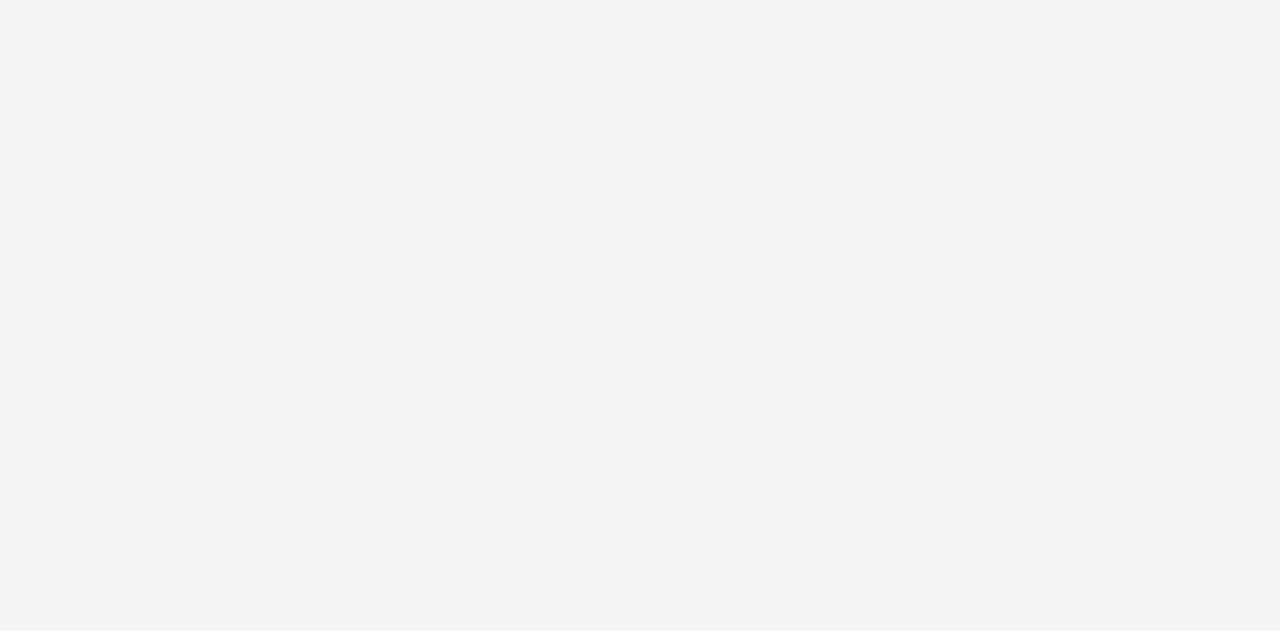 scroll, scrollTop: 0, scrollLeft: 0, axis: both 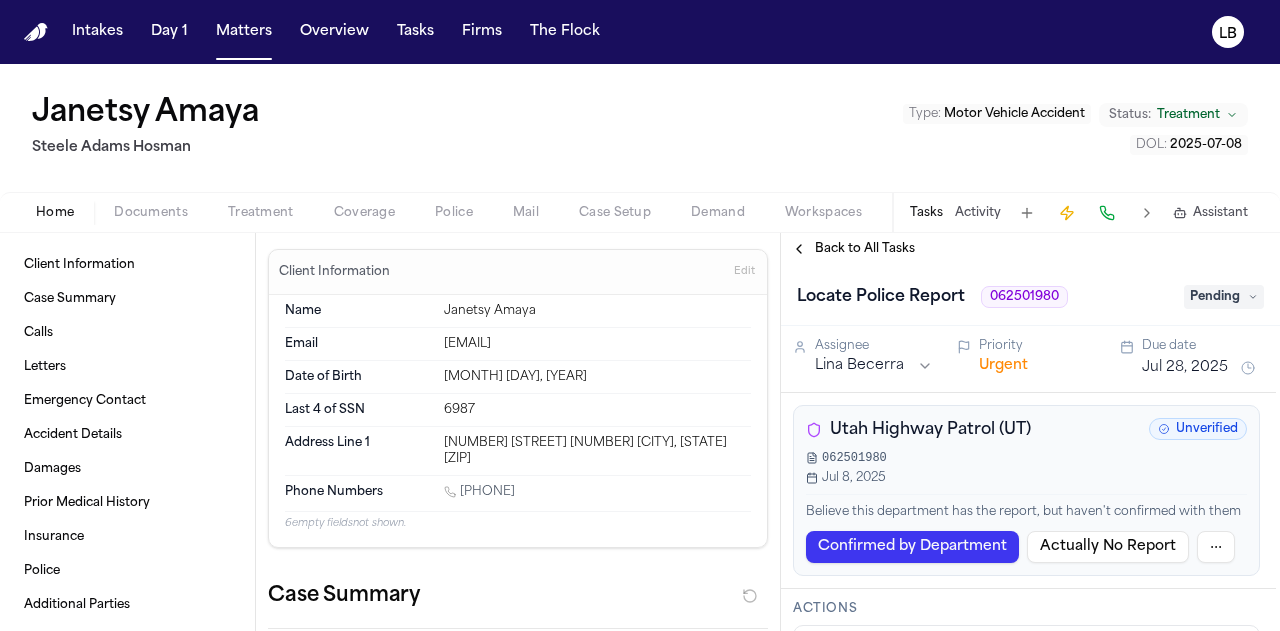 click on "Documents" at bounding box center [151, 213] 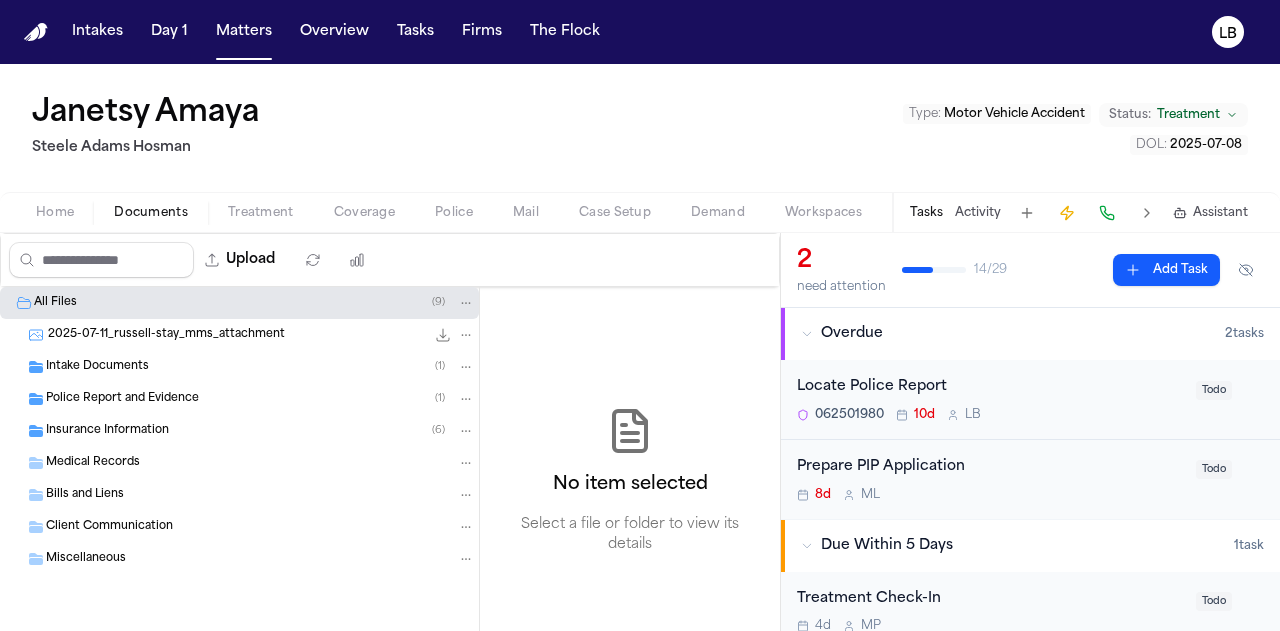 click on "Intake Documents" at bounding box center (97, 367) 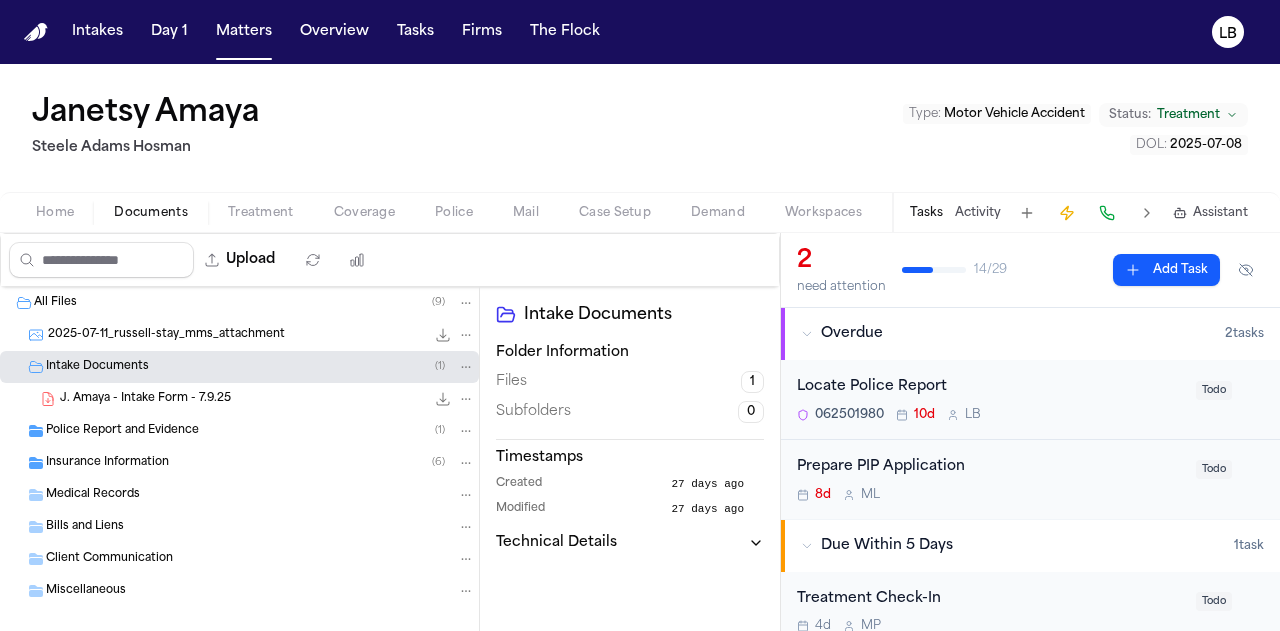 click on "Police Report and Evidence" at bounding box center (122, 431) 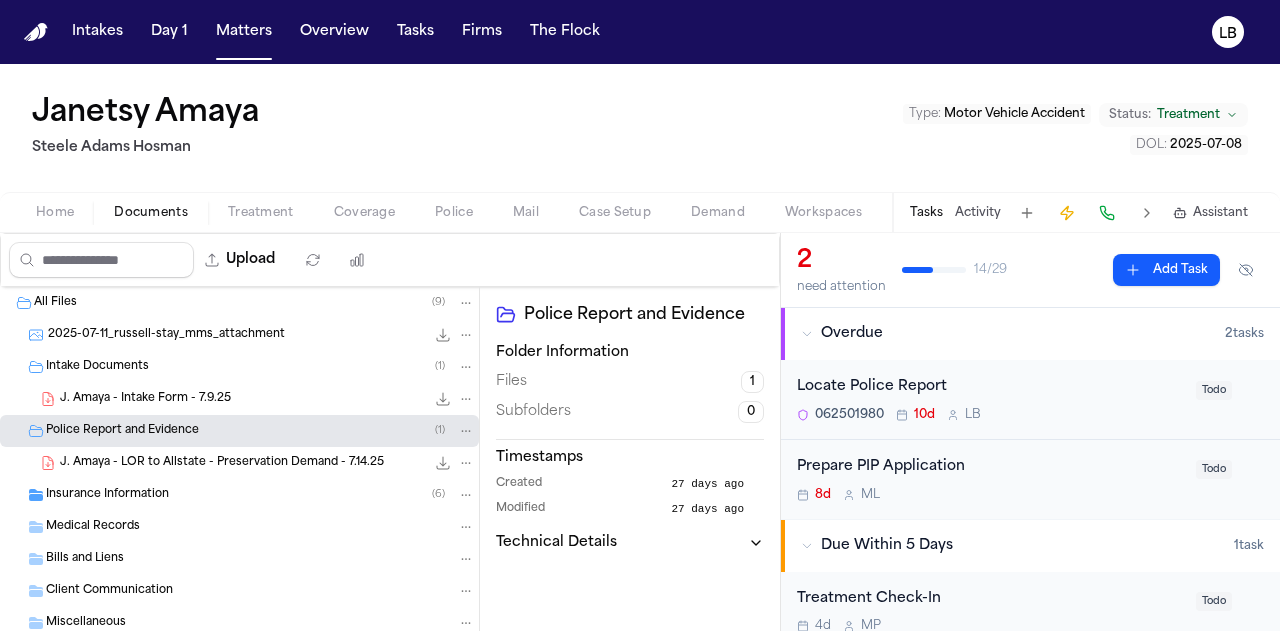 click on "J. Amaya - Intake Form - 7.9.25" at bounding box center [145, 399] 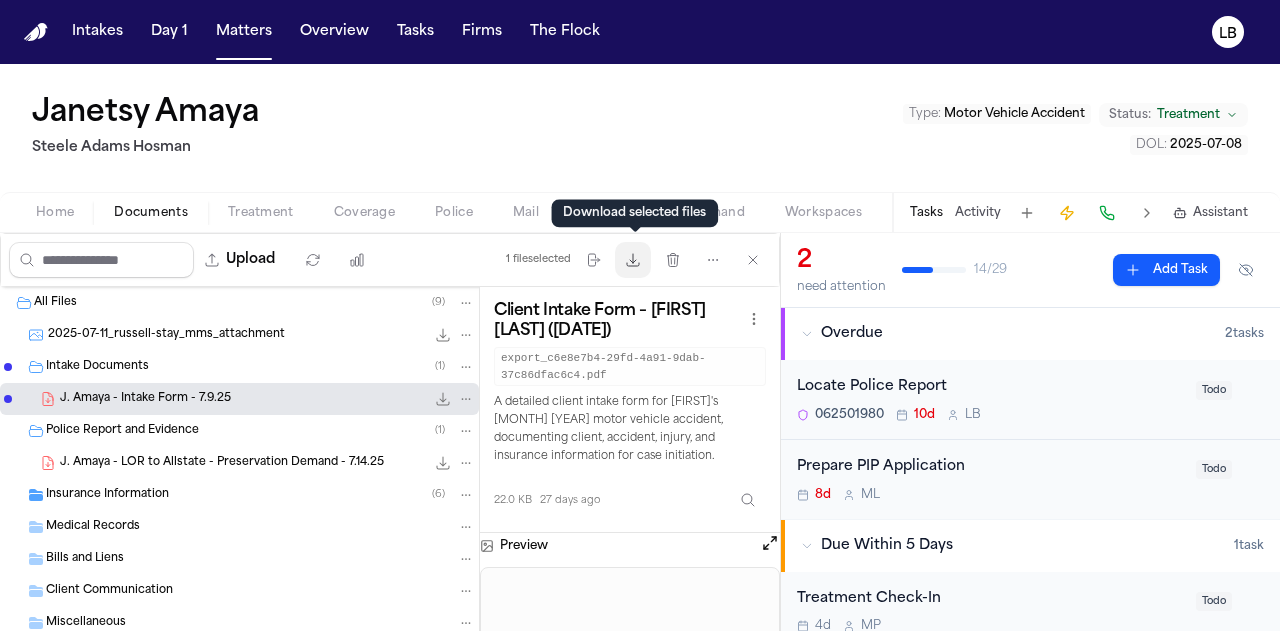 click 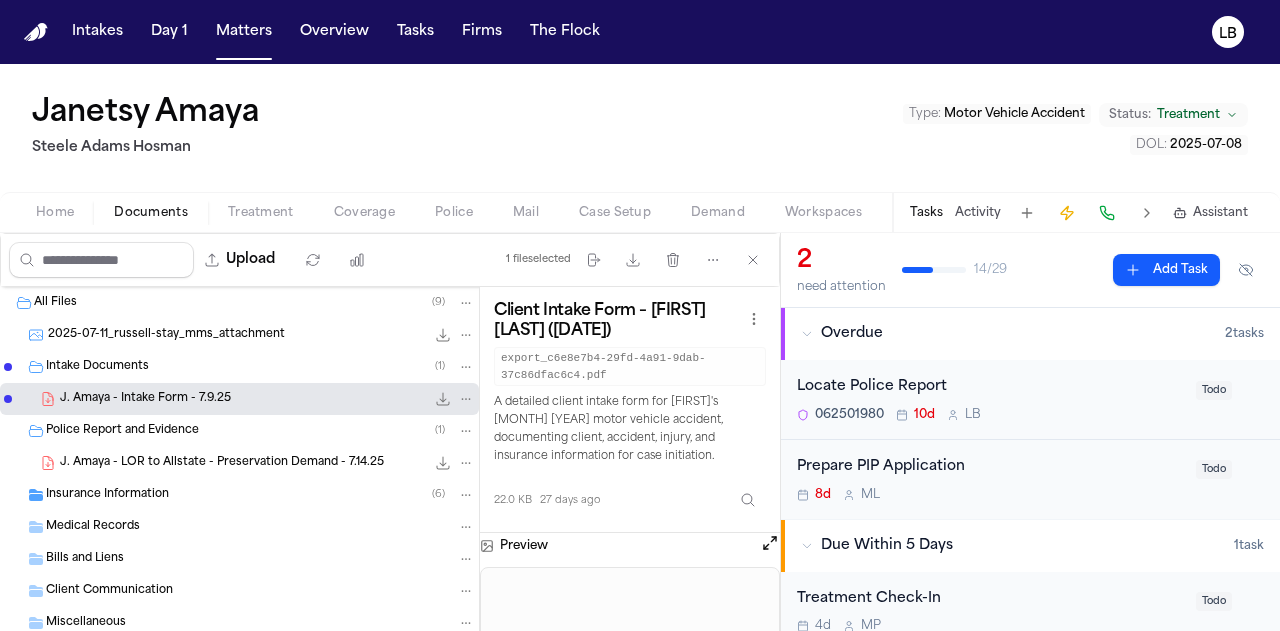 click on "Locate Police Report" at bounding box center (990, 387) 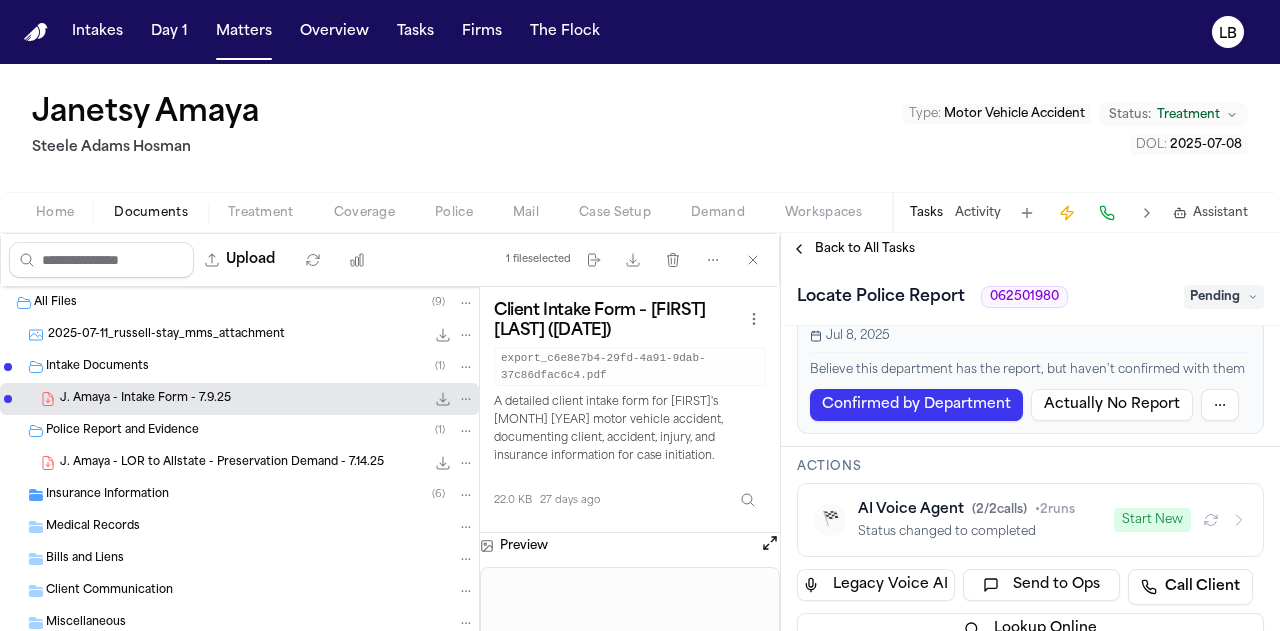 scroll, scrollTop: 0, scrollLeft: 0, axis: both 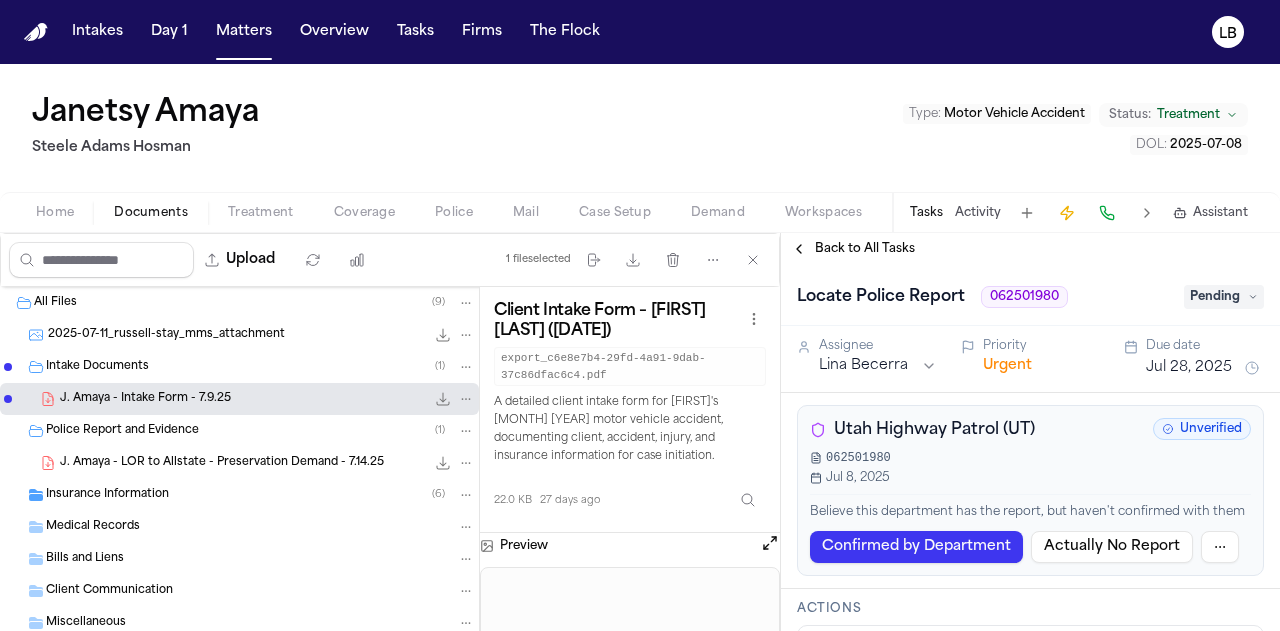 click on "Utah Highway Patrol (UT)" at bounding box center [934, 430] 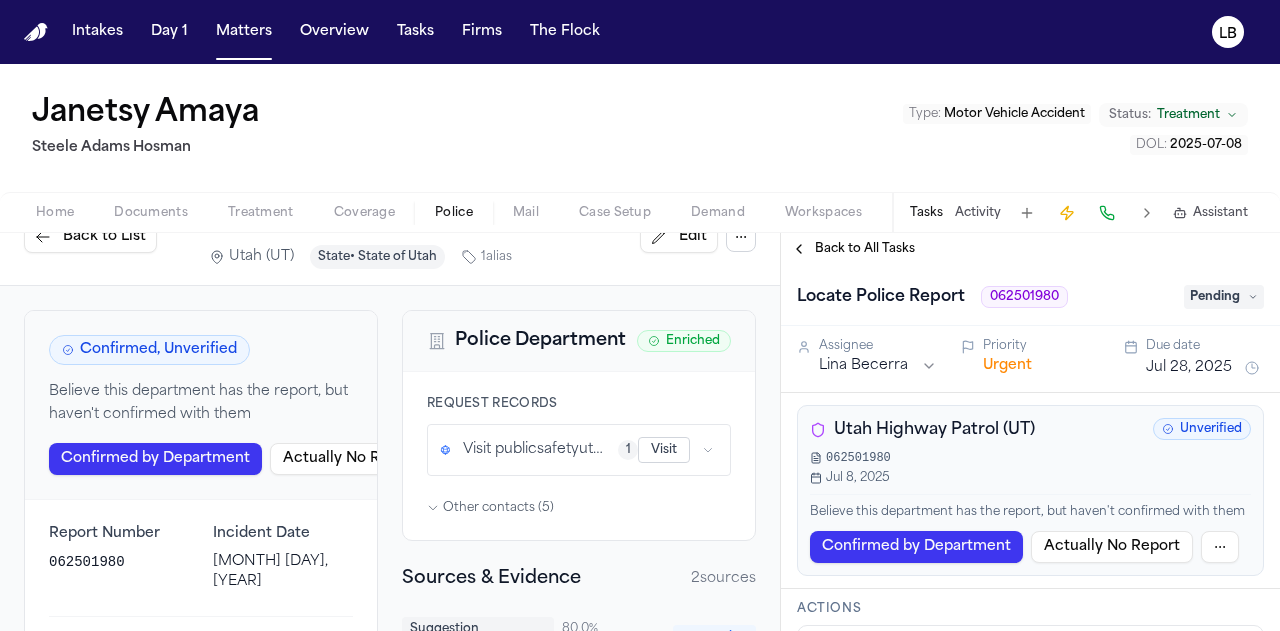 scroll, scrollTop: 54, scrollLeft: 0, axis: vertical 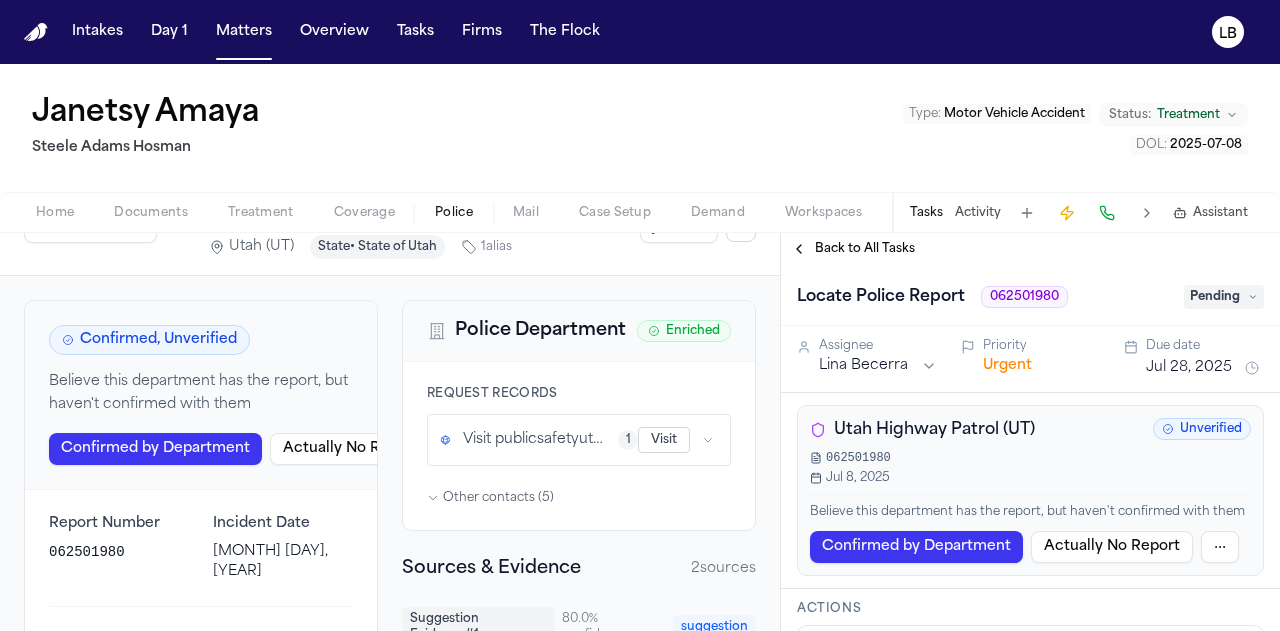 click on "Visit" at bounding box center (664, 440) 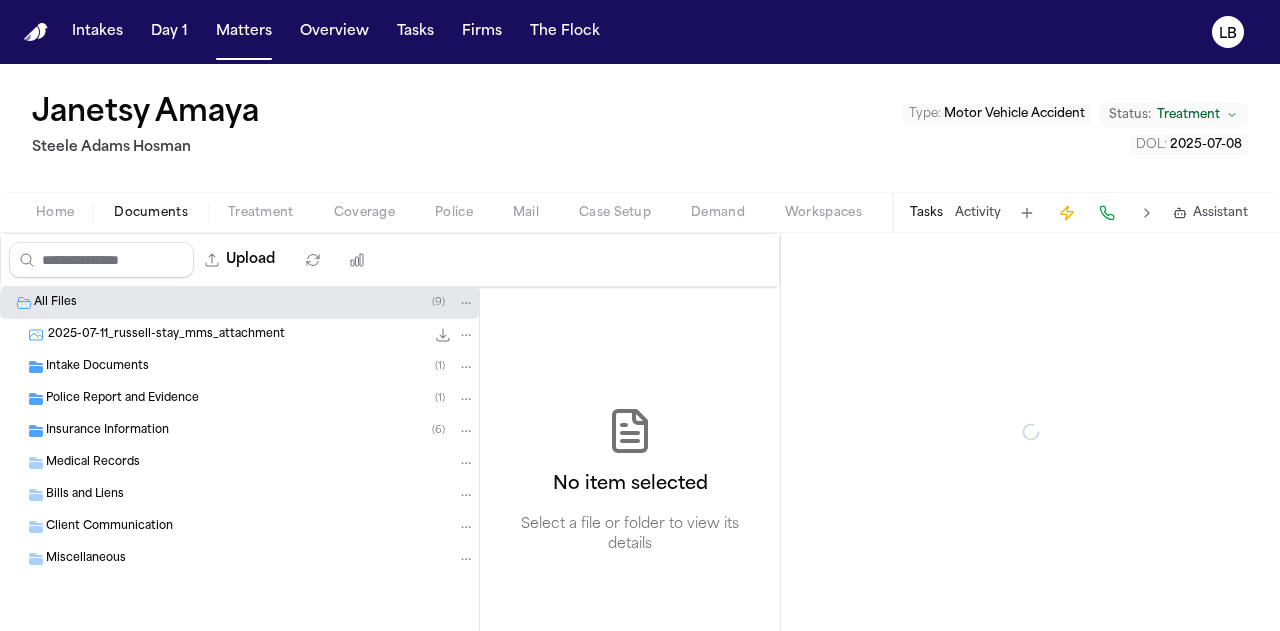 scroll, scrollTop: 0, scrollLeft: 0, axis: both 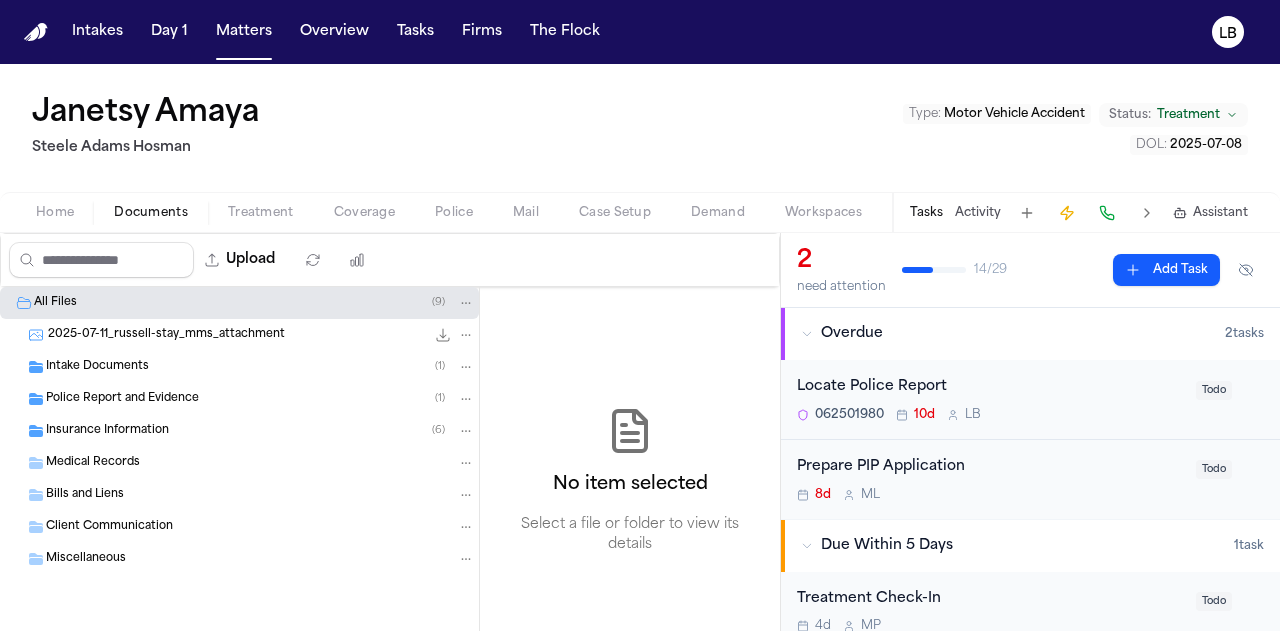 click on "Intake Documents" at bounding box center (97, 367) 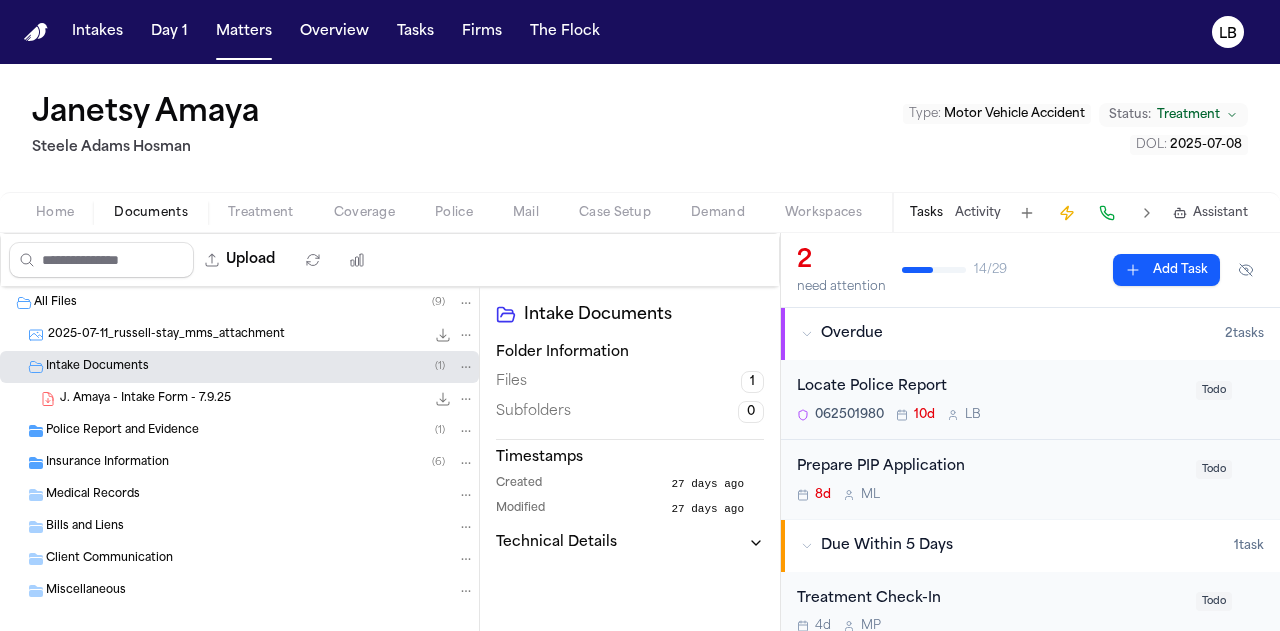 click on "Police Report and Evidence" at bounding box center [122, 431] 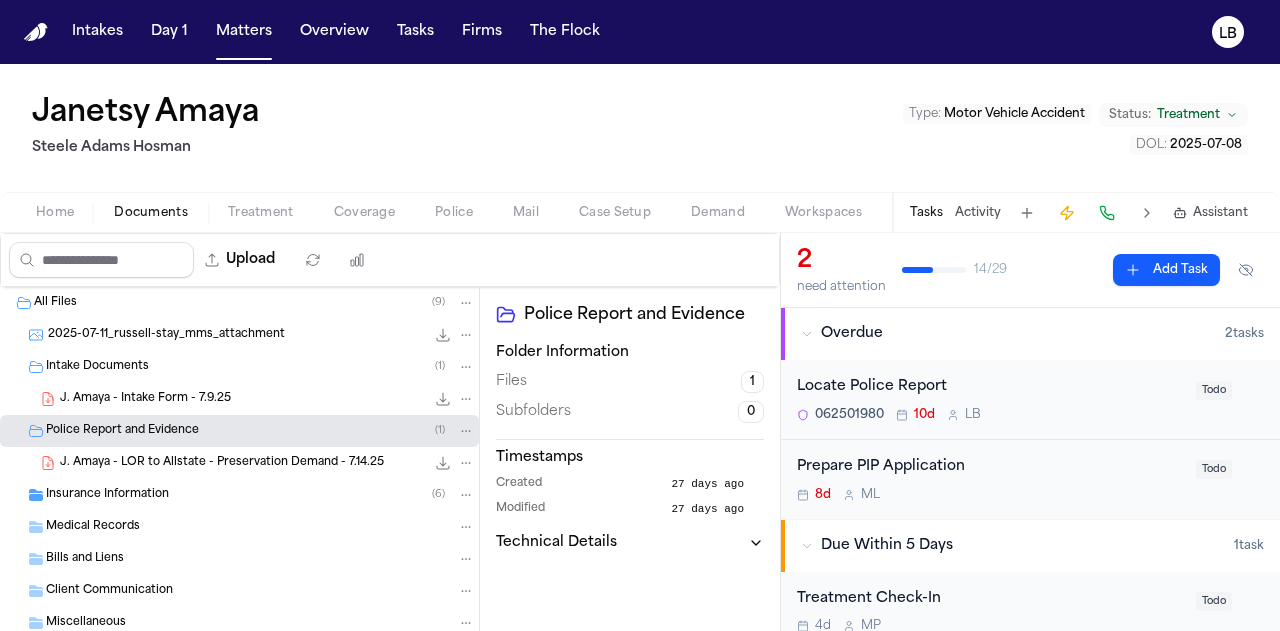 click on "Insurance Information ( 6 )" at bounding box center (260, 495) 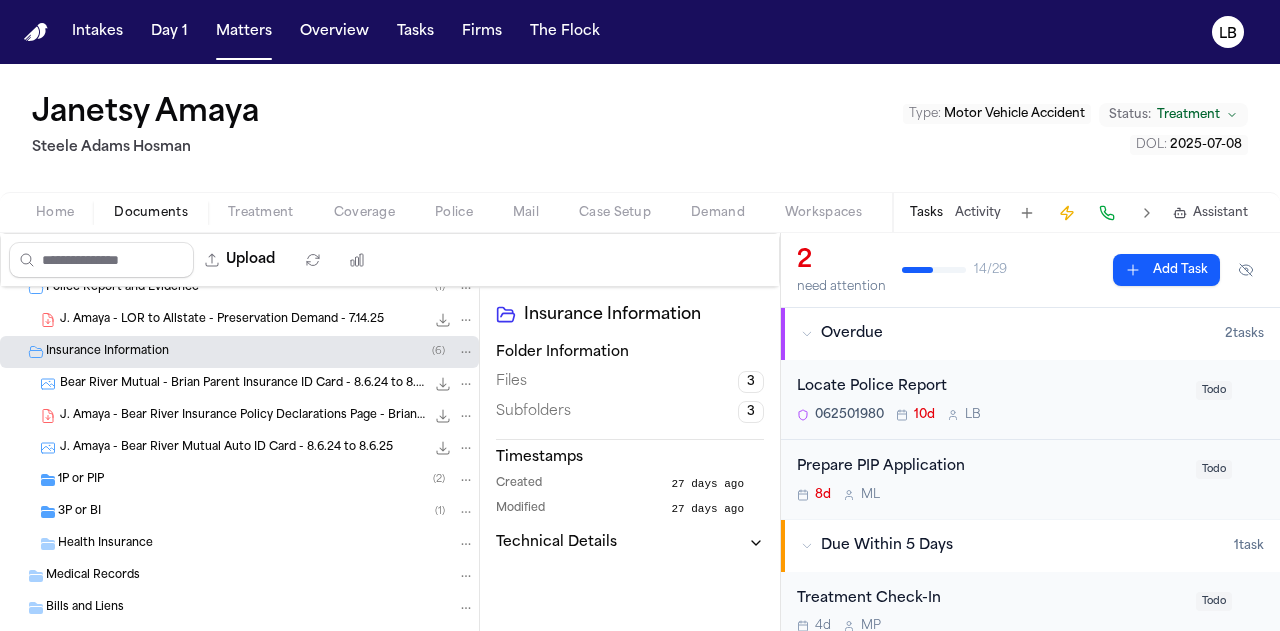 scroll, scrollTop: 245, scrollLeft: 0, axis: vertical 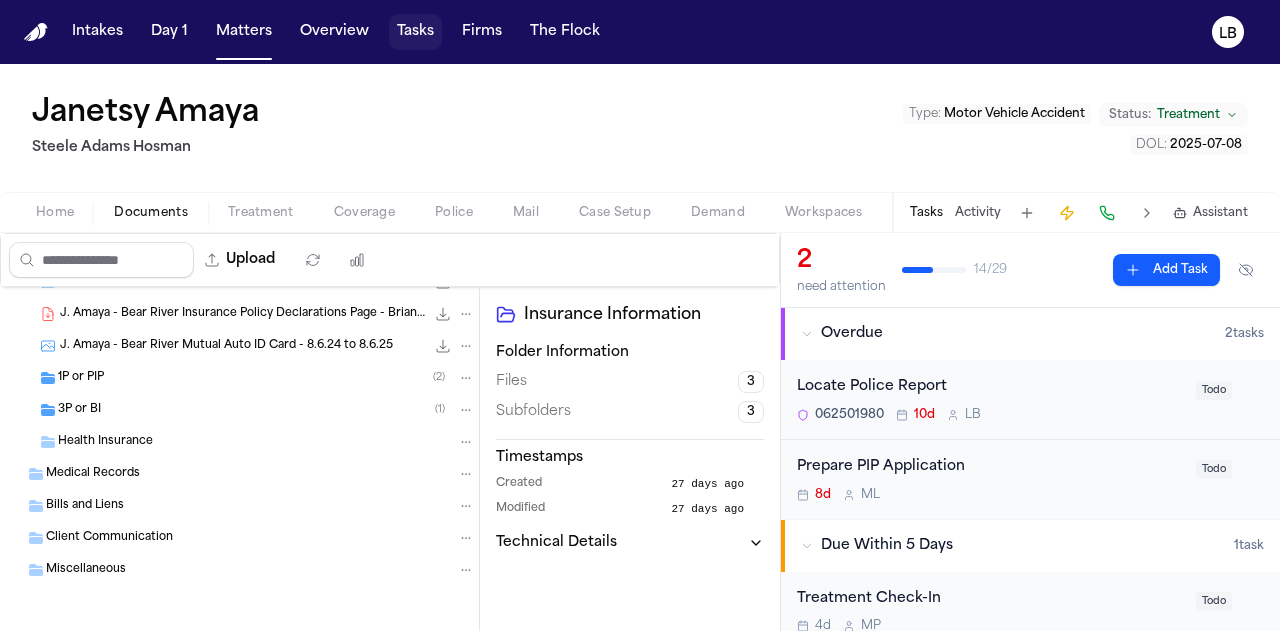 click on "Tasks" at bounding box center (415, 32) 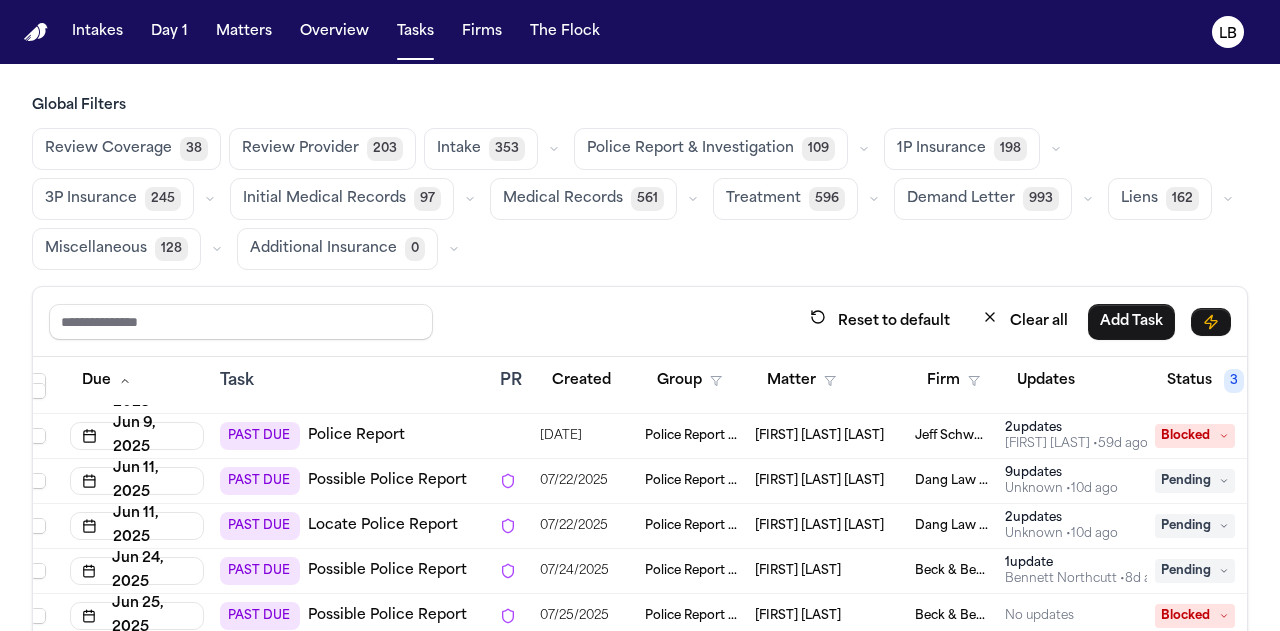 scroll, scrollTop: 307, scrollLeft: 12, axis: both 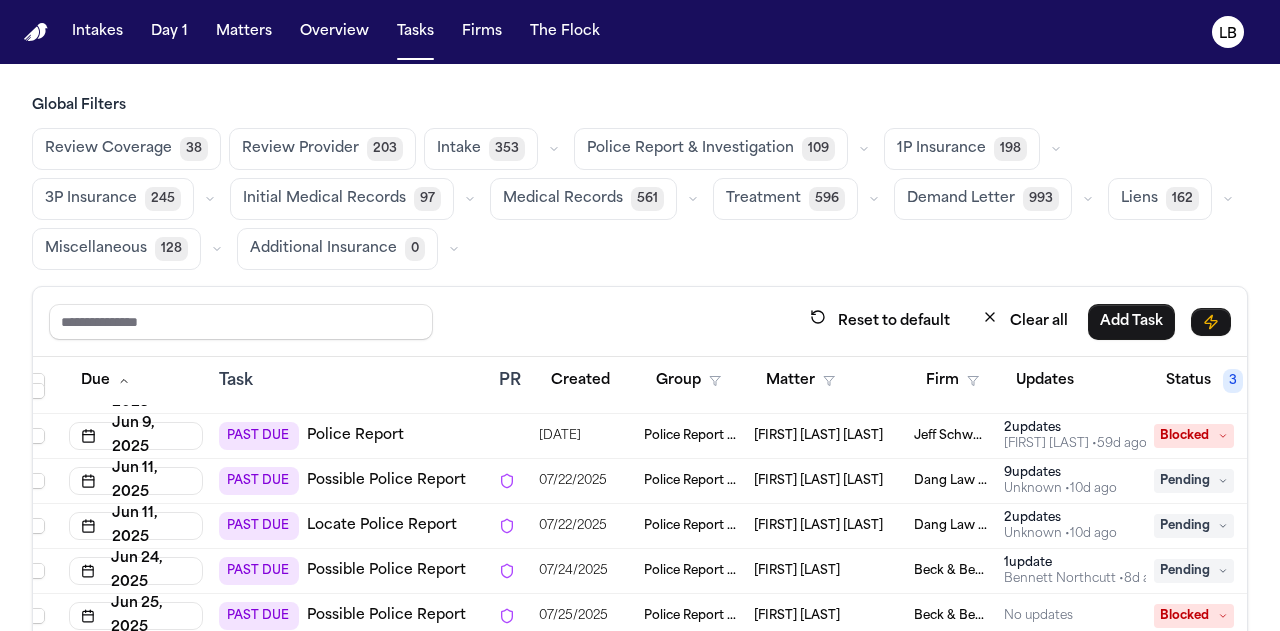 click on "[FIRST] [LAST]" at bounding box center (826, 571) 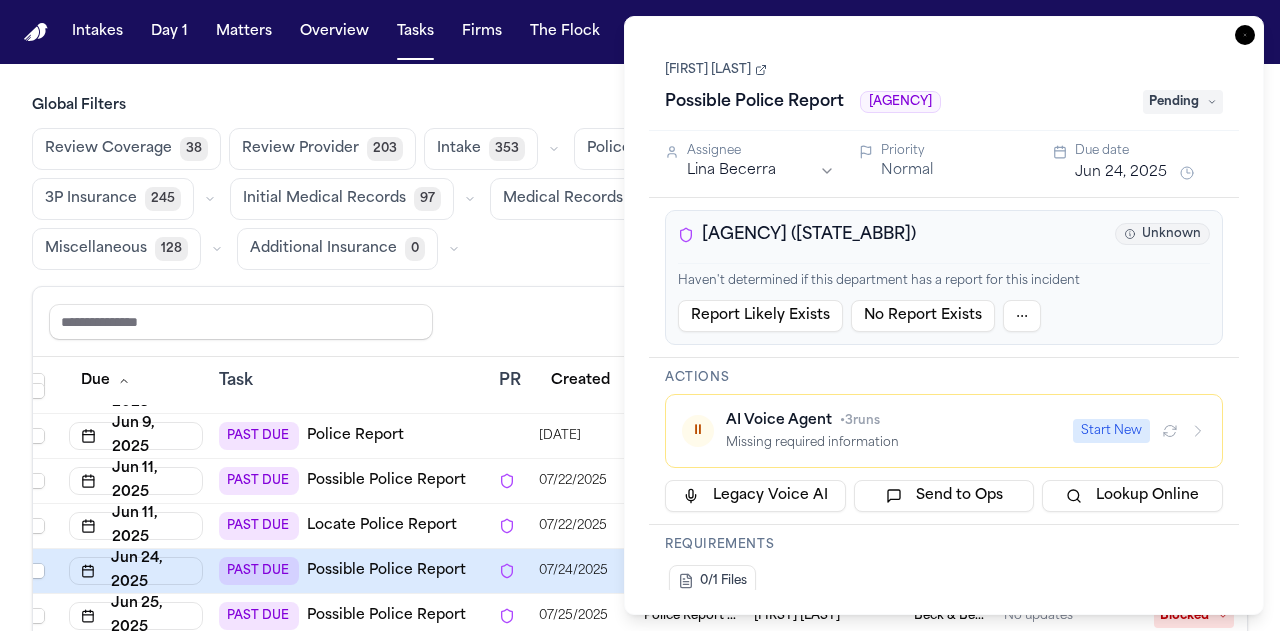 click on "[FIRST] [LAST]" at bounding box center [716, 70] 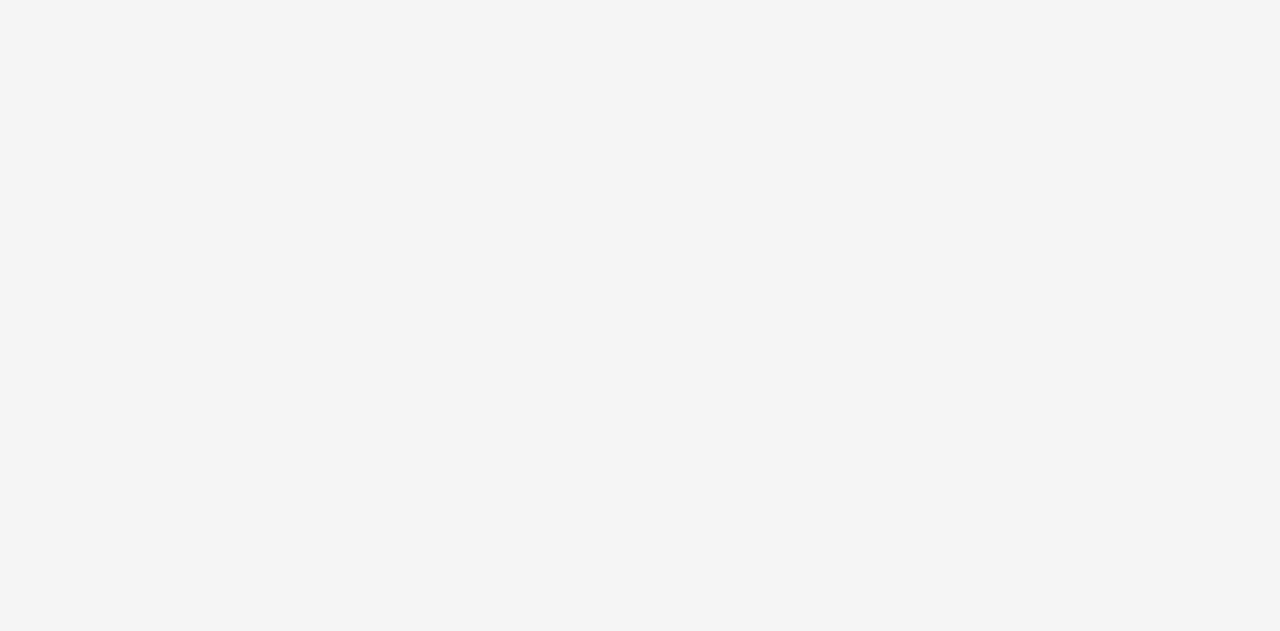 scroll, scrollTop: 0, scrollLeft: 0, axis: both 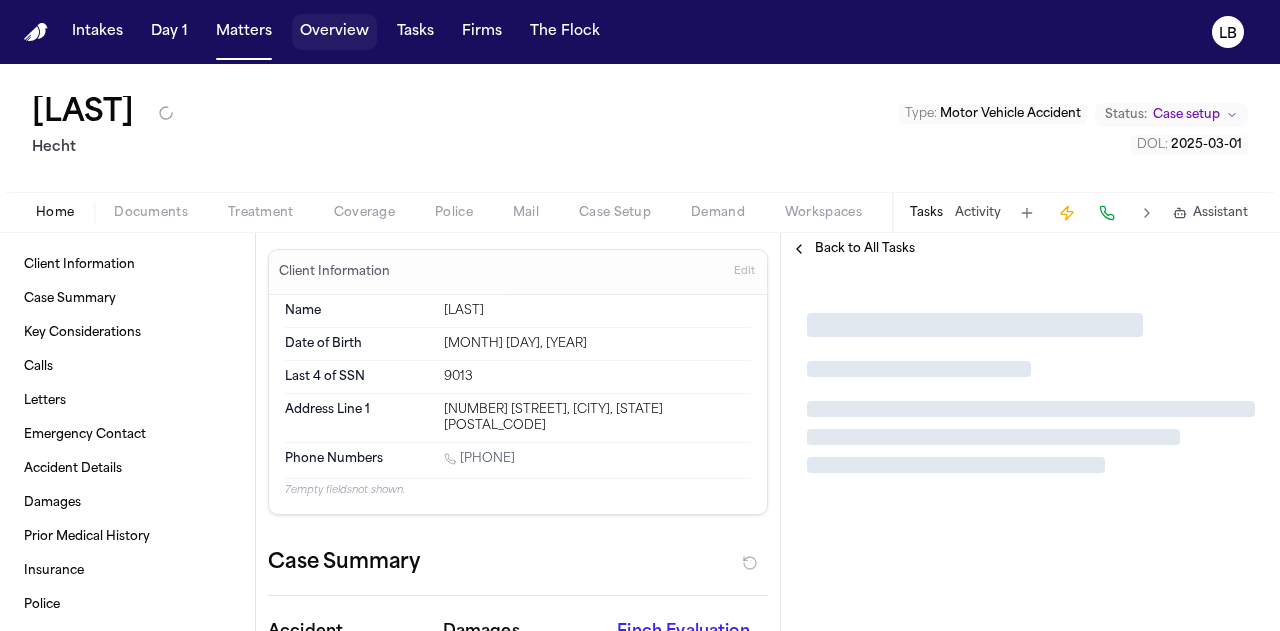 type on "*" 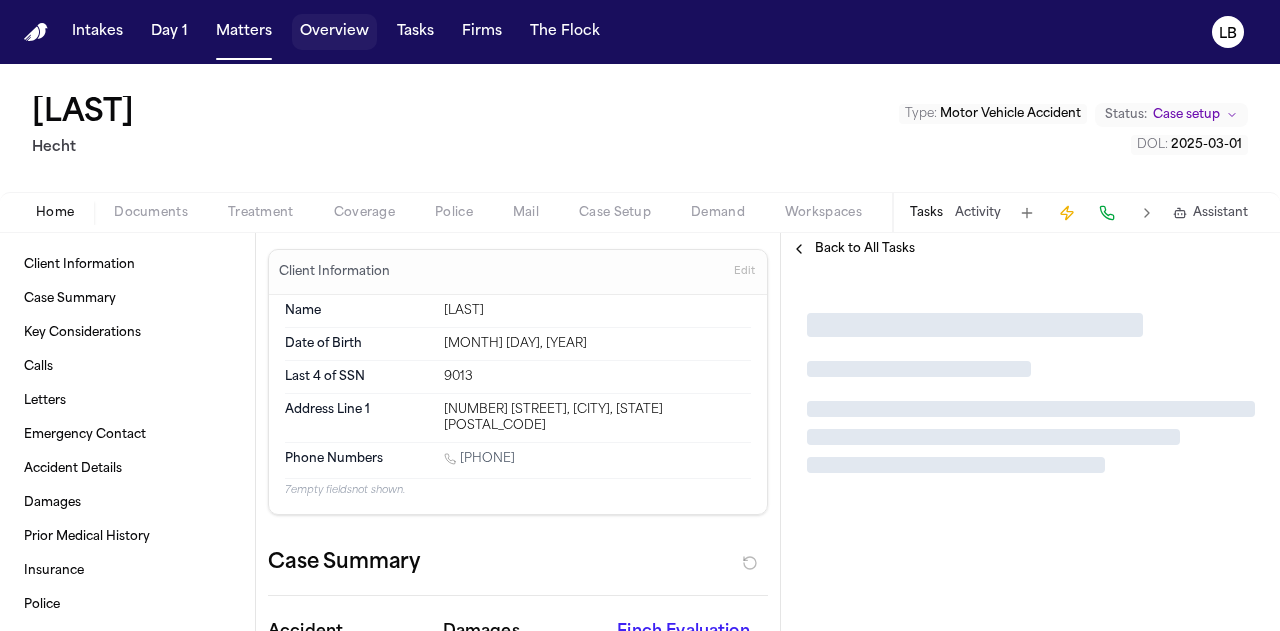 type on "*" 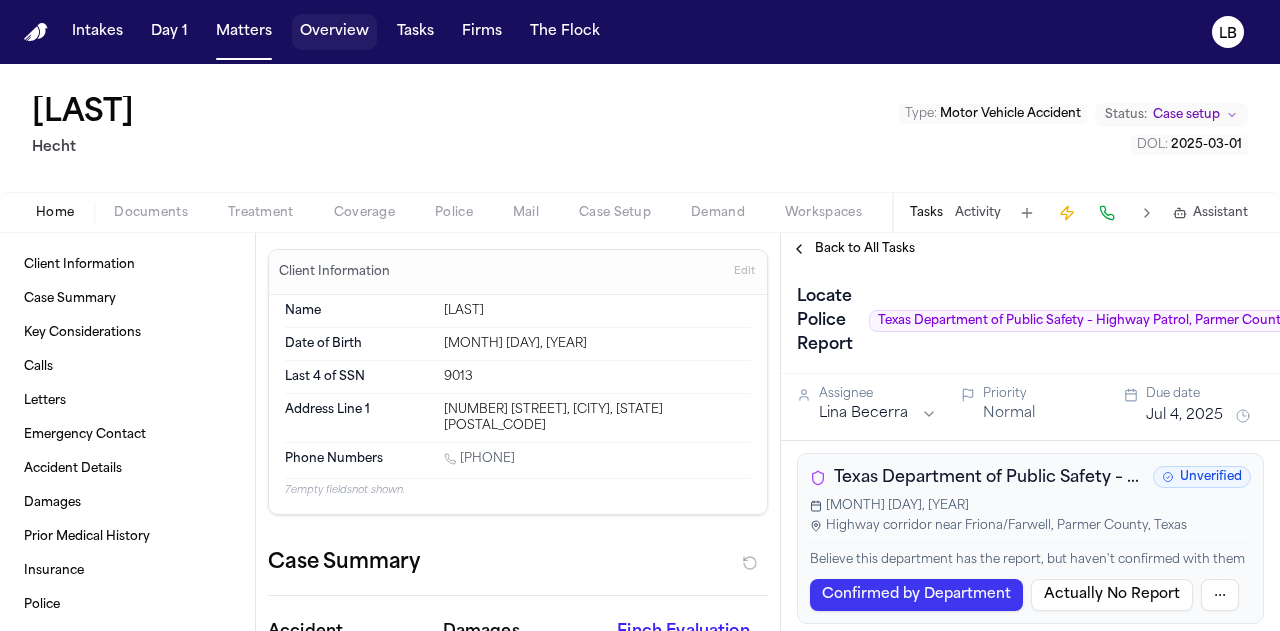 type on "*" 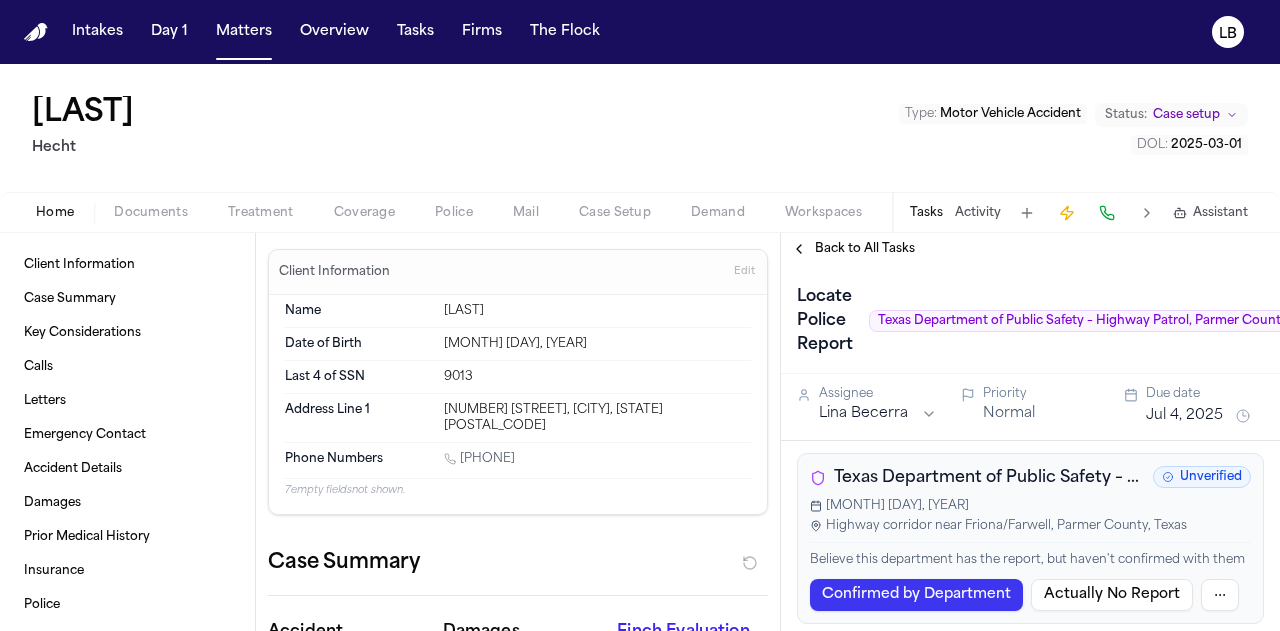 click on "Documents" at bounding box center (151, 213) 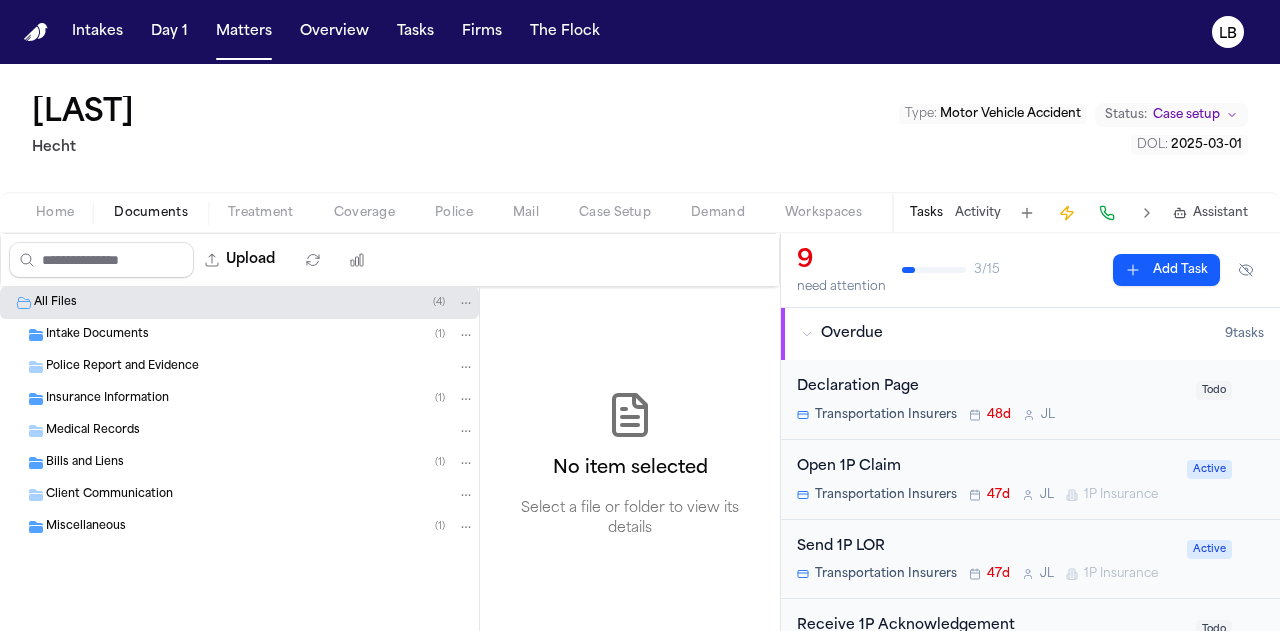 click on "Intake Documents" at bounding box center (97, 335) 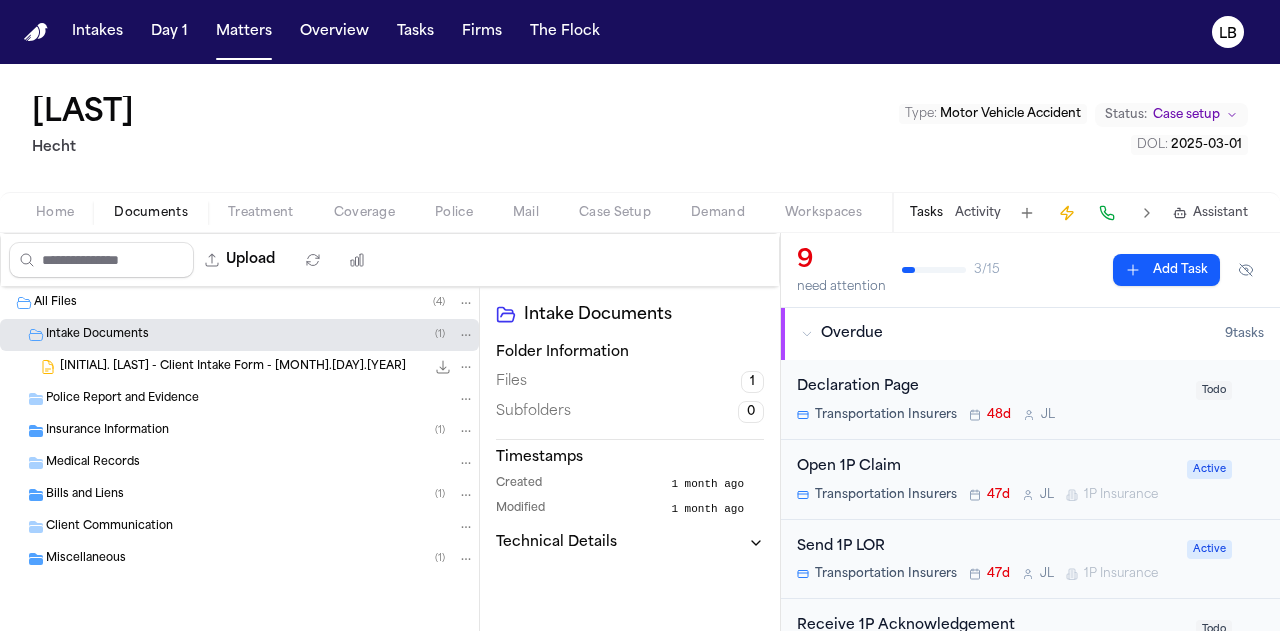 click on "[INITIAL]. [LAST] - Client Intake Form - [MONTH].[DAY].[YEAR]" at bounding box center [233, 367] 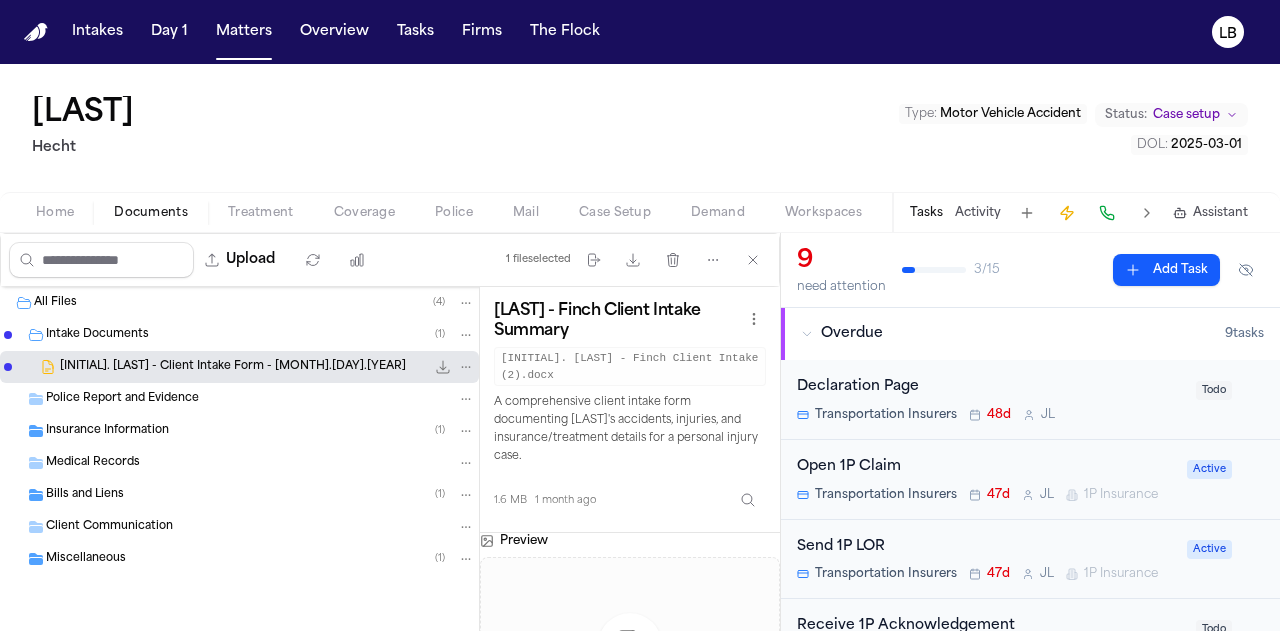 click on "Police Report and Evidence" at bounding box center [239, 399] 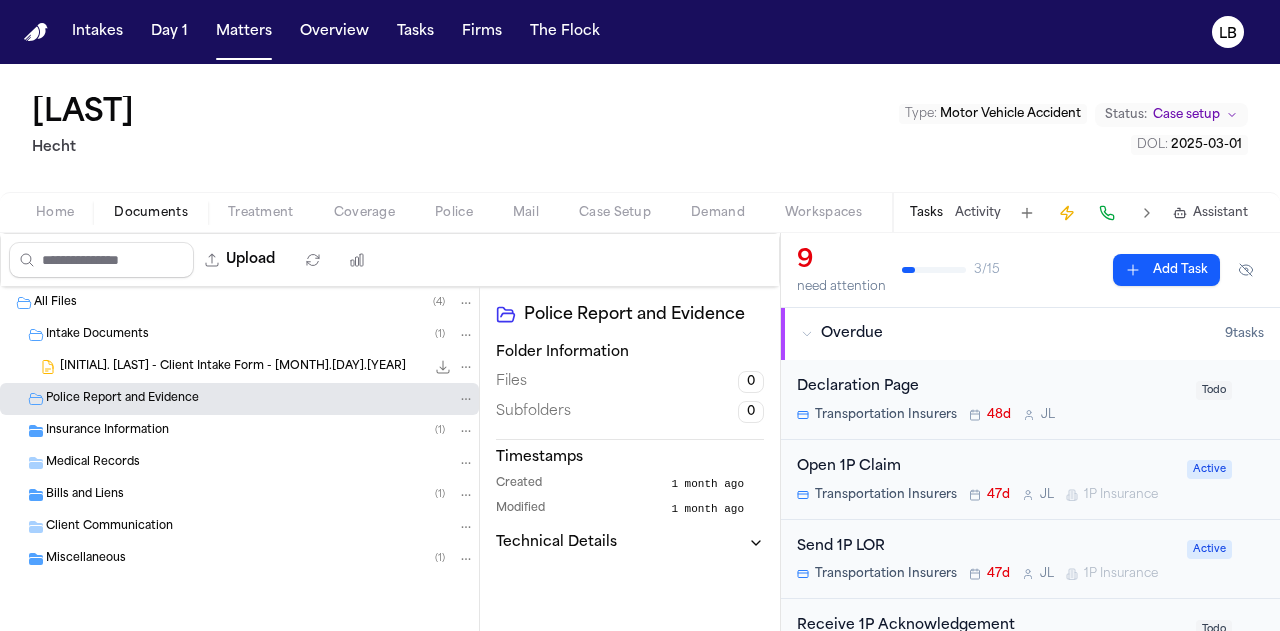 click on "Insurance Information ( 1 )" at bounding box center [260, 431] 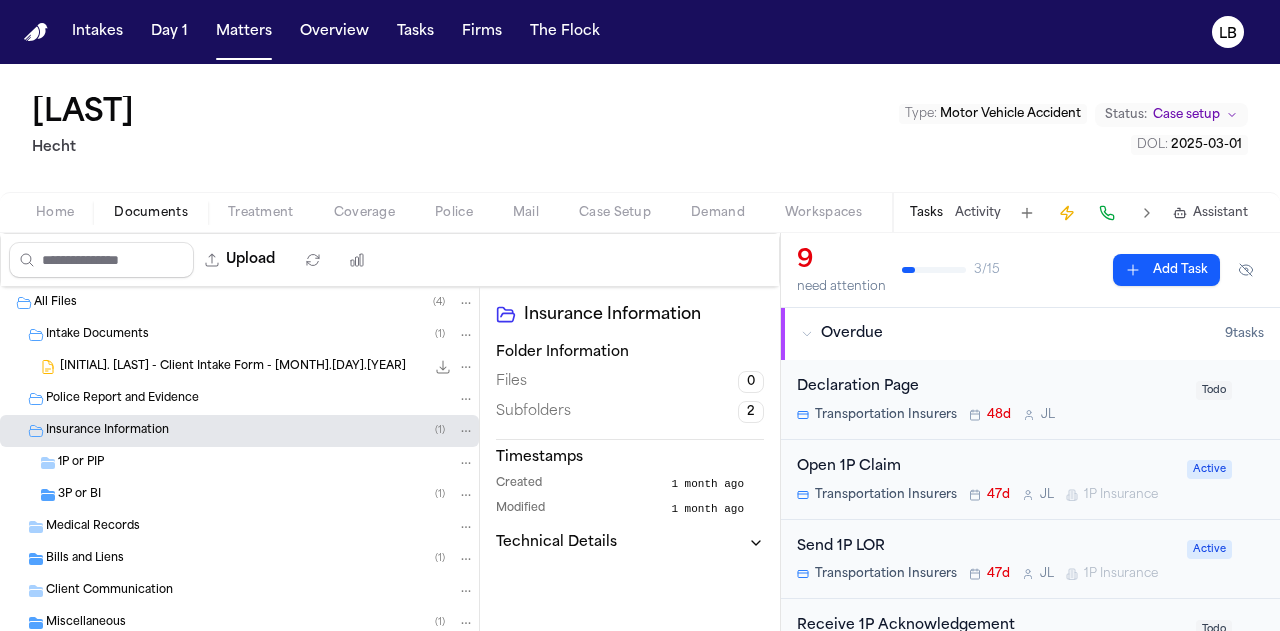 click on "Police Report and Evidence" at bounding box center (122, 399) 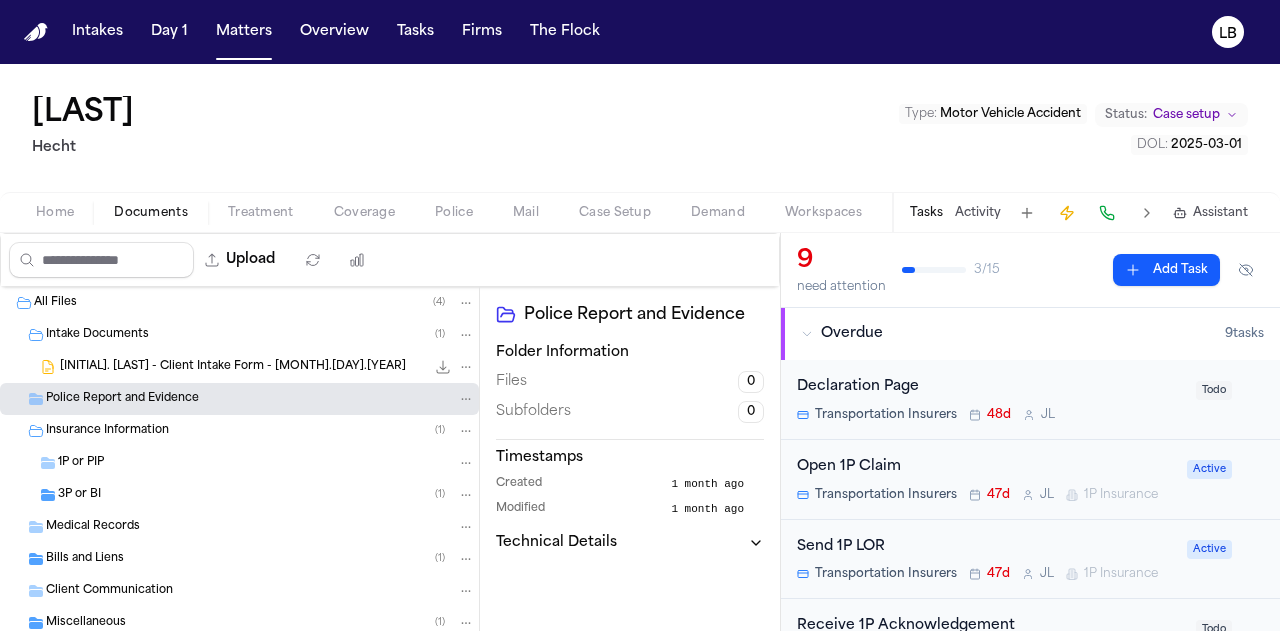 click on "[INITIAL]. [LAST] - Client Intake Form - [MONTH].[DAY].[YEAR]" at bounding box center (233, 367) 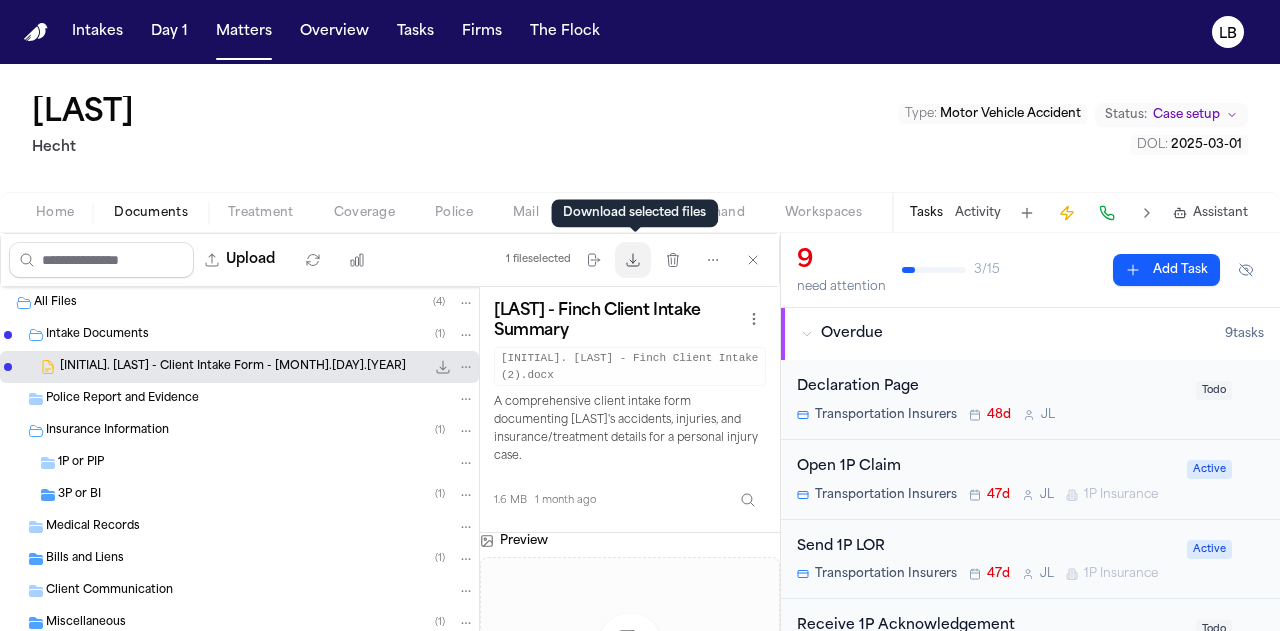click 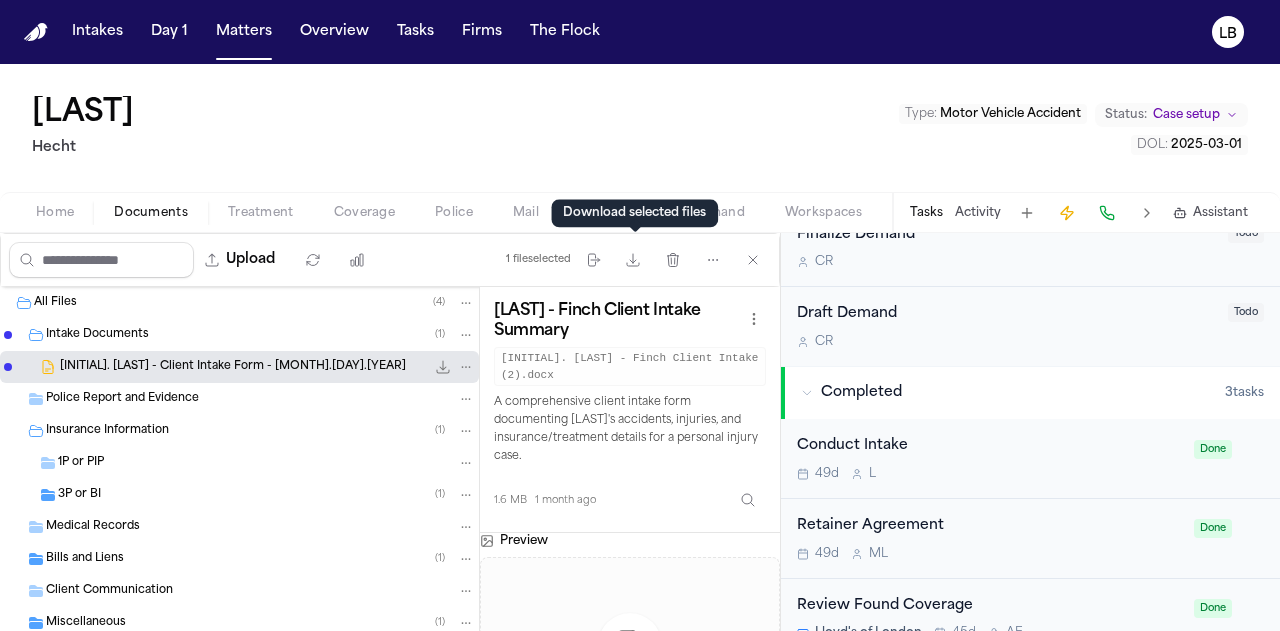 scroll, scrollTop: 1022, scrollLeft: 0, axis: vertical 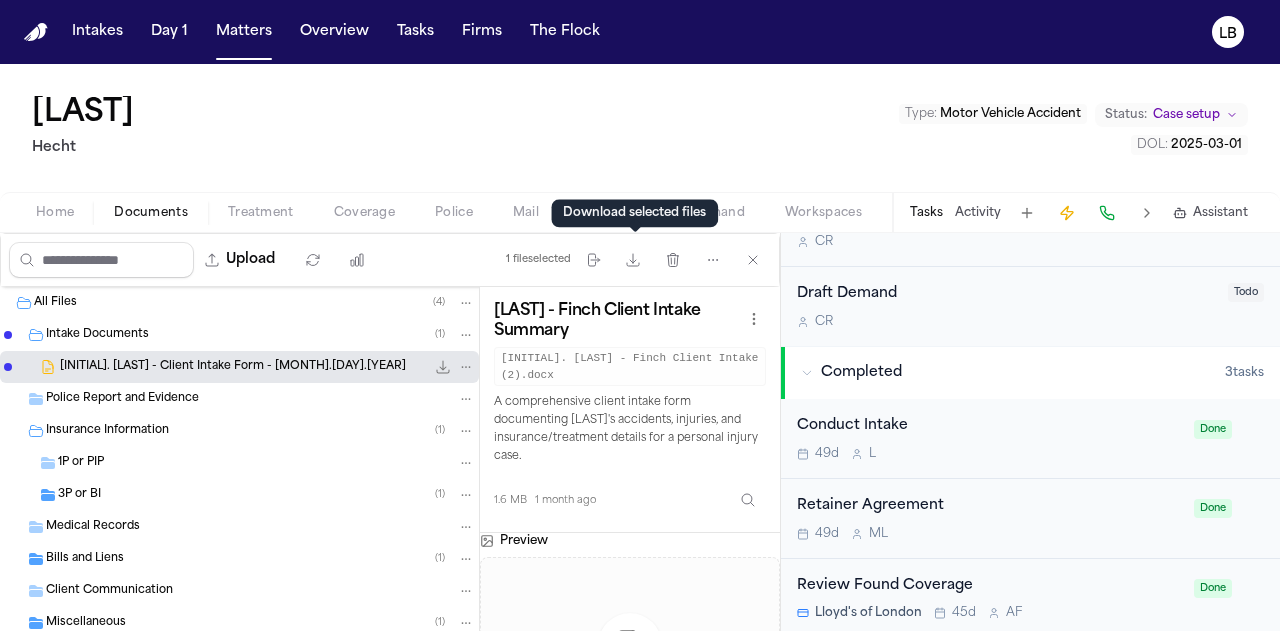 click on "3P or BI ( 1 )" at bounding box center [239, 495] 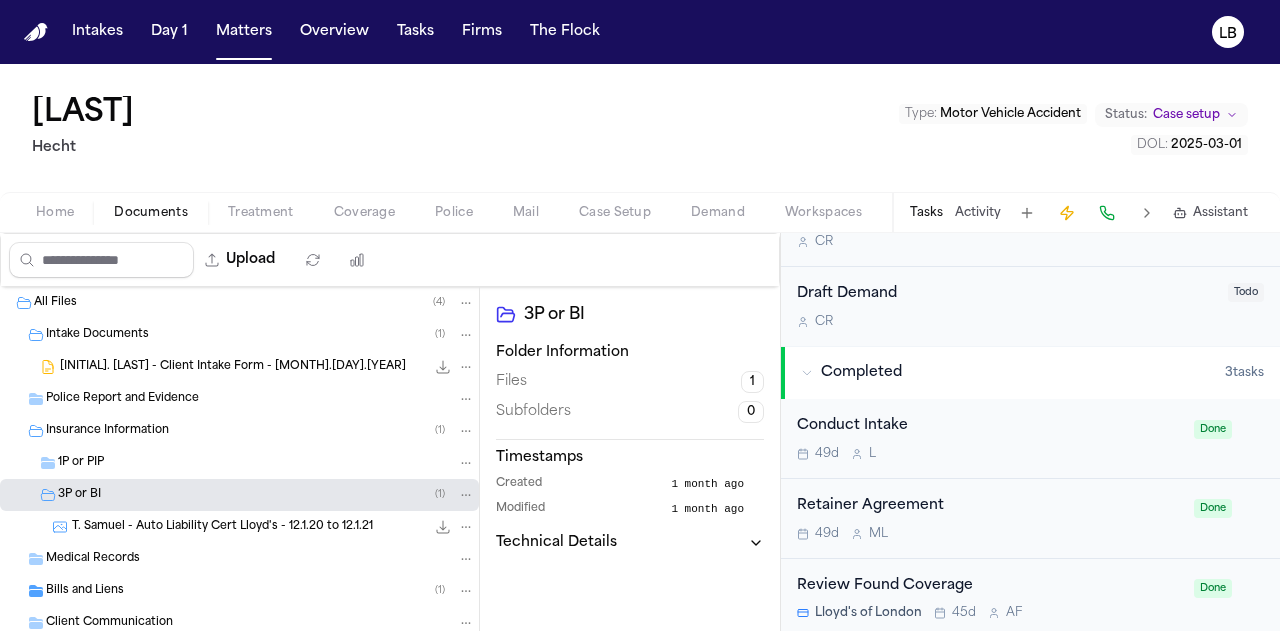 scroll, scrollTop: 20, scrollLeft: 0, axis: vertical 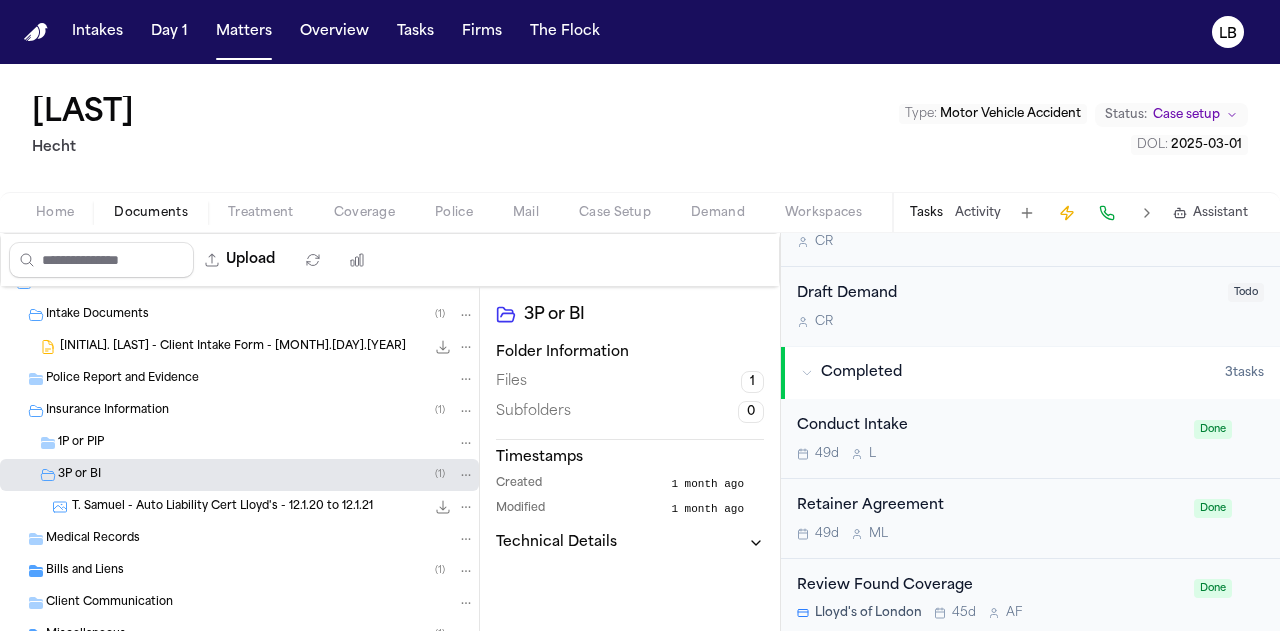 click on "T. Samuel - Auto Liability Cert Lloyd's - 12.1.20 to 12.1.21" at bounding box center (222, 507) 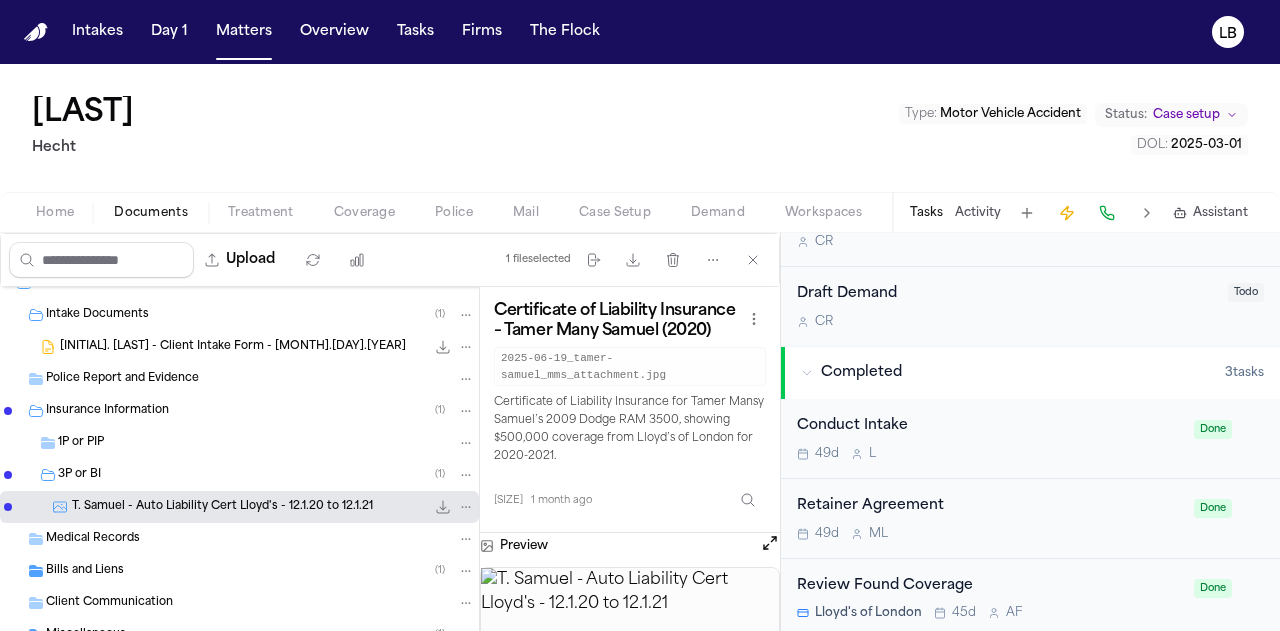click at bounding box center [630, 626] 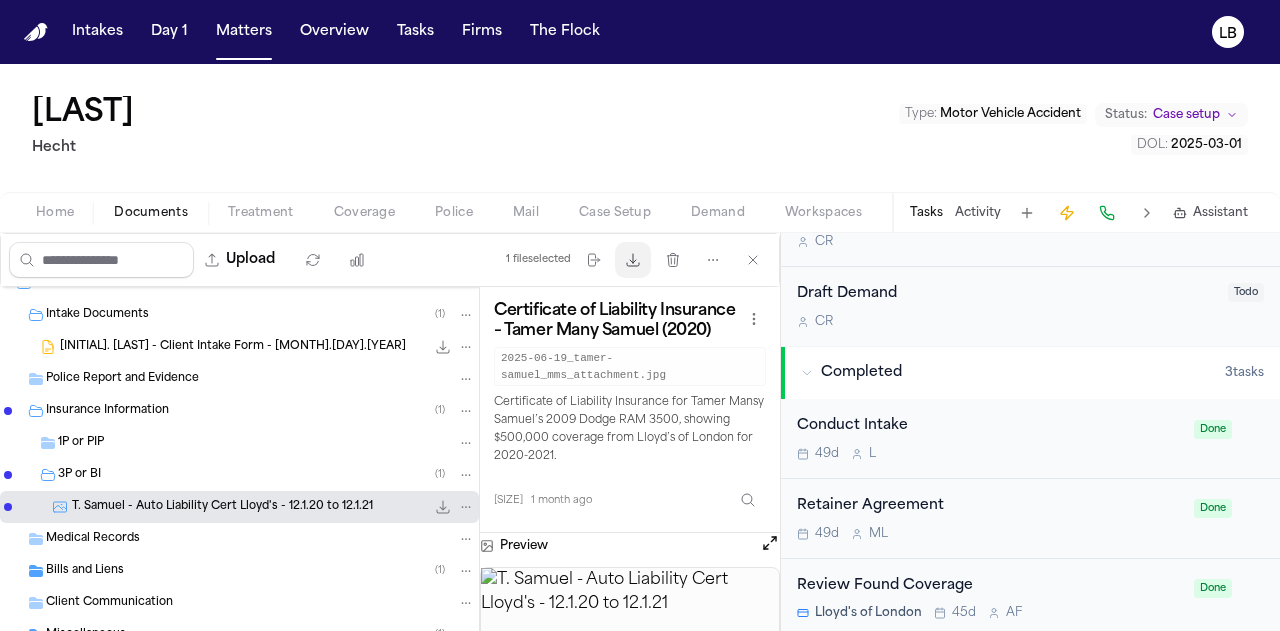 click on "Download files" at bounding box center [633, 260] 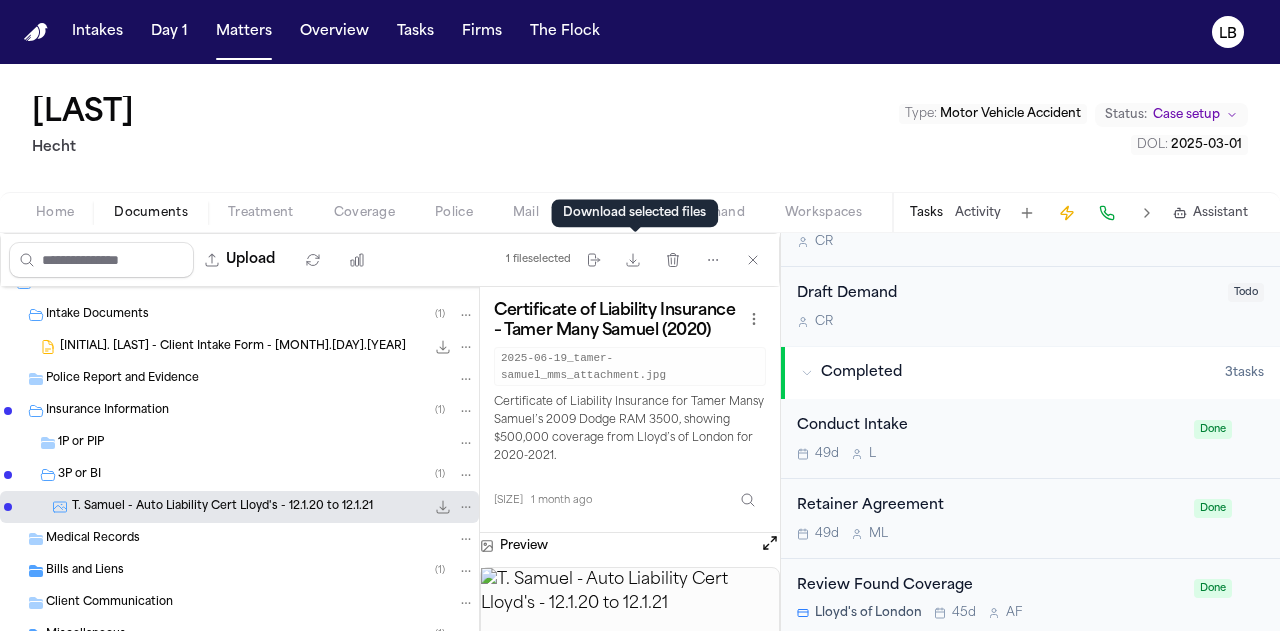scroll, scrollTop: 85, scrollLeft: 0, axis: vertical 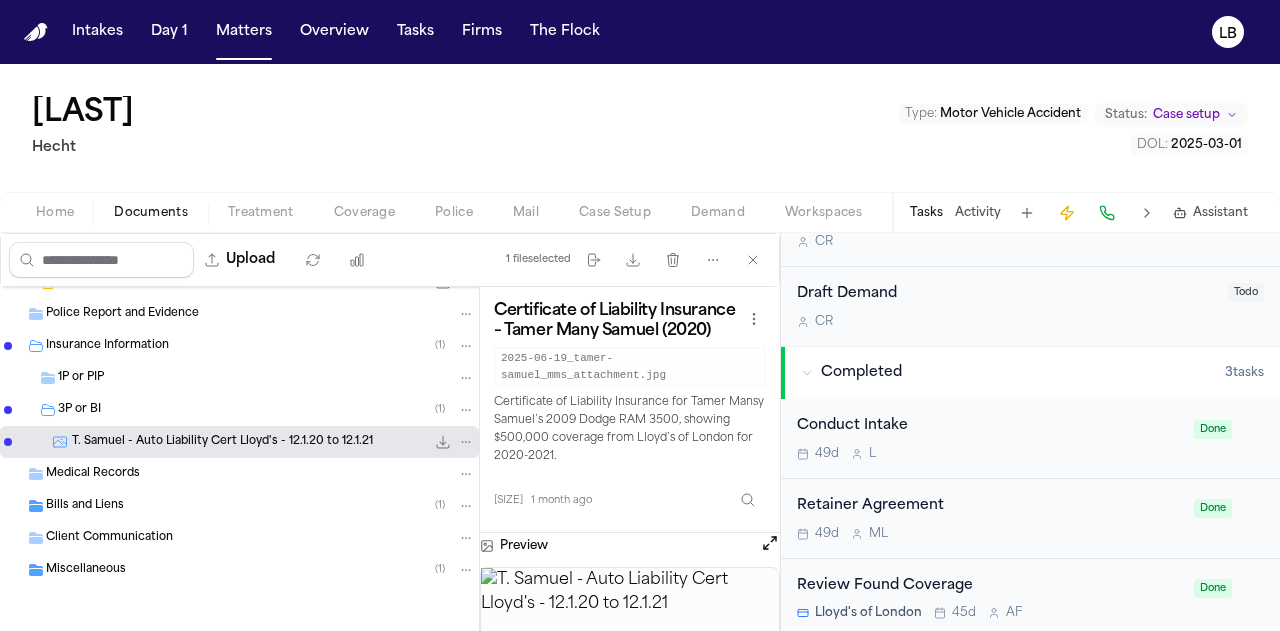 click on "Miscellaneous ( 1 )" at bounding box center (260, 570) 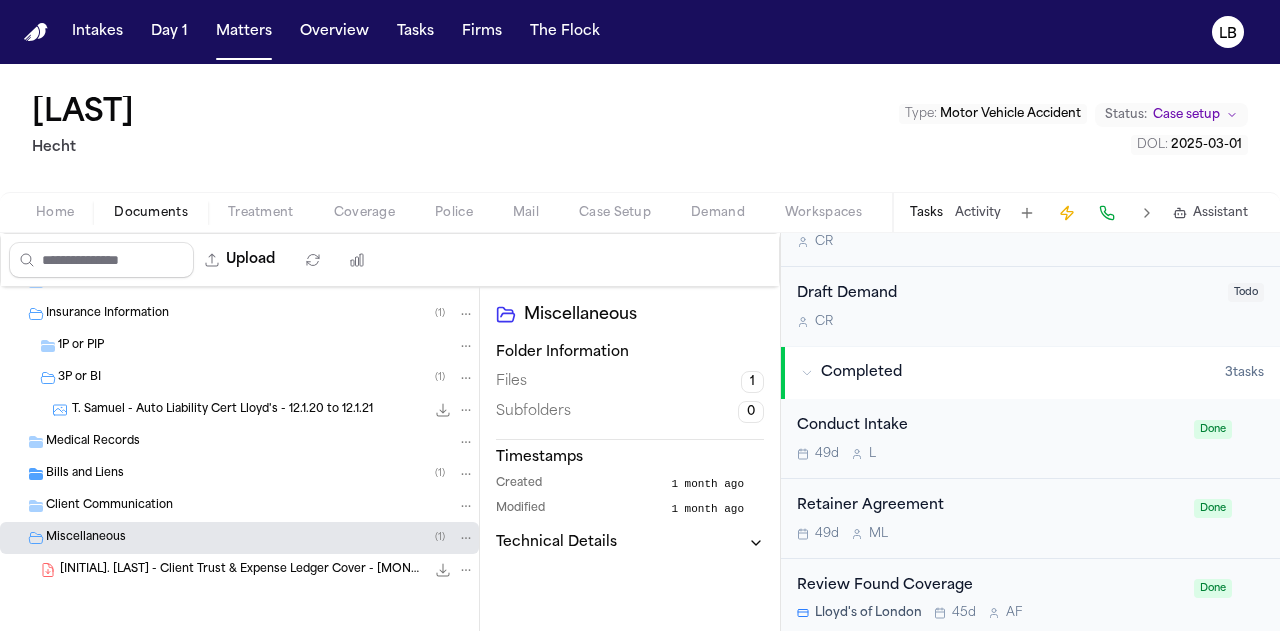 scroll, scrollTop: 0, scrollLeft: 0, axis: both 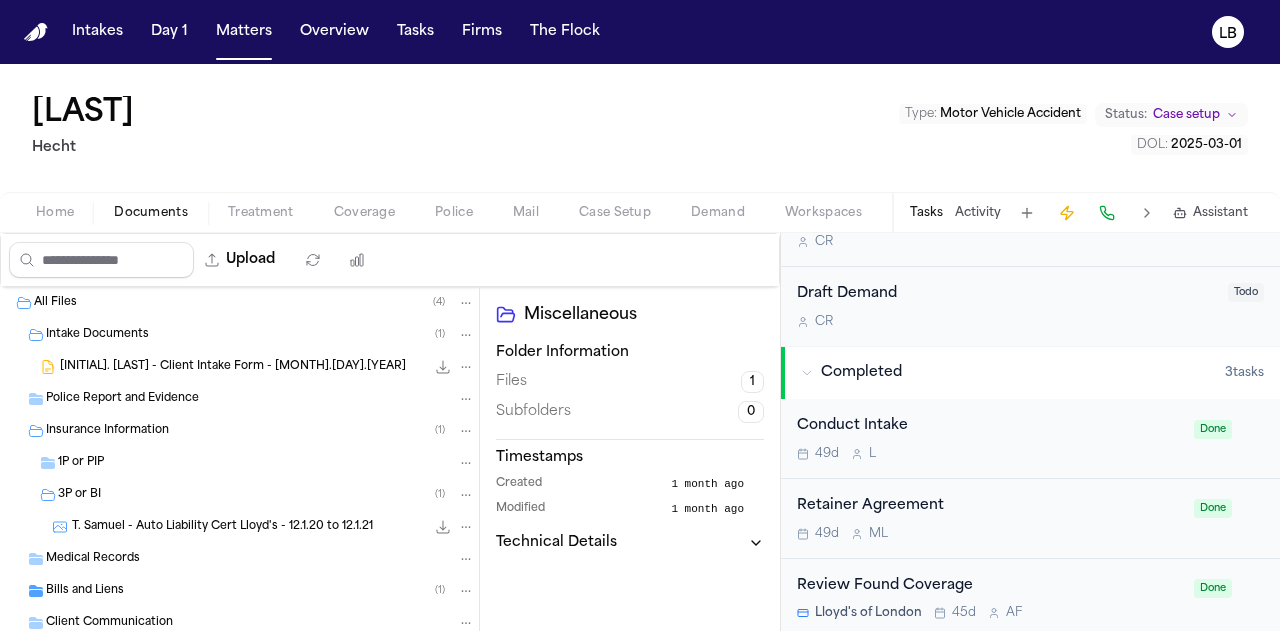 click on "Police Report and Evidence" at bounding box center [239, 399] 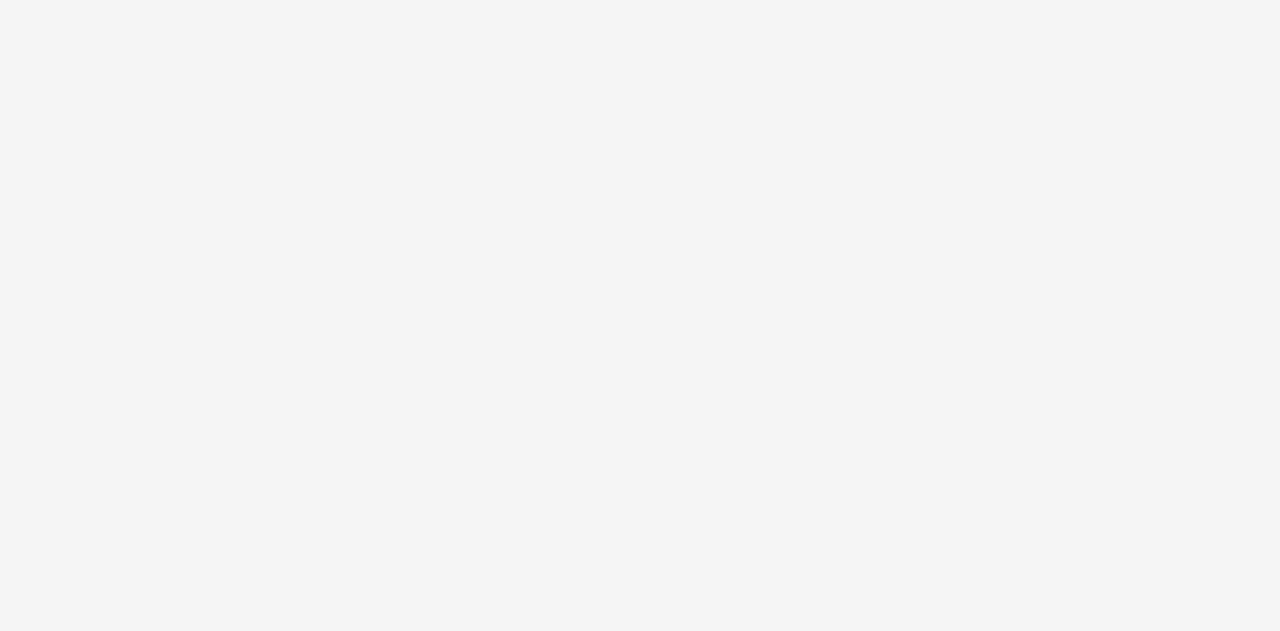 scroll, scrollTop: 0, scrollLeft: 0, axis: both 